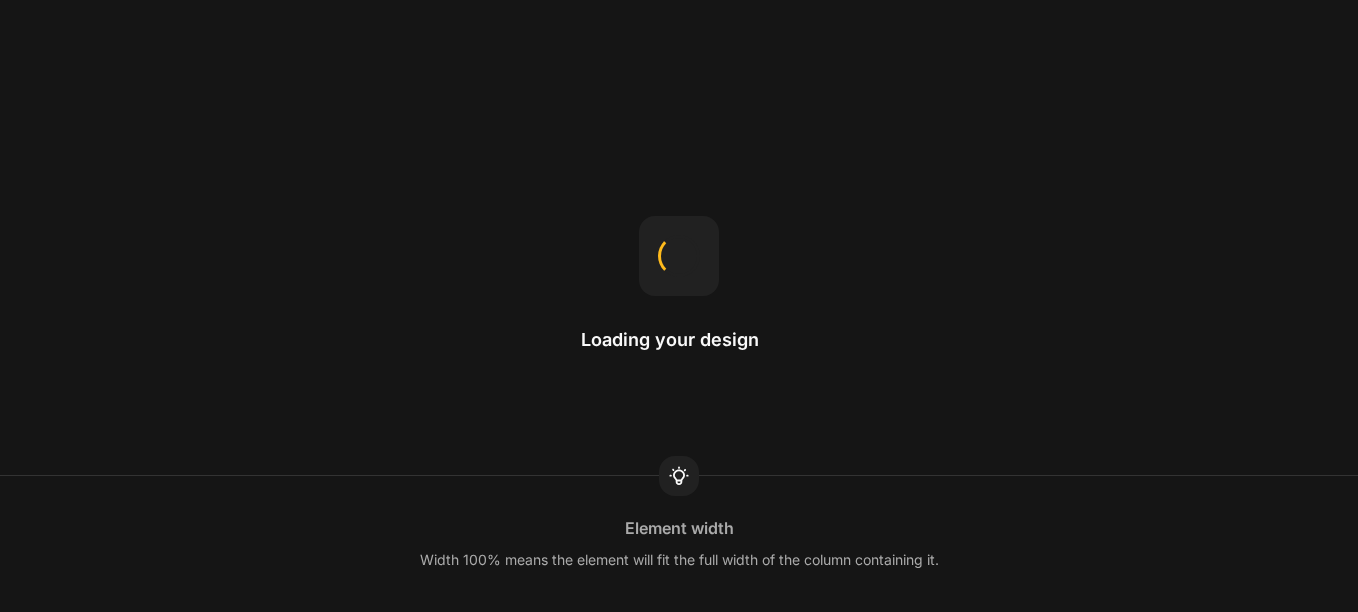 scroll, scrollTop: 0, scrollLeft: 0, axis: both 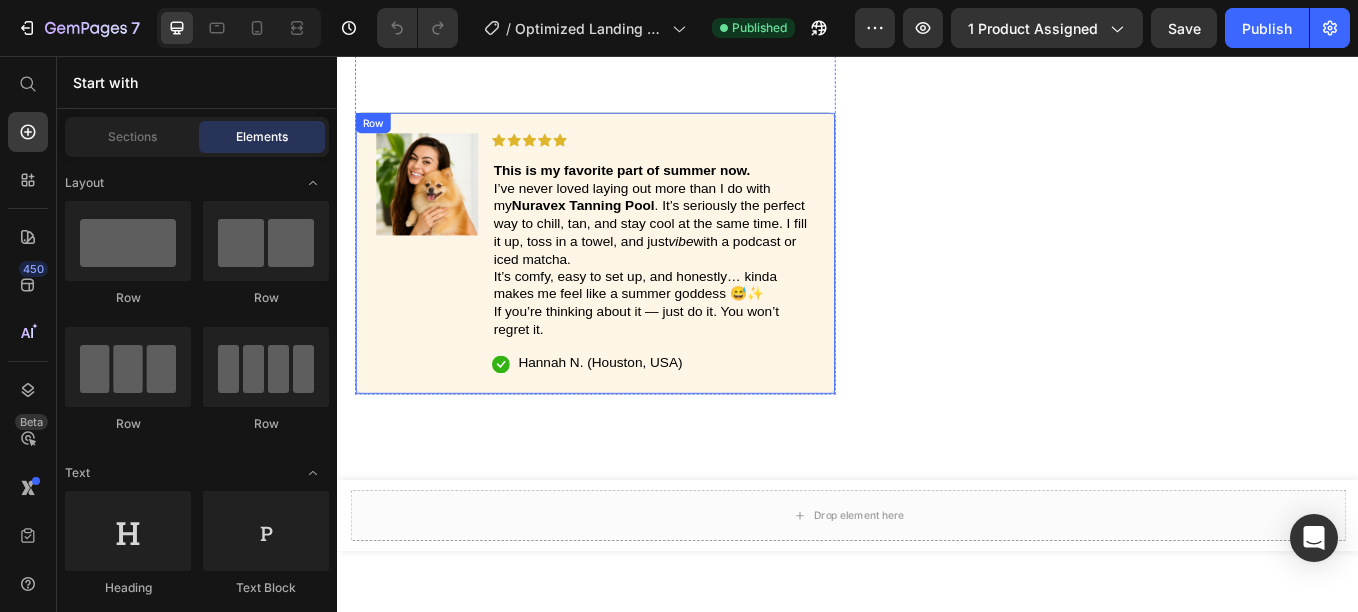 click on "Image" at bounding box center [442, 288] 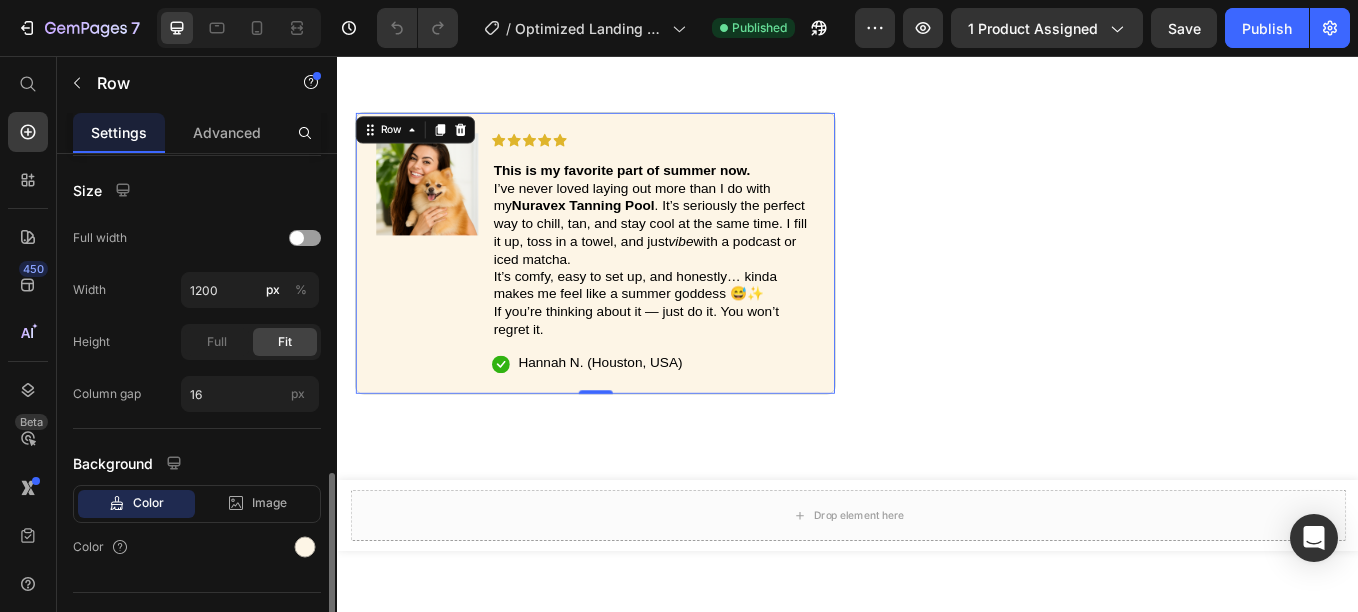 scroll, scrollTop: 614, scrollLeft: 0, axis: vertical 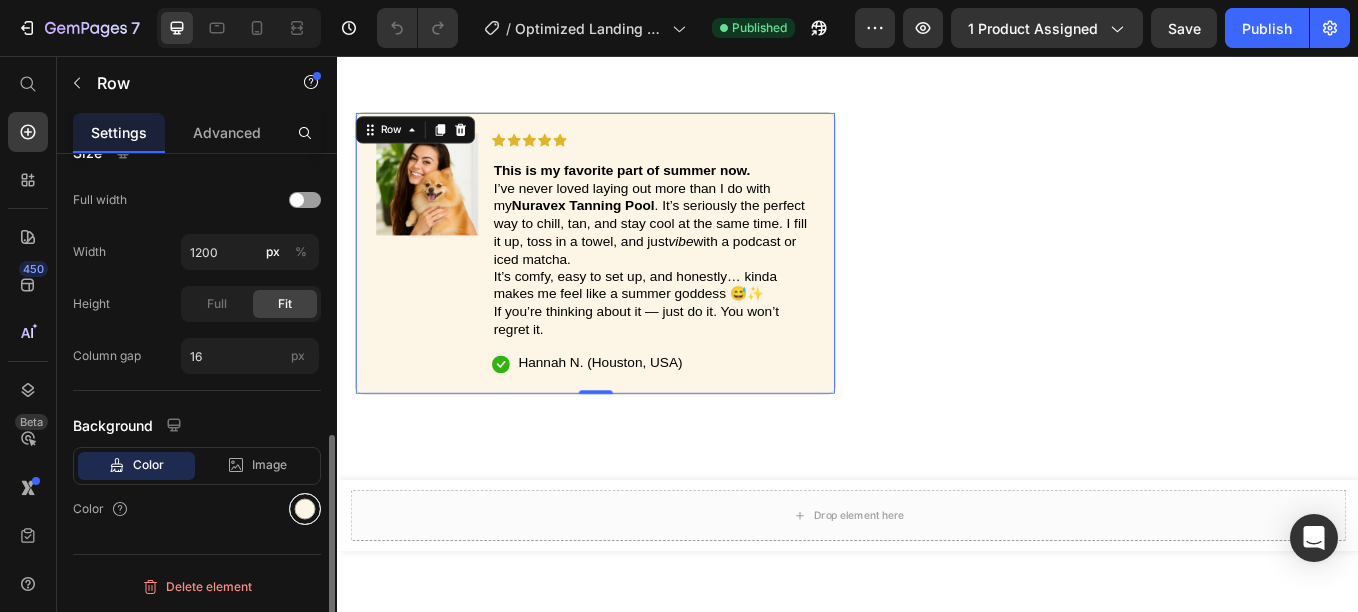 click at bounding box center [305, 509] 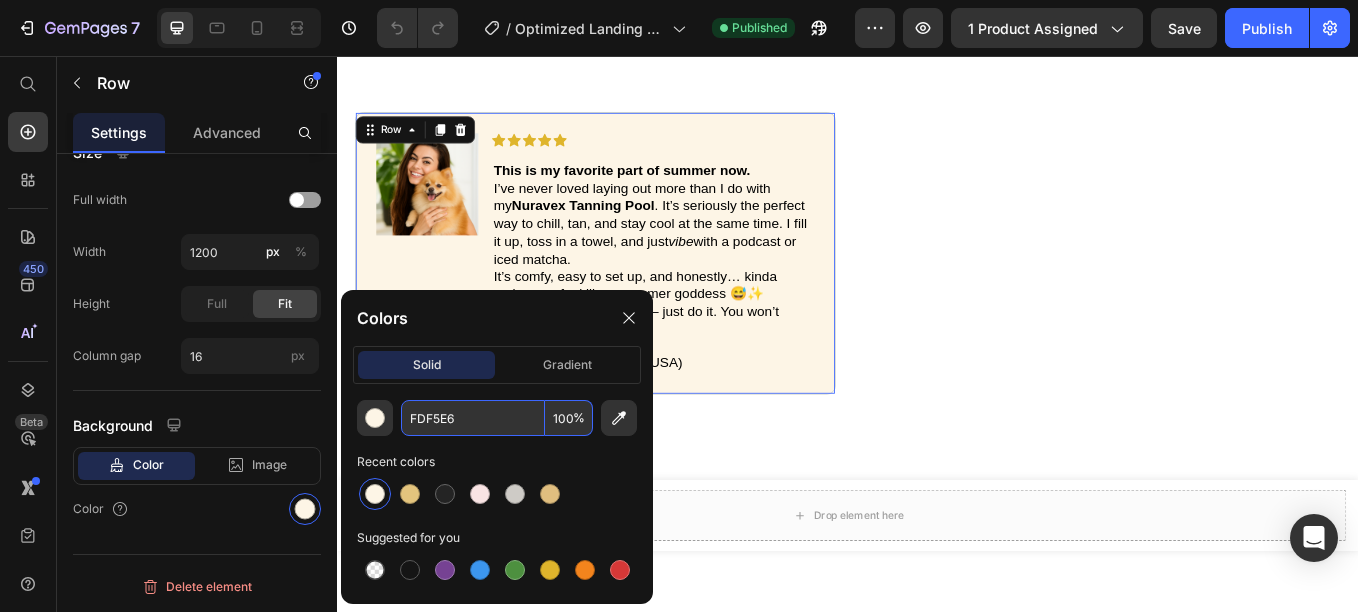 click on "FDF5E6" at bounding box center [473, 418] 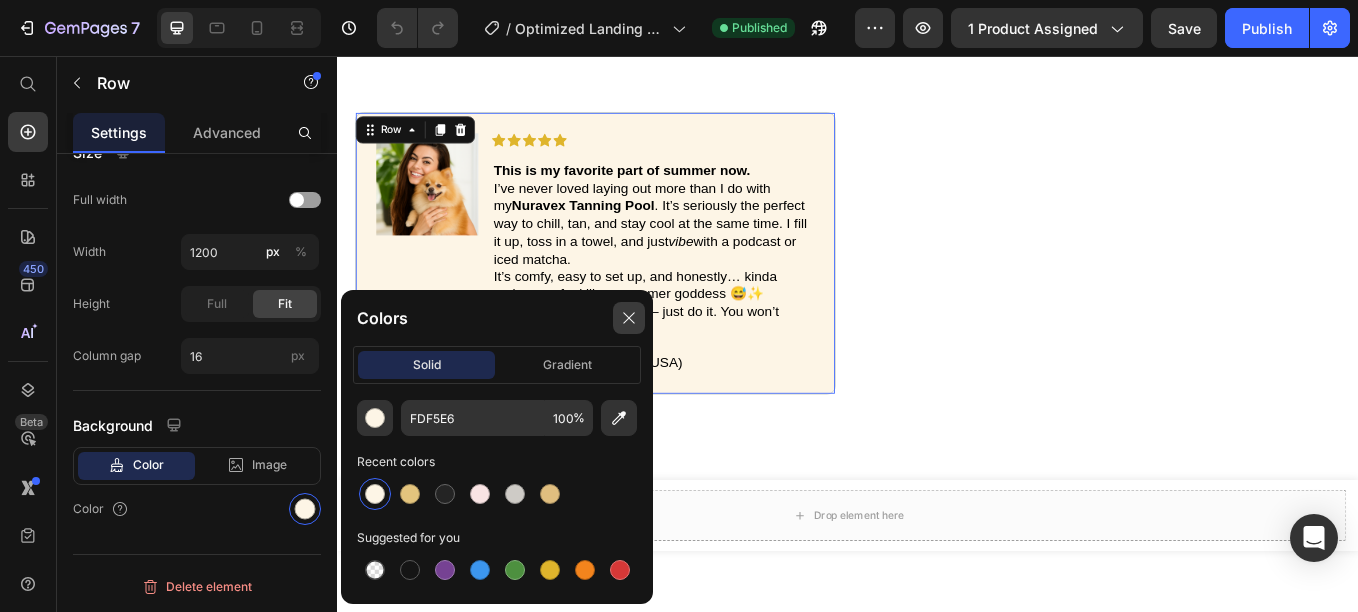 click 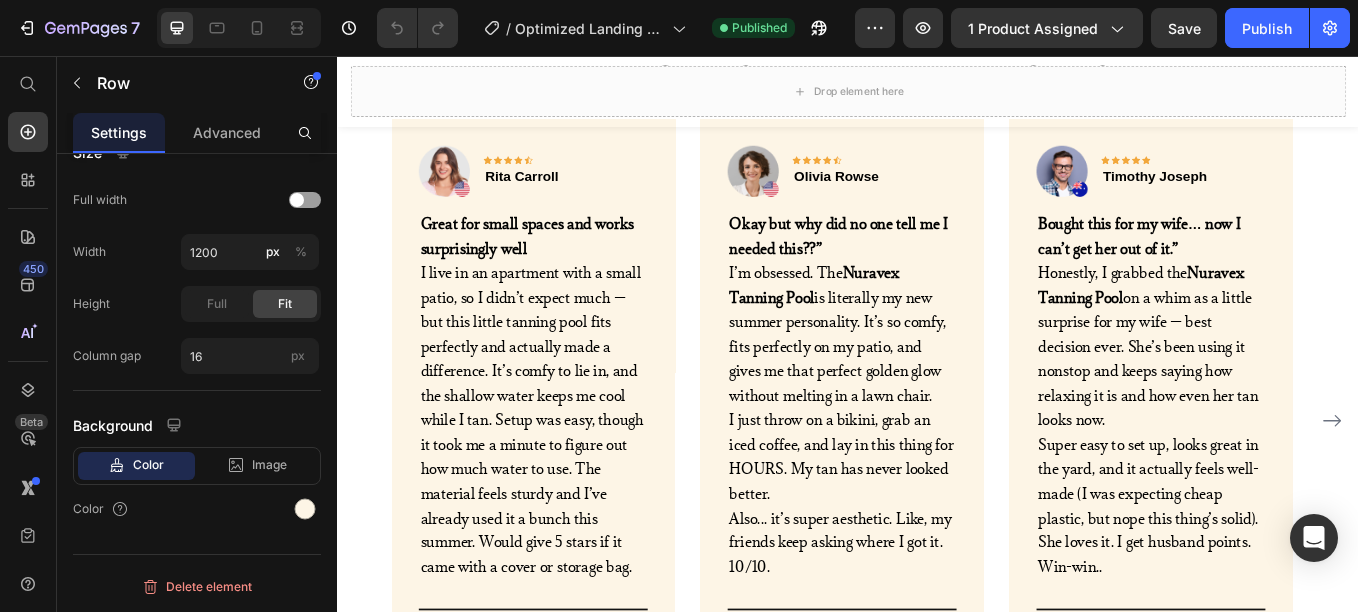 scroll, scrollTop: 3508, scrollLeft: 0, axis: vertical 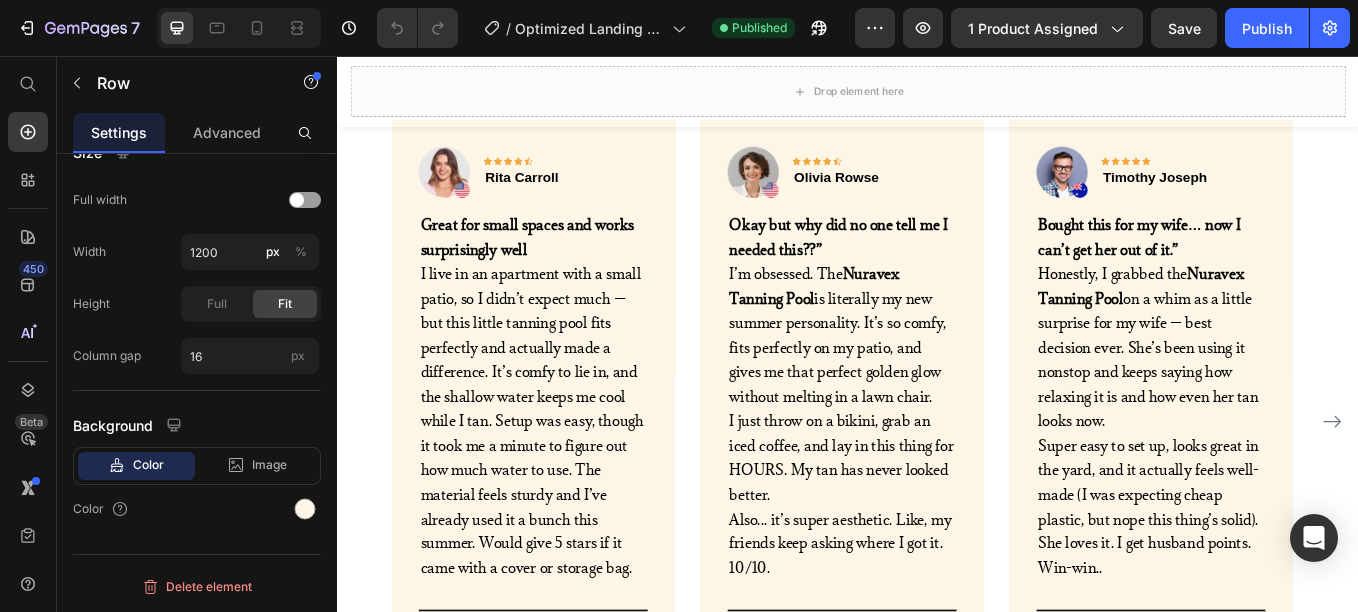 click at bounding box center (1234, -537) 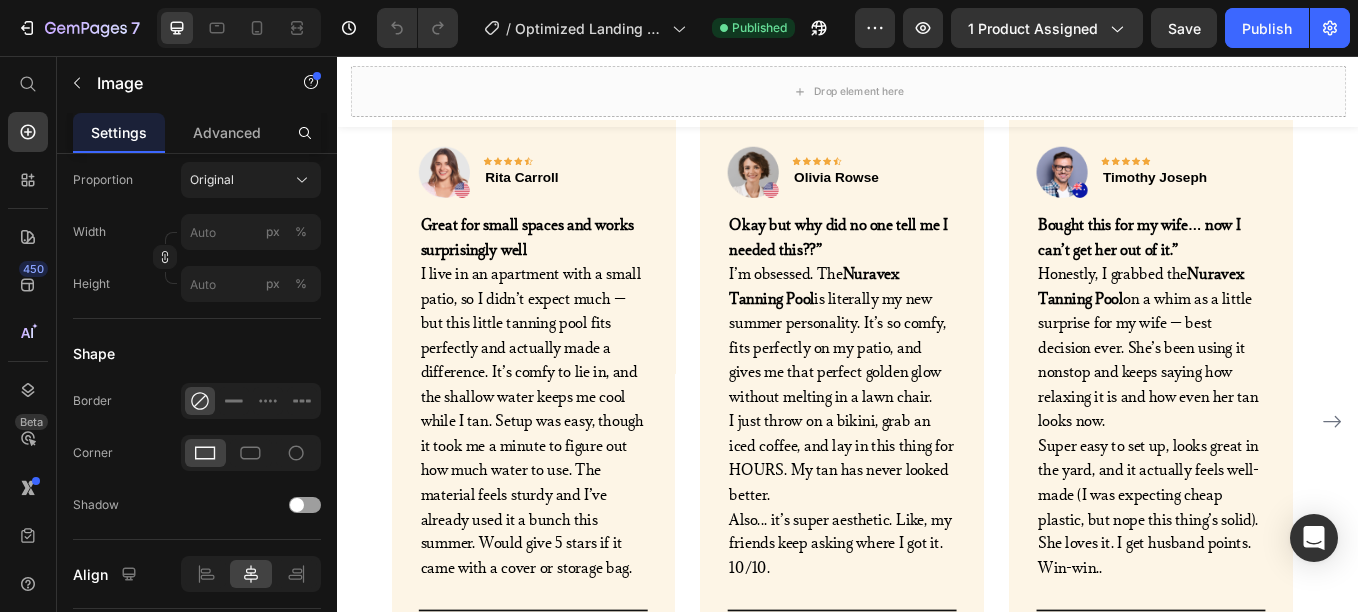 scroll, scrollTop: 0, scrollLeft: 0, axis: both 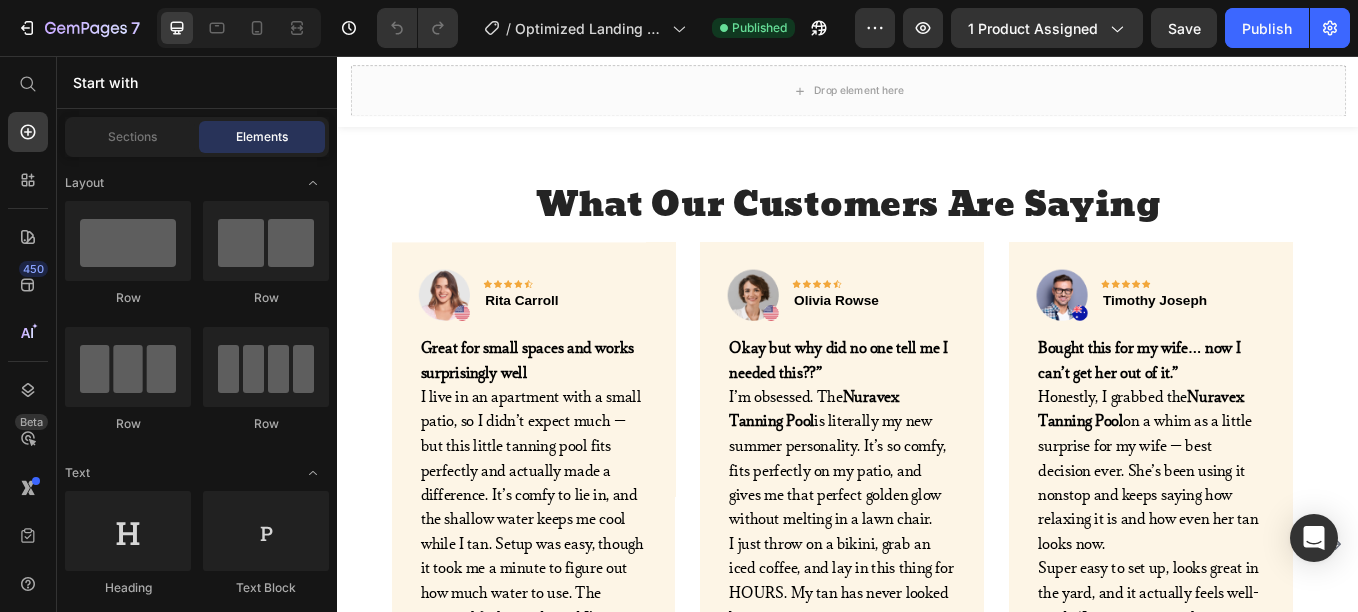 click at bounding box center [1234, -393] 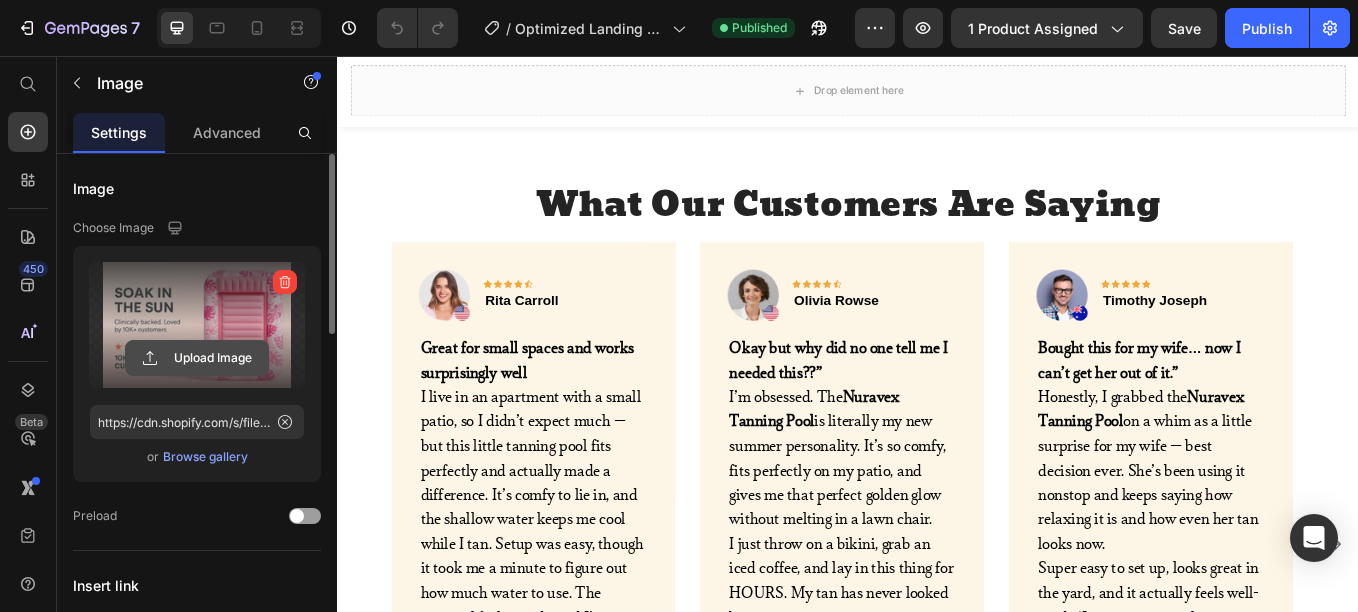 click 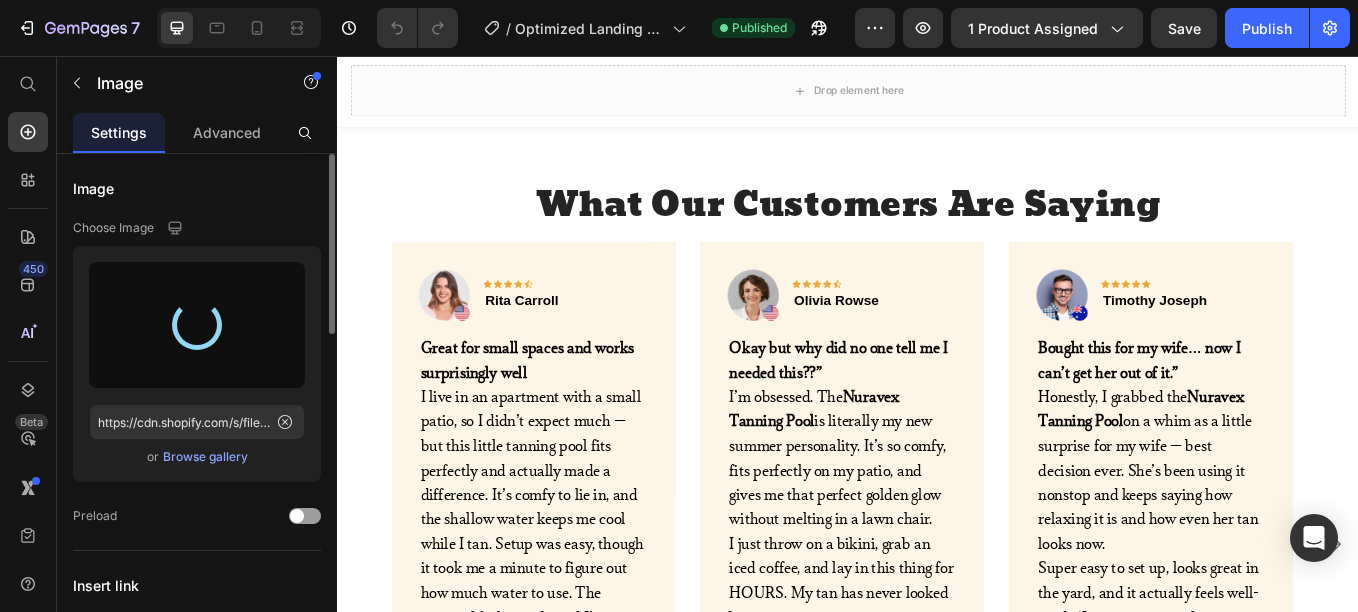 type on "https://cdn.shopify.com/s/files/1/0962/6602/7357/files/gempages_574161037918471214-b546c743-2acb-432c-a636-f63addb02d49.jpg" 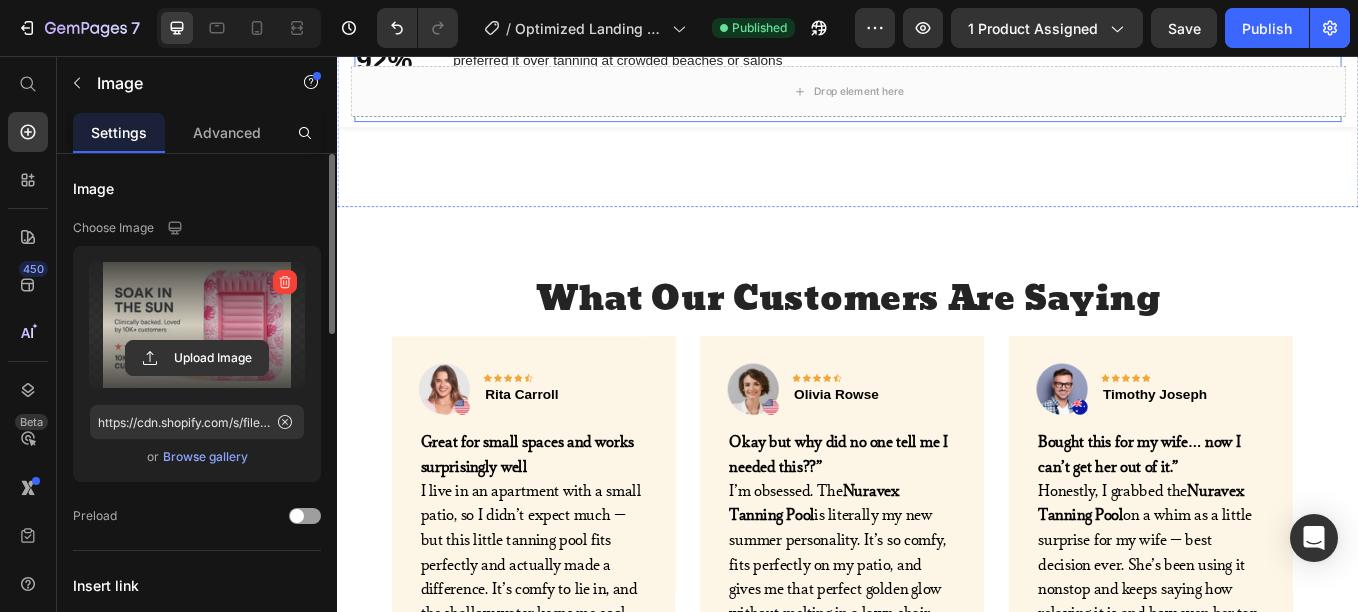 scroll, scrollTop: 3258, scrollLeft: 0, axis: vertical 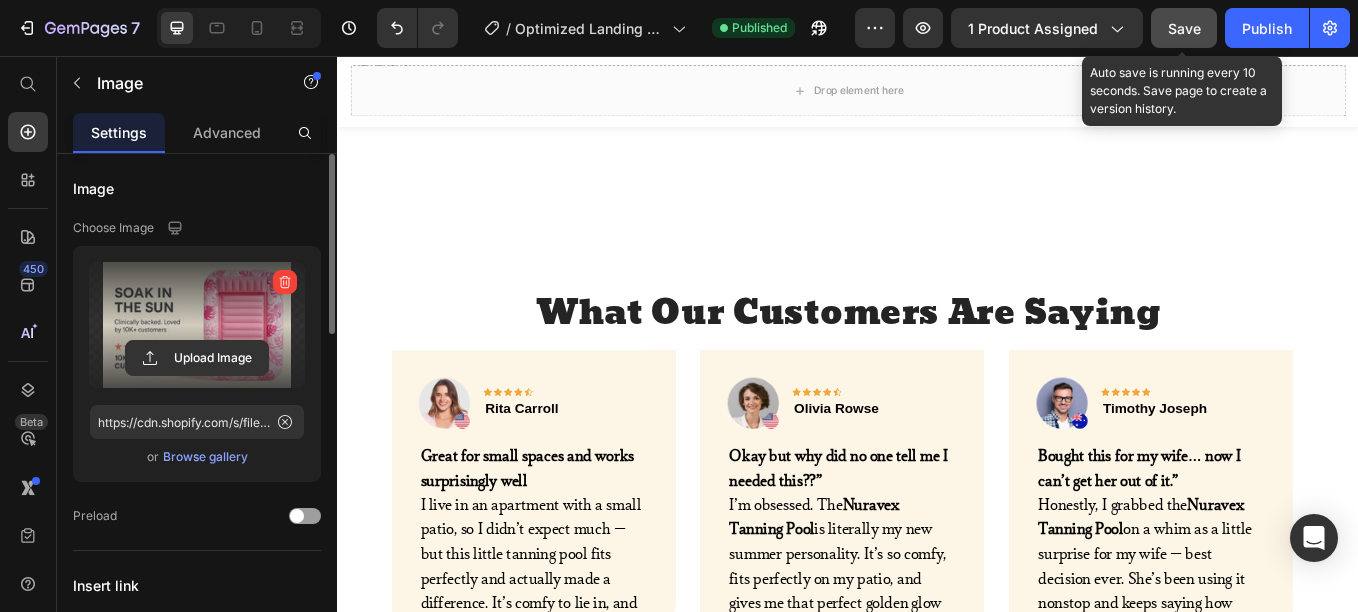 click on "Save" 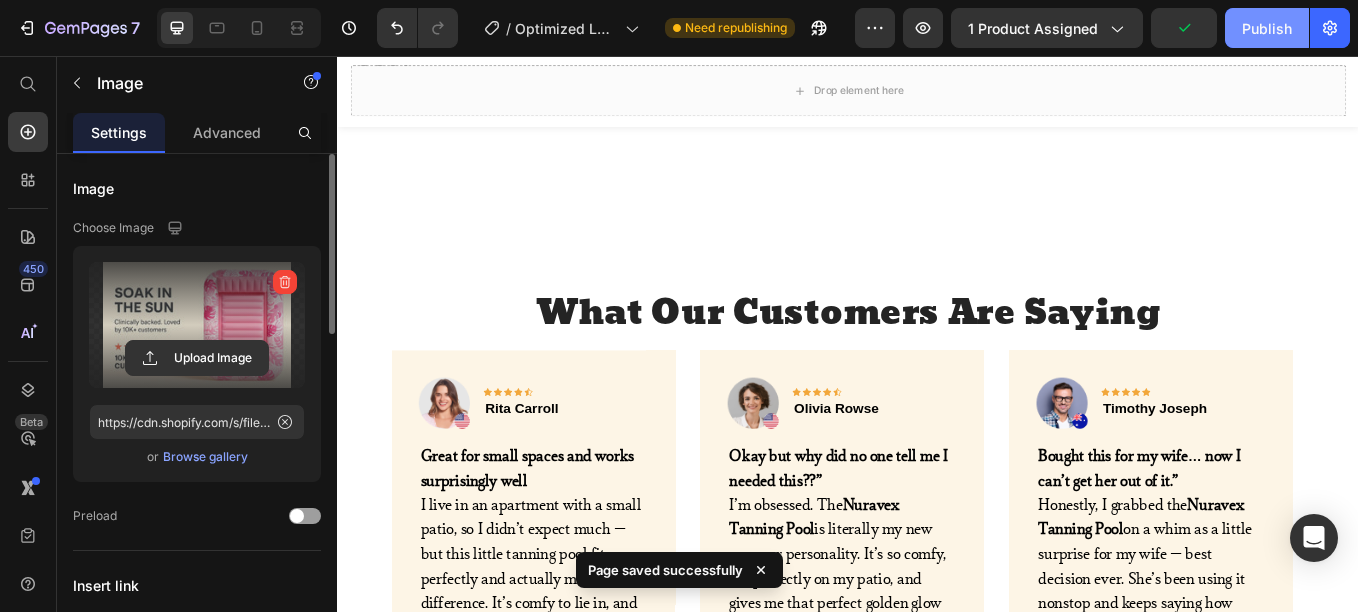 click on "Publish" at bounding box center [1267, 28] 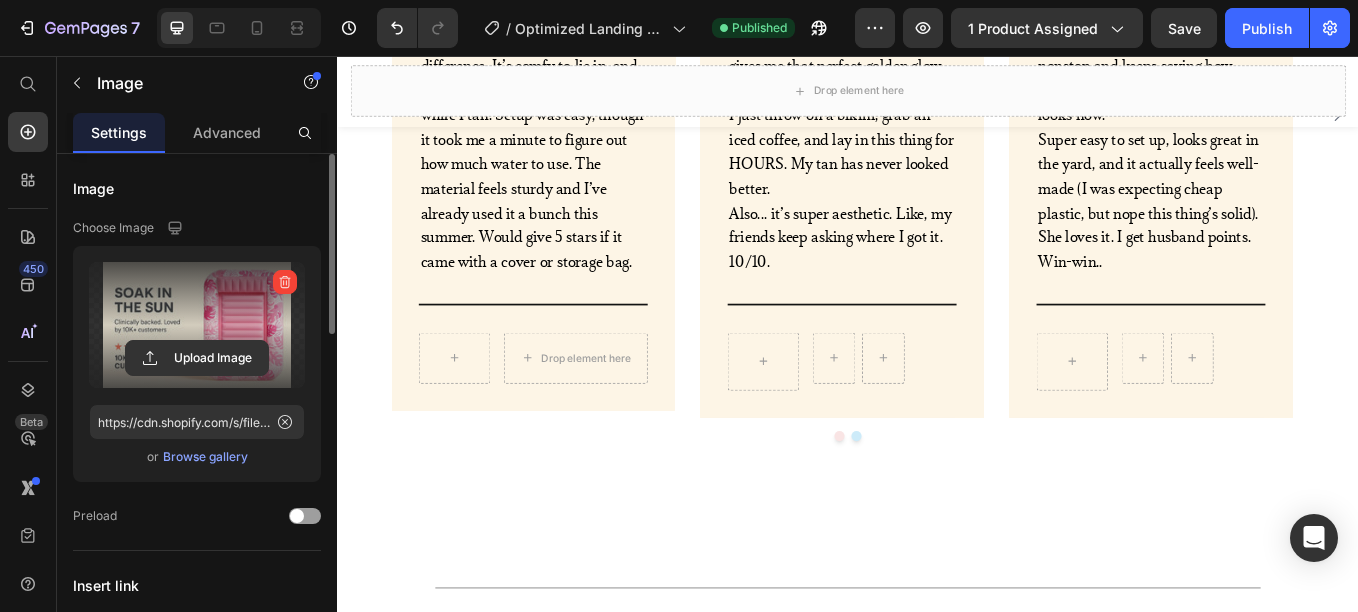 scroll, scrollTop: 4332, scrollLeft: 0, axis: vertical 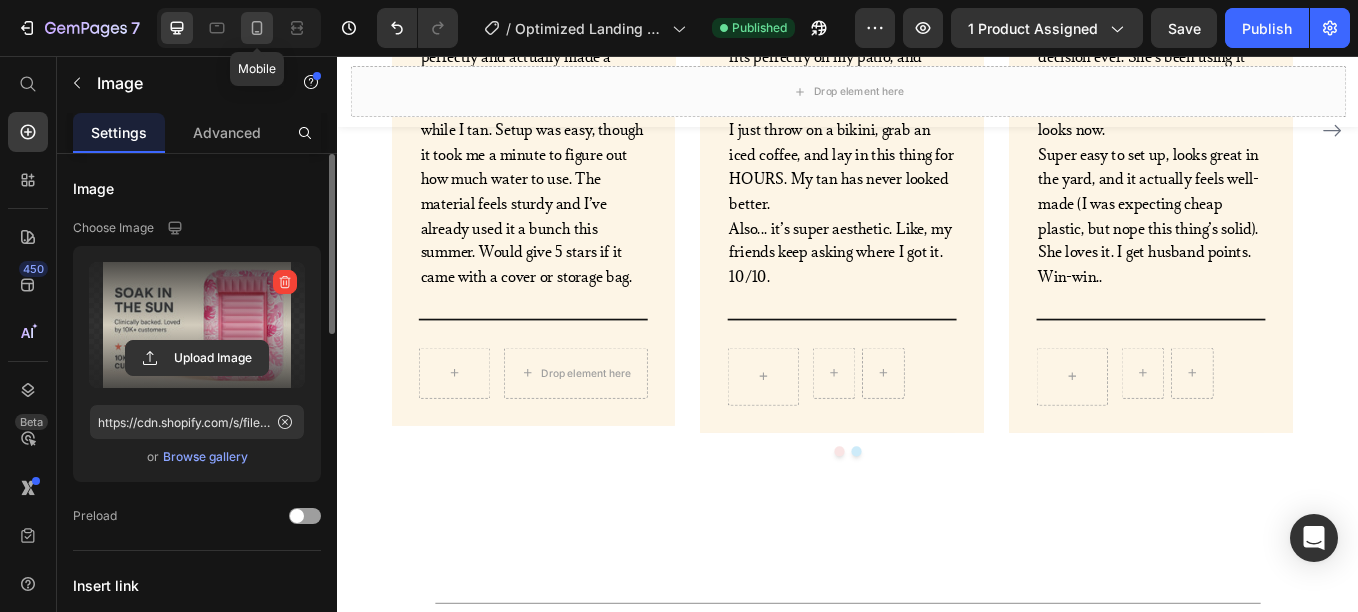 click 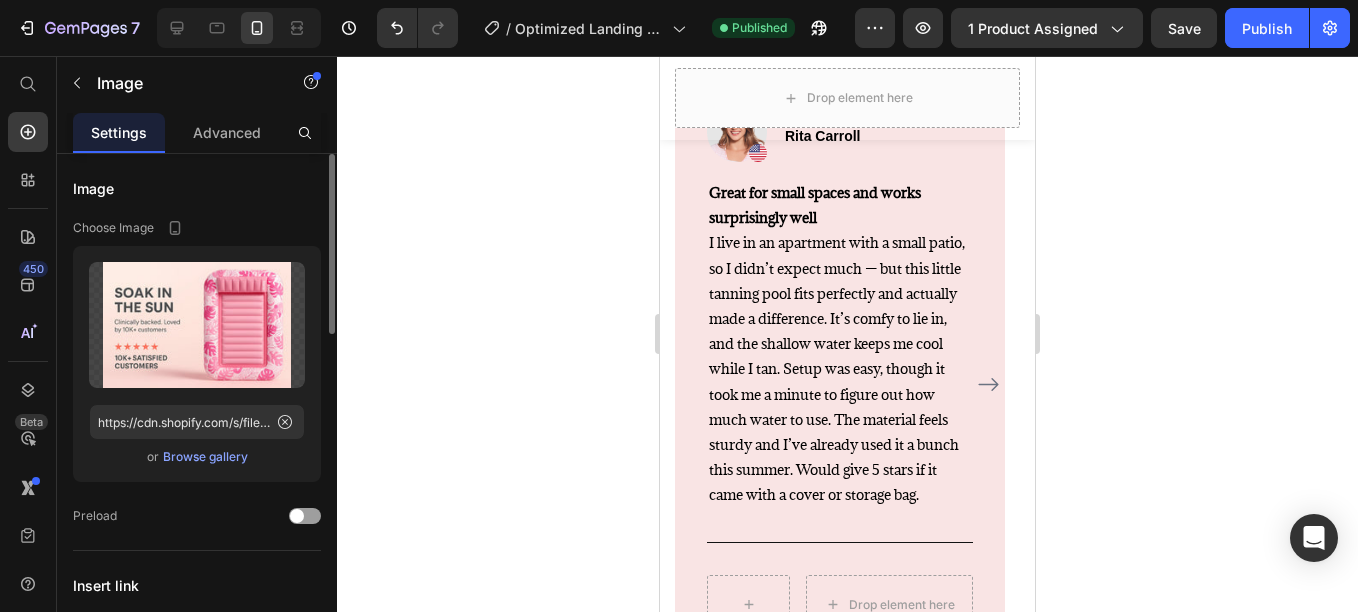 scroll, scrollTop: 3452, scrollLeft: 0, axis: vertical 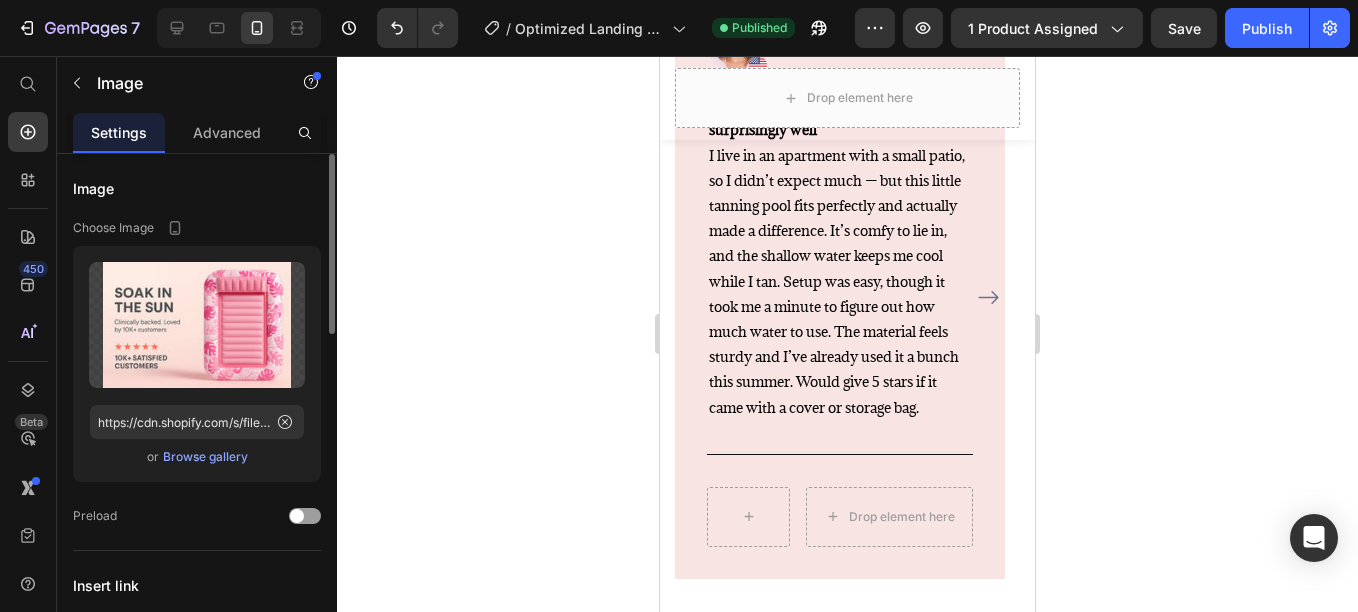 click 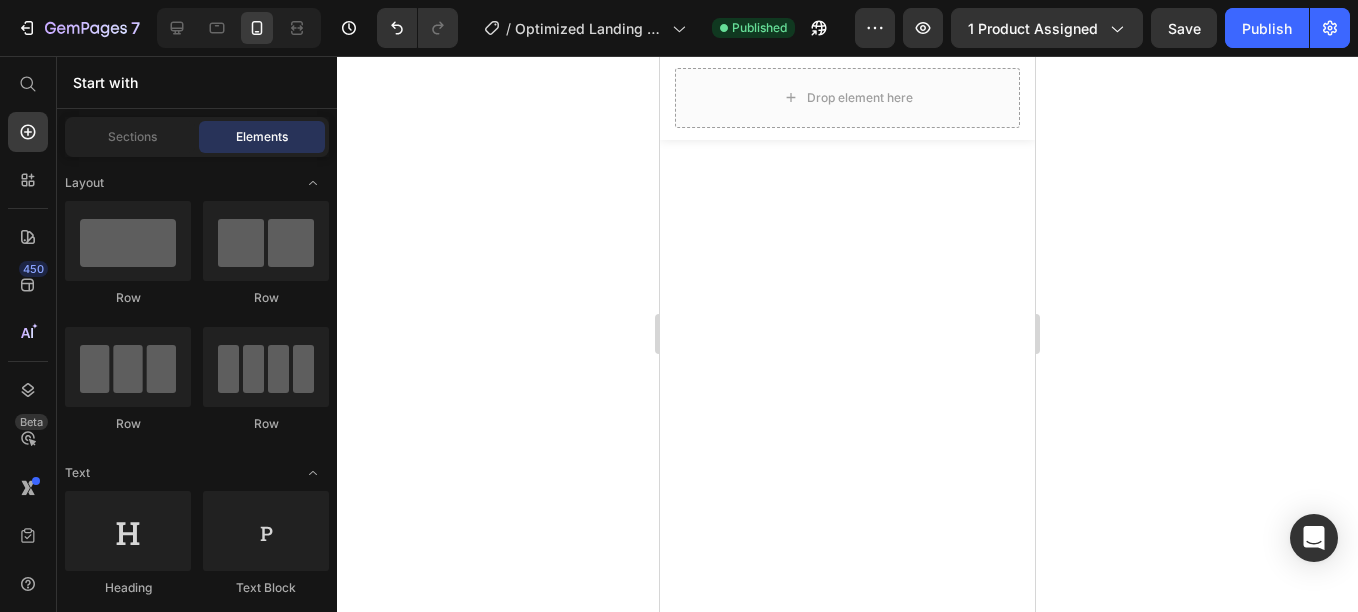 scroll, scrollTop: 797, scrollLeft: 0, axis: vertical 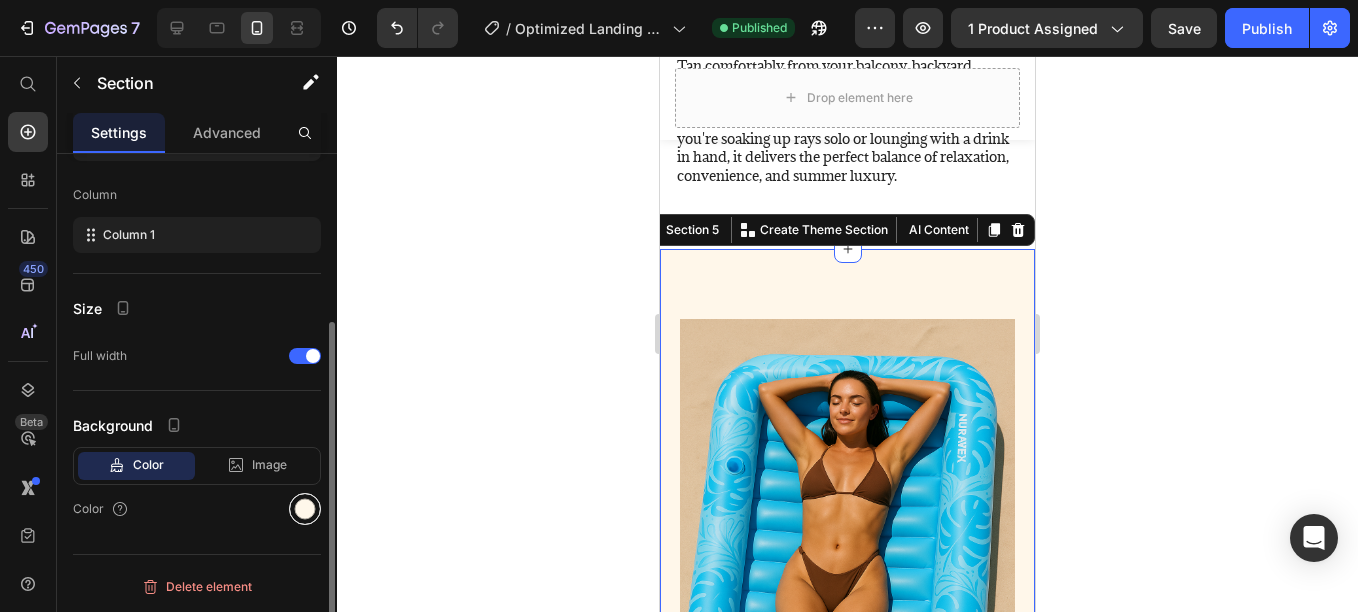 click at bounding box center (305, 509) 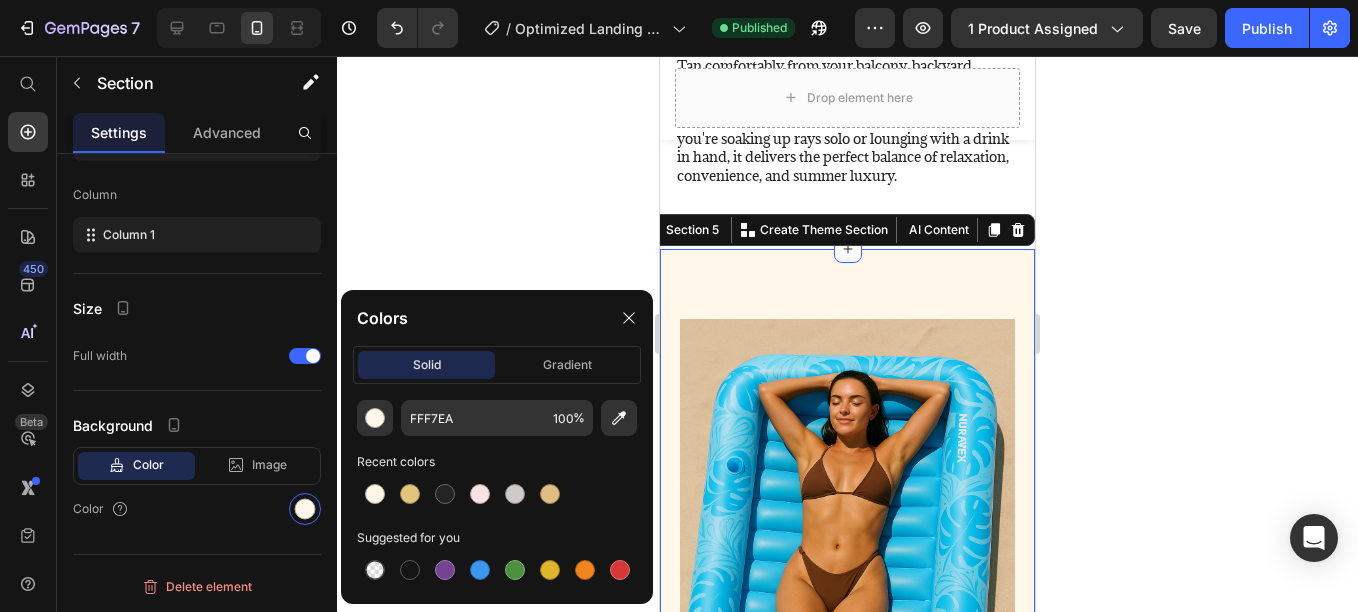 click 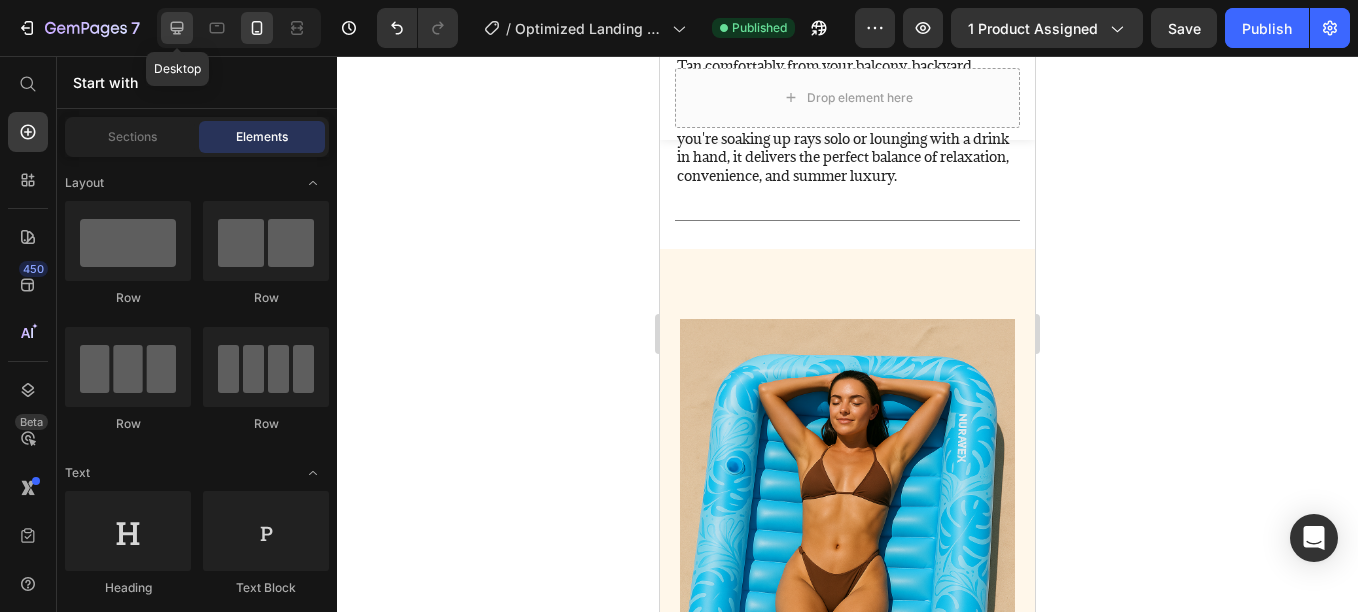 click 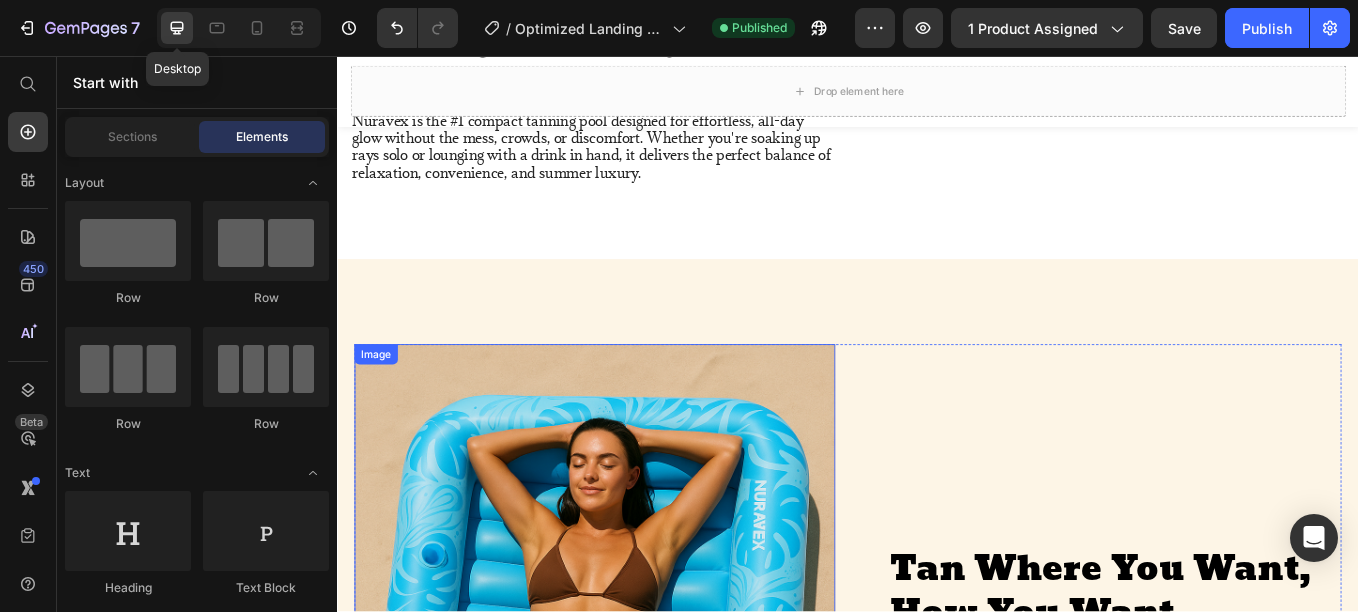 scroll, scrollTop: 2338, scrollLeft: 0, axis: vertical 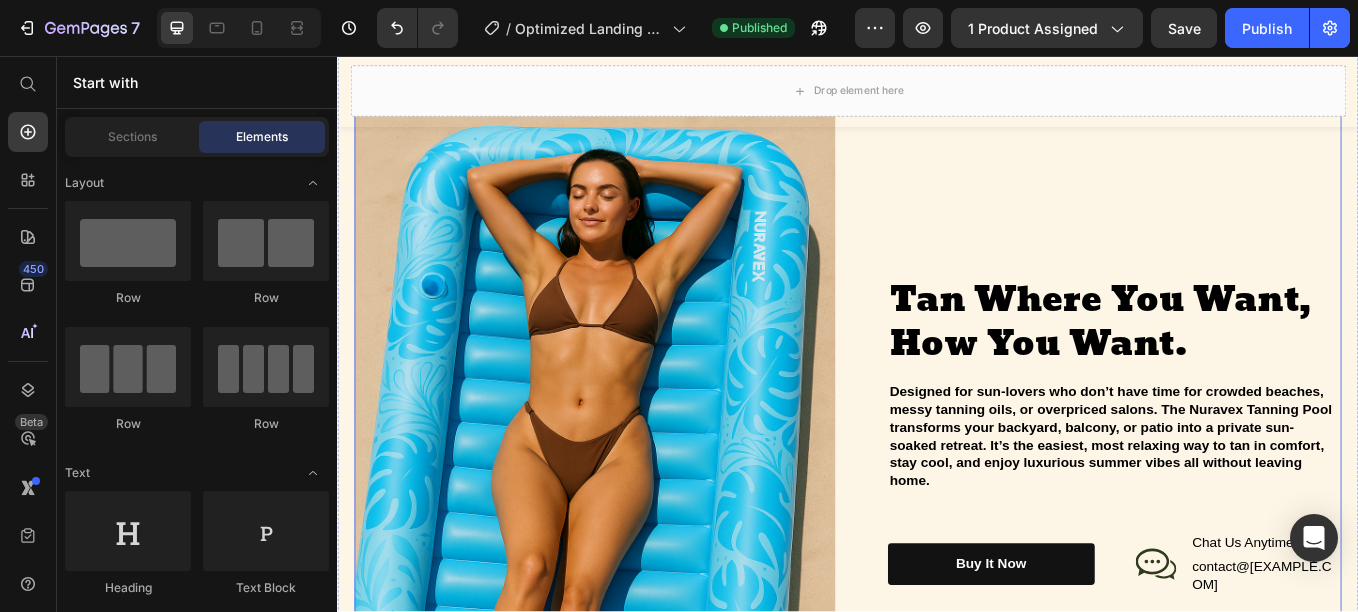 click on "Icon Chat Us Anytime Text Block contact@[EXAMPLE.COM] Text Block Row Row Row" at bounding box center [1234, 503] 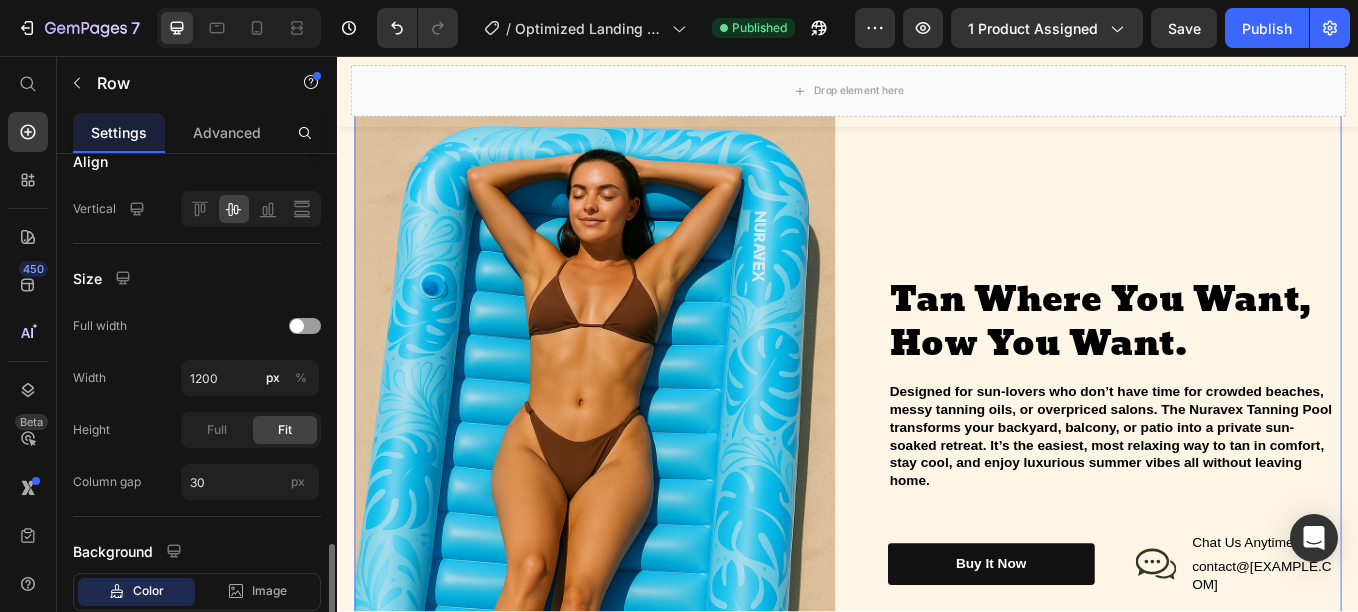 scroll, scrollTop: 606, scrollLeft: 0, axis: vertical 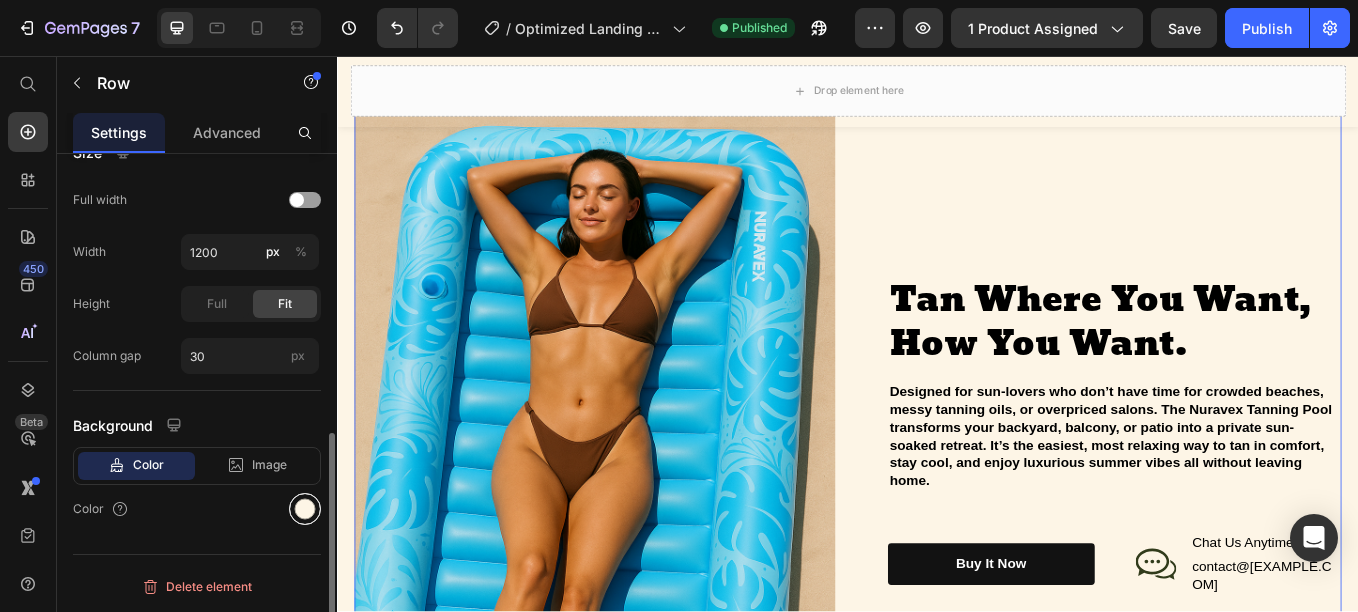 click at bounding box center (305, 509) 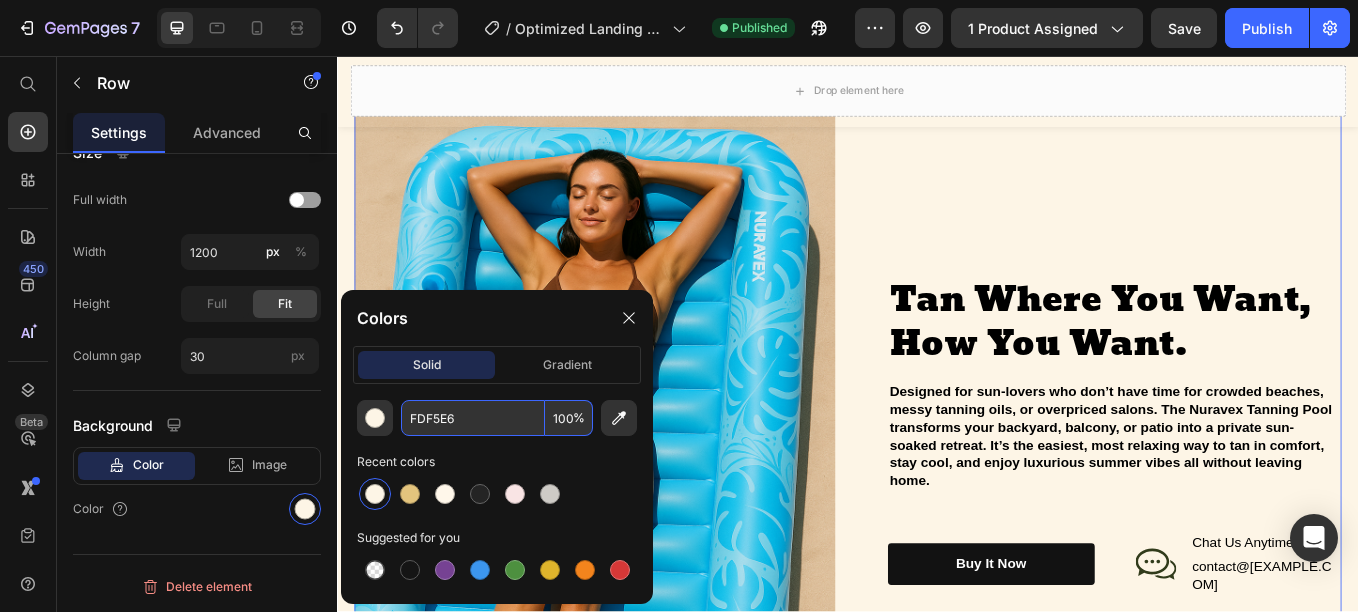 click on "FDF5E6" at bounding box center [473, 418] 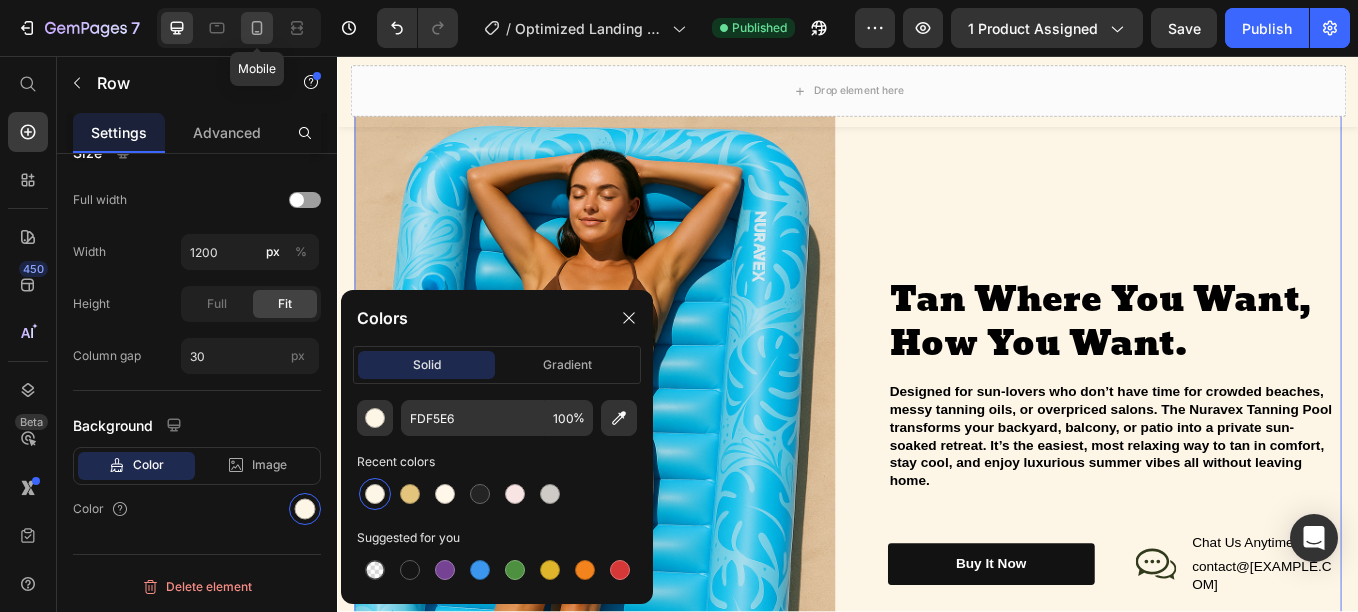 click 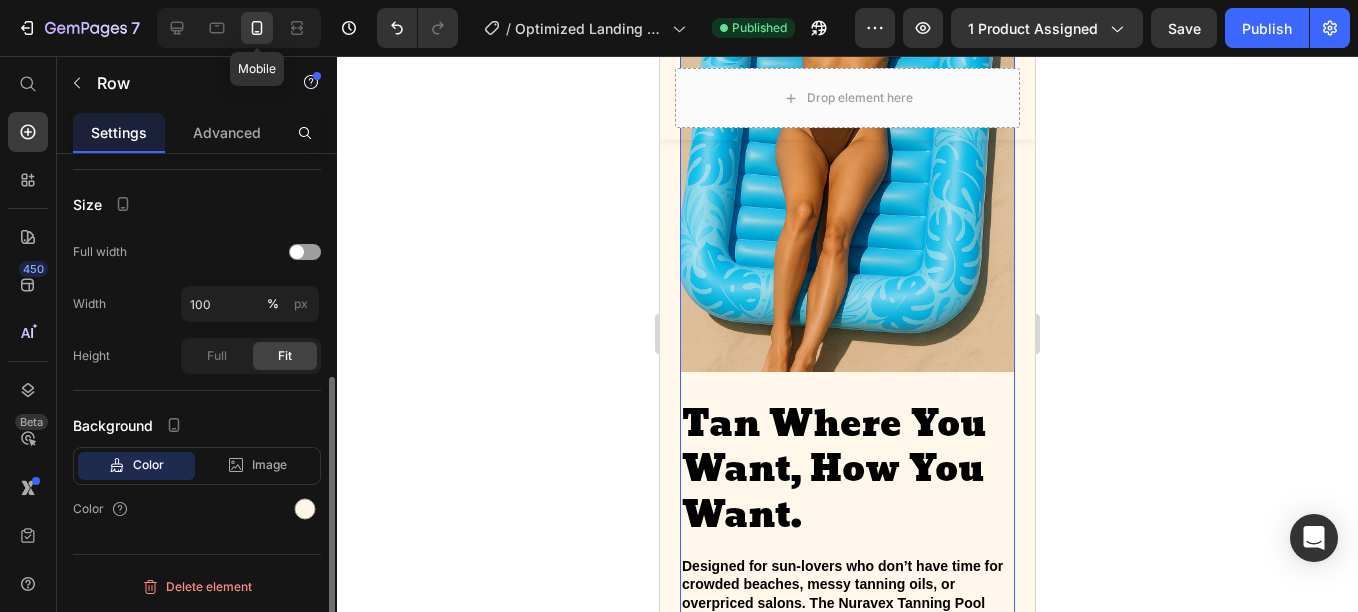 scroll, scrollTop: 393, scrollLeft: 0, axis: vertical 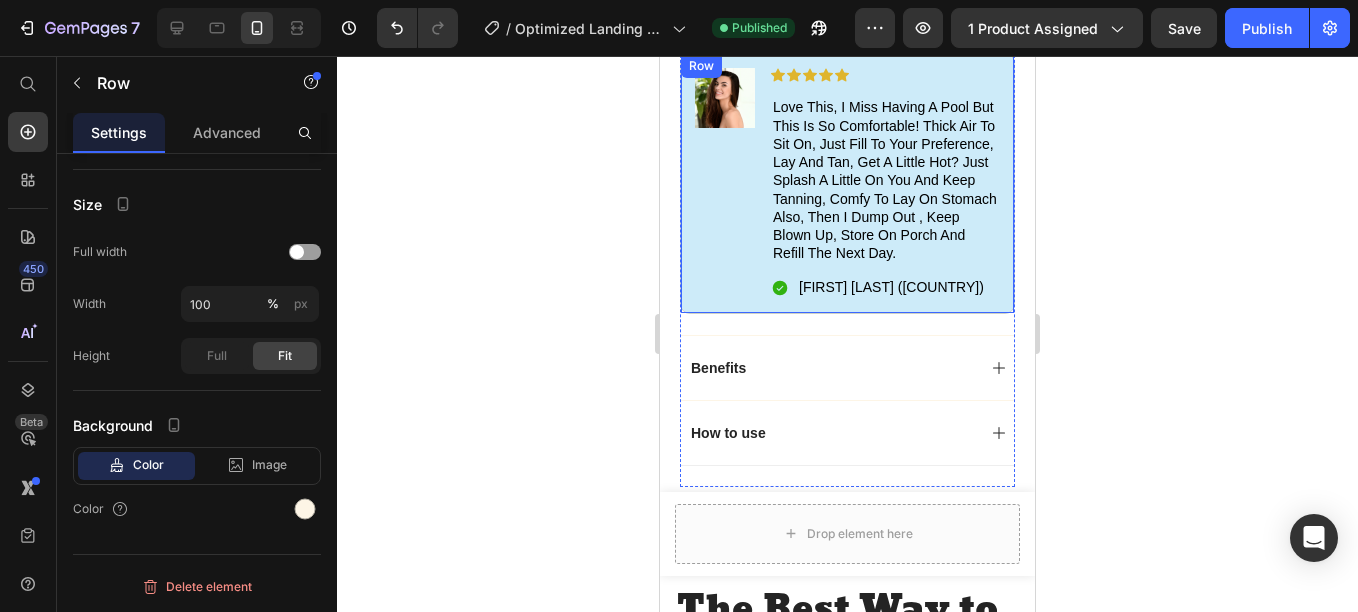 click on "Image" at bounding box center (725, 183) 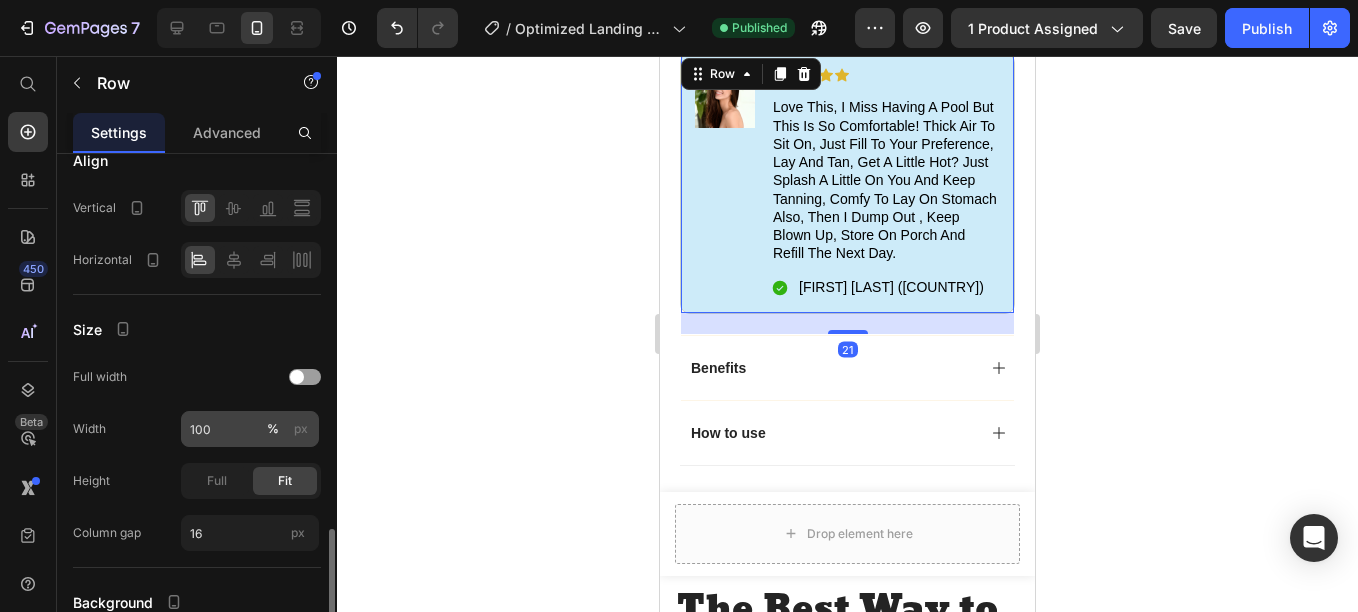 scroll, scrollTop: 570, scrollLeft: 0, axis: vertical 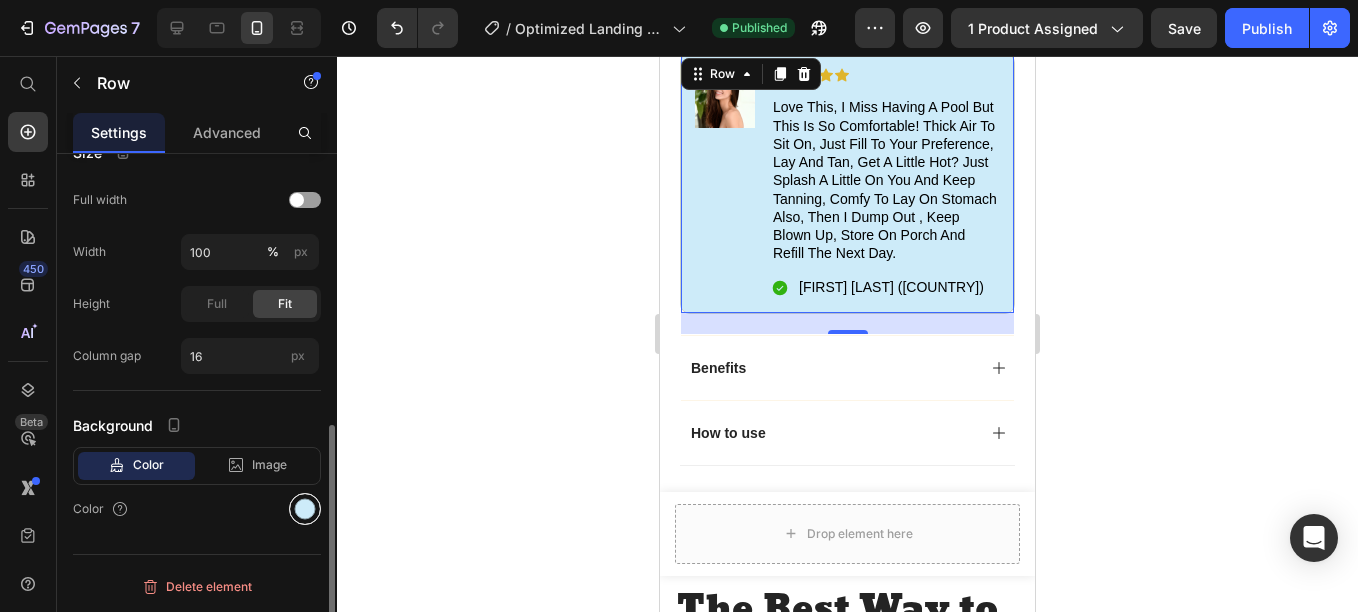 click at bounding box center (305, 509) 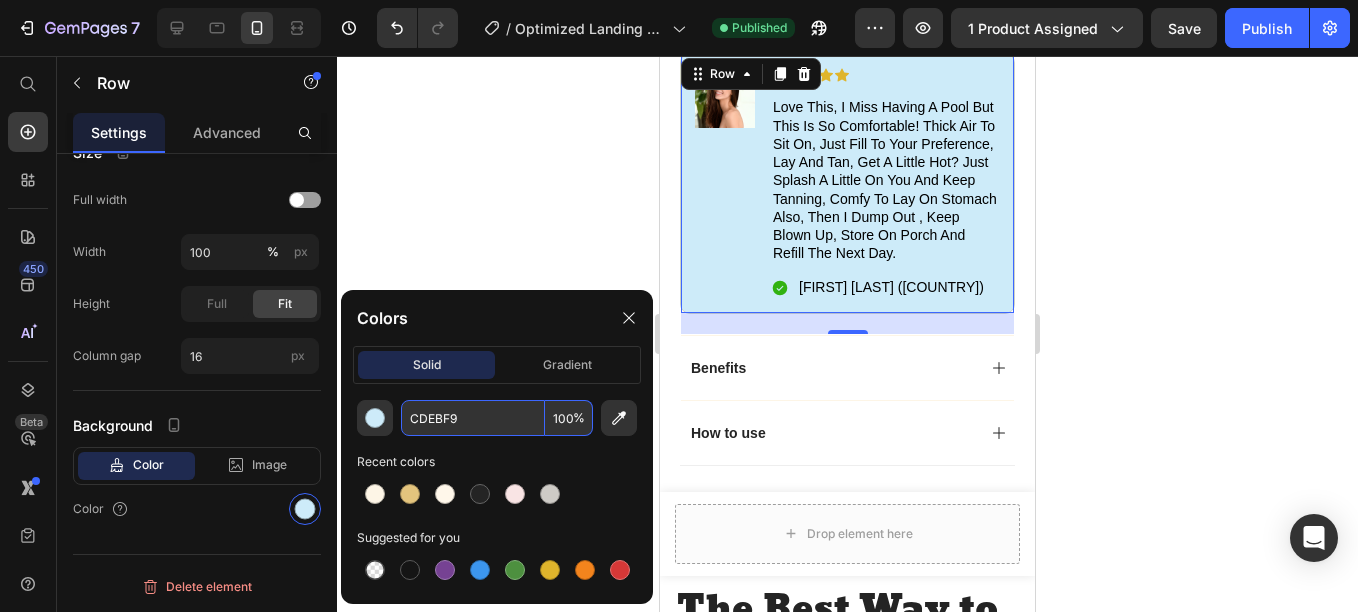 click on "CDEBF9" at bounding box center [473, 418] 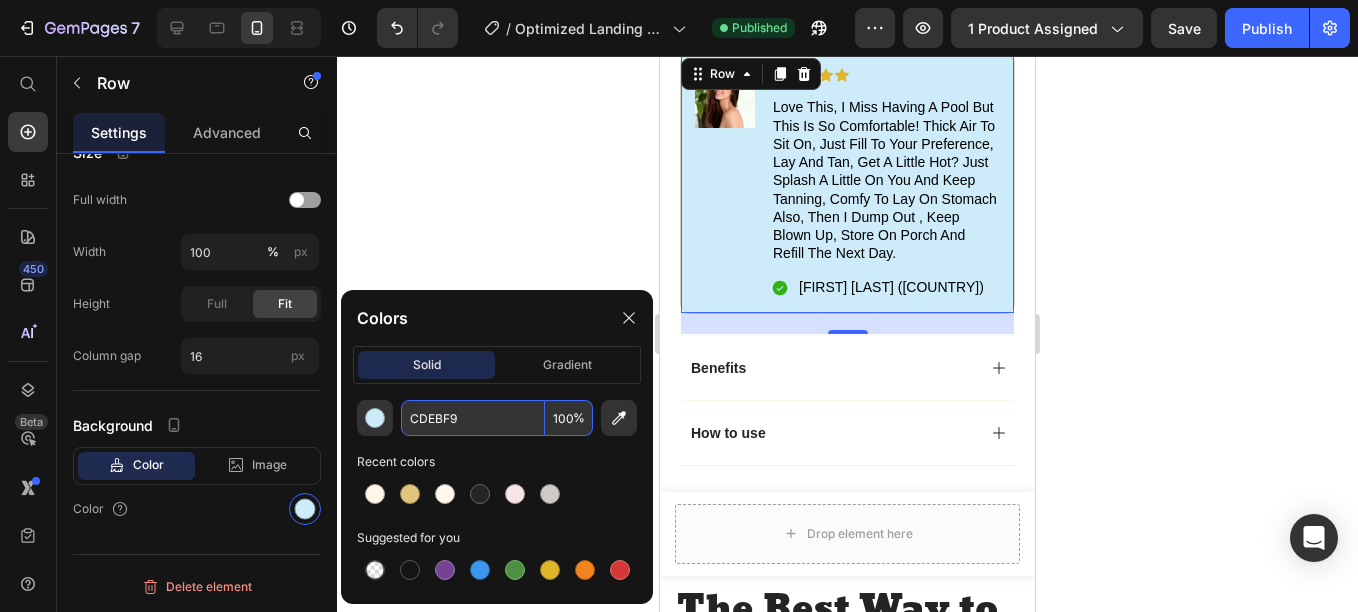 paste on "FDF5E6" 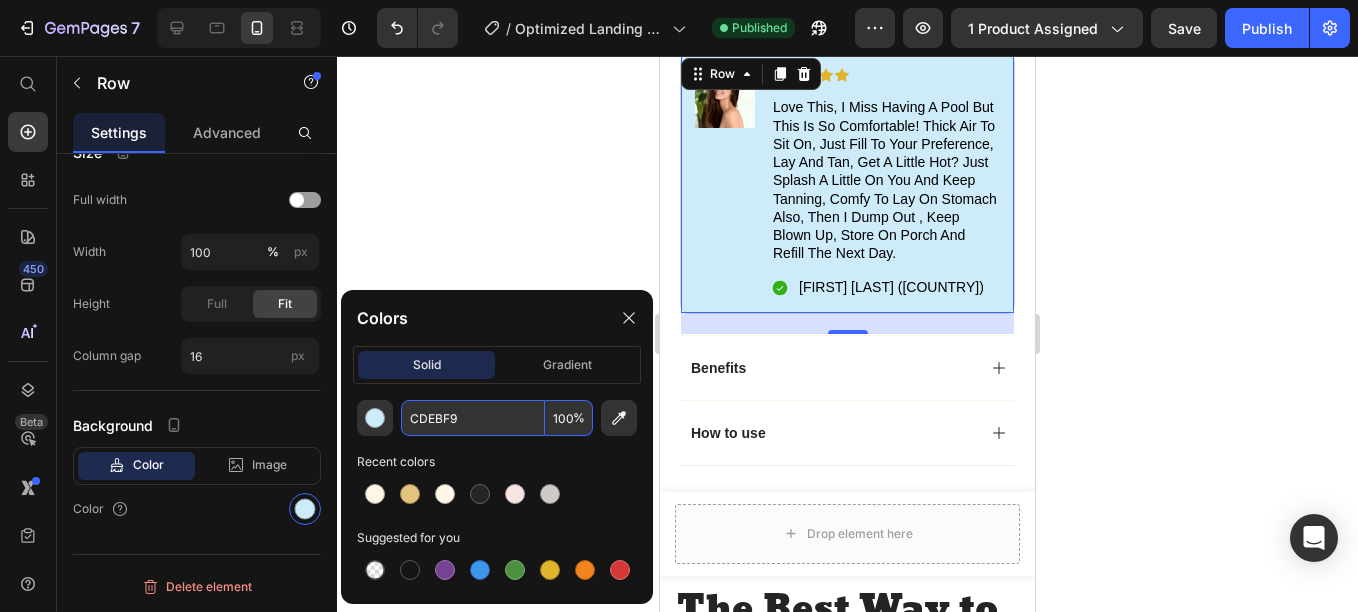 type on "FDF5E6" 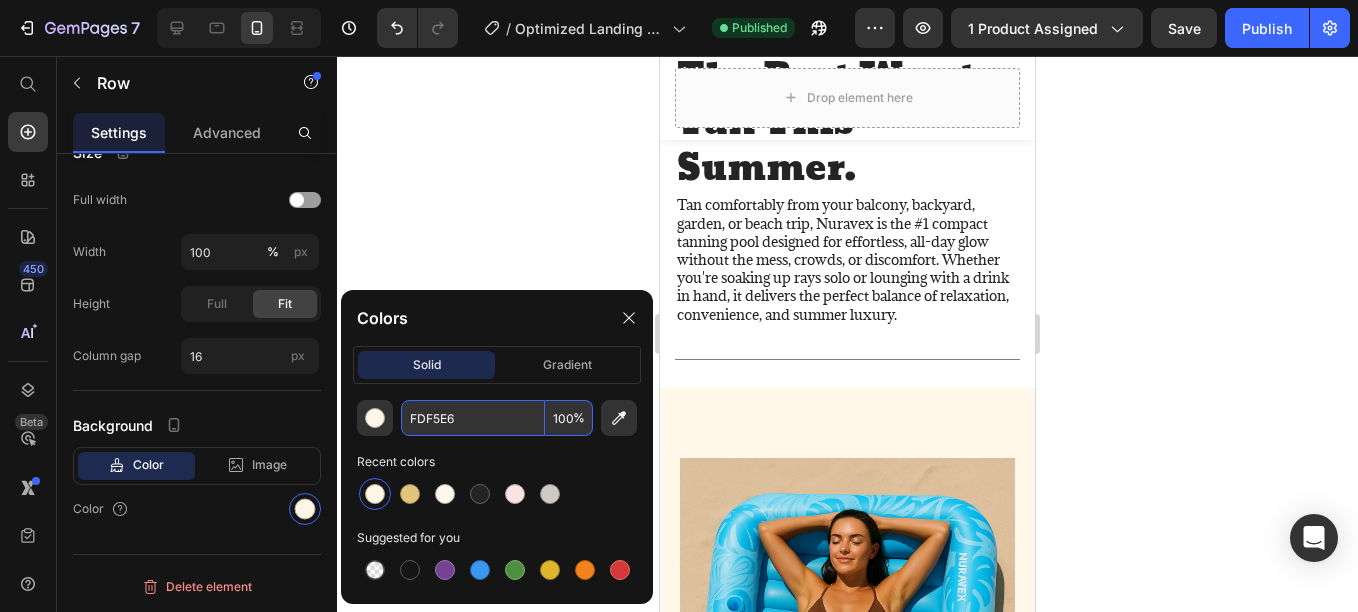 scroll, scrollTop: 1971, scrollLeft: 0, axis: vertical 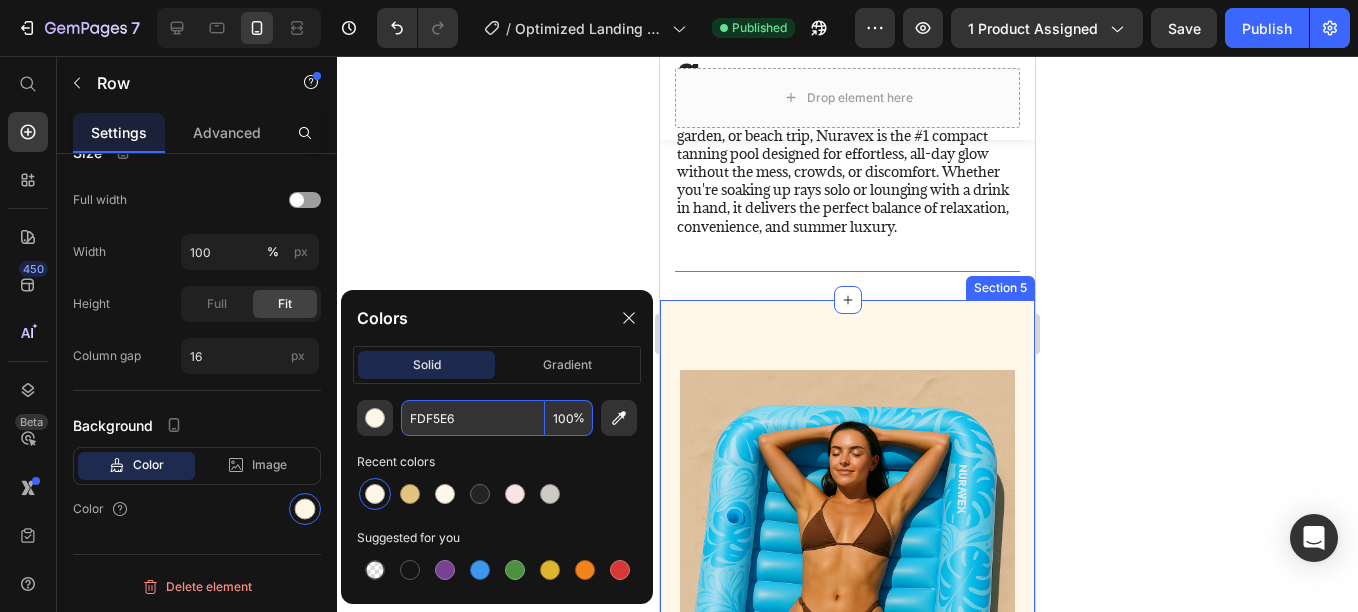 click on "Icon Chat Us Anytime Text Block contact@[EXAMPLE.COM] Text Block Row Row Row Row Section 5" at bounding box center (847, 854) 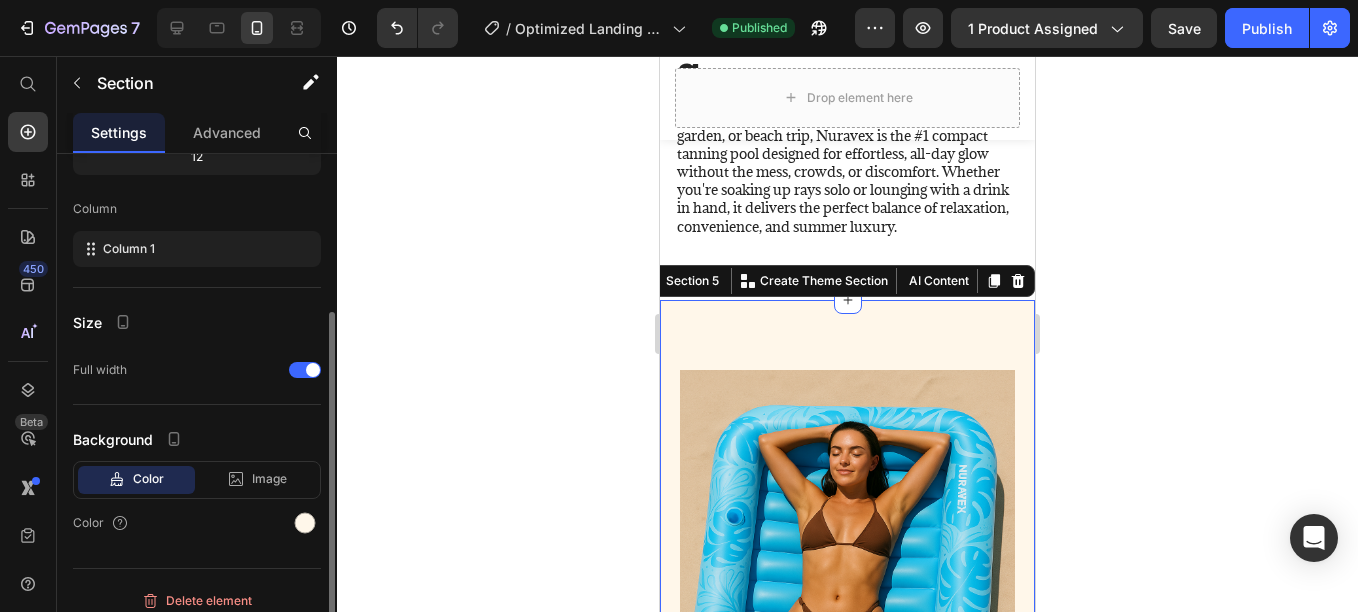 scroll, scrollTop: 249, scrollLeft: 0, axis: vertical 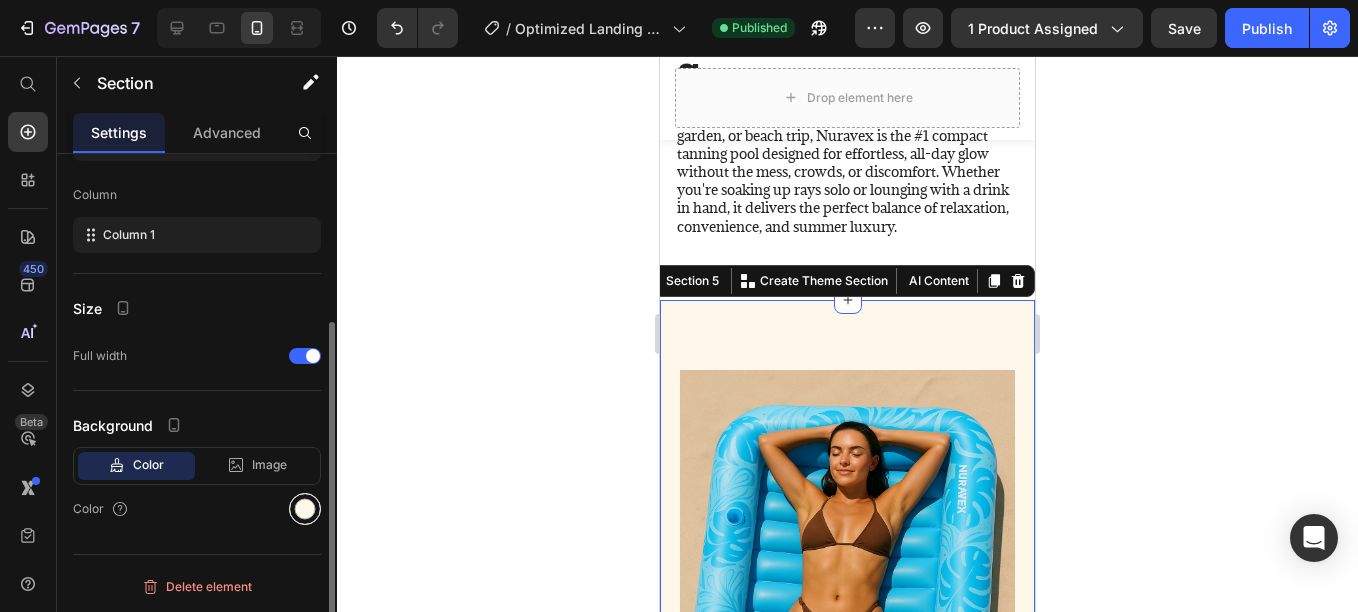 click at bounding box center [305, 509] 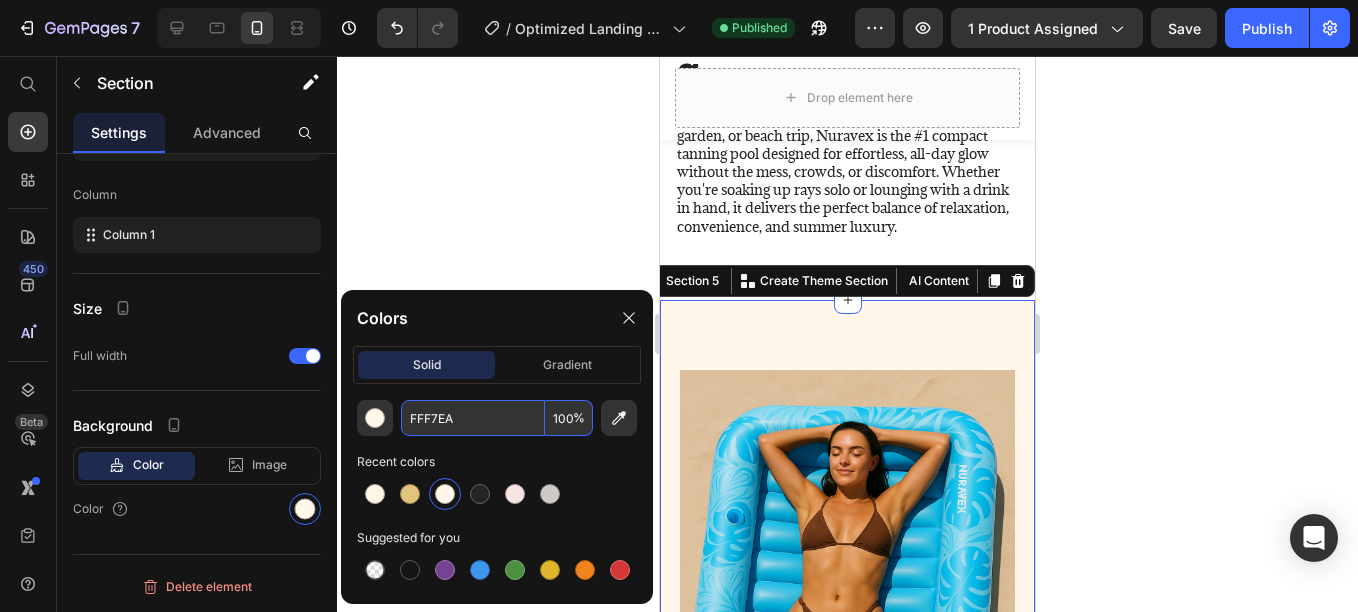 click on "FFF7EA" at bounding box center (473, 418) 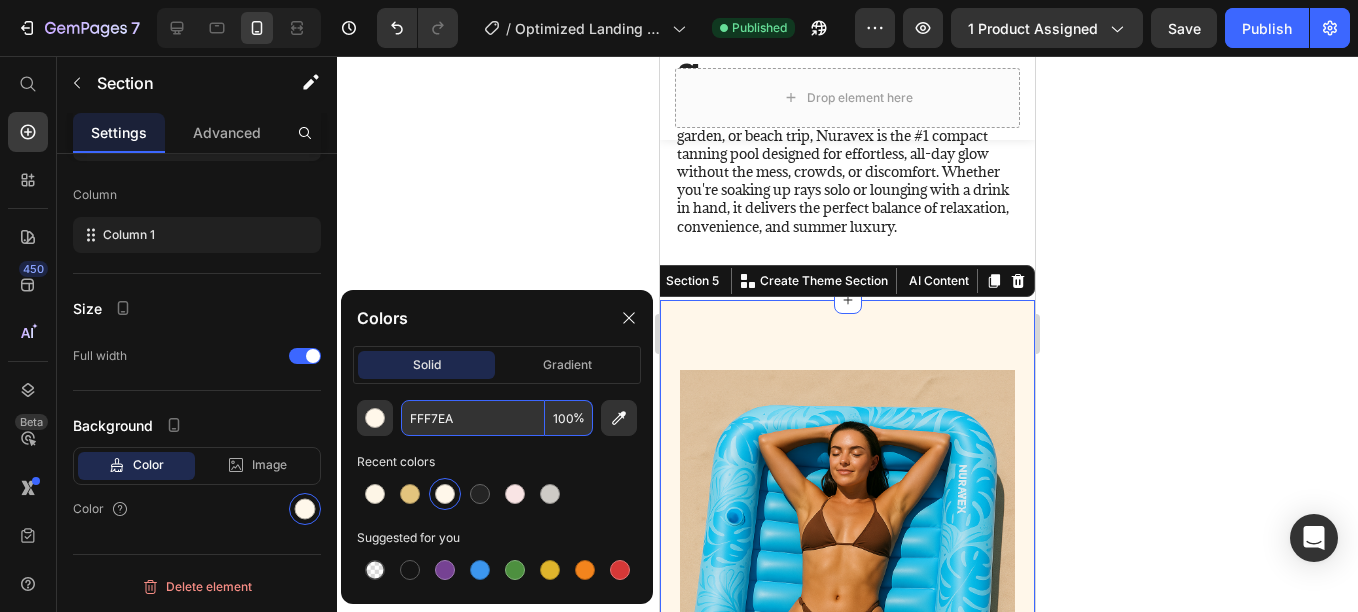 paste on "[CREDIT_CARD]" 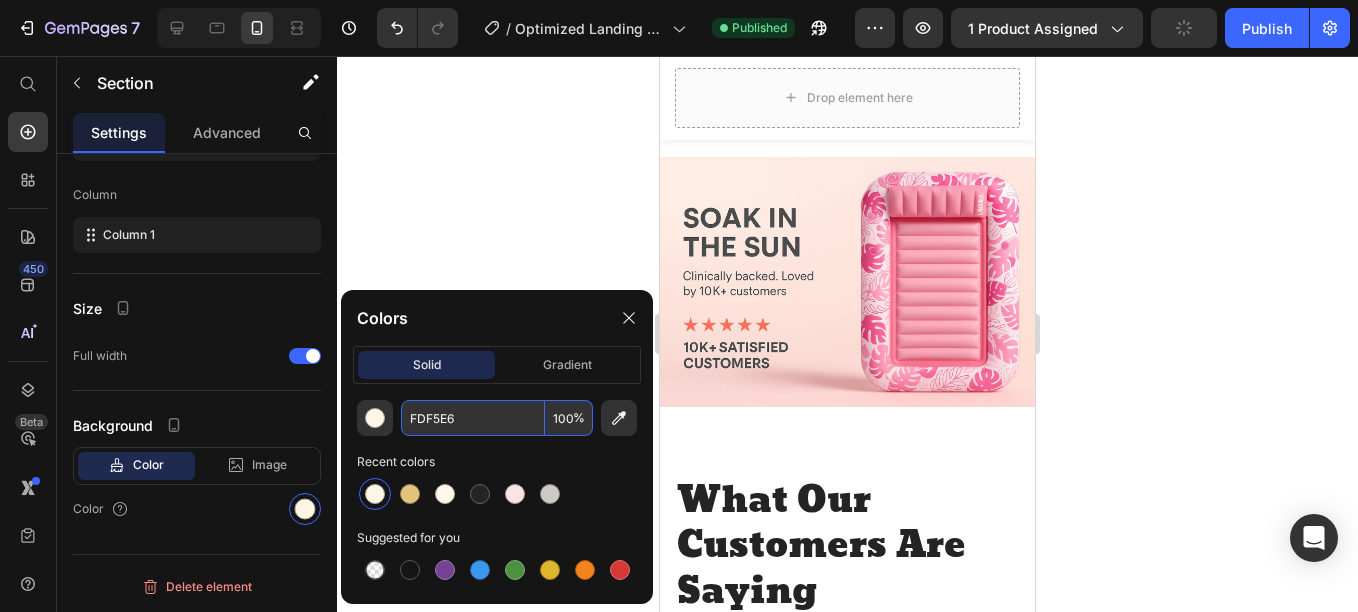 scroll, scrollTop: 3756, scrollLeft: 0, axis: vertical 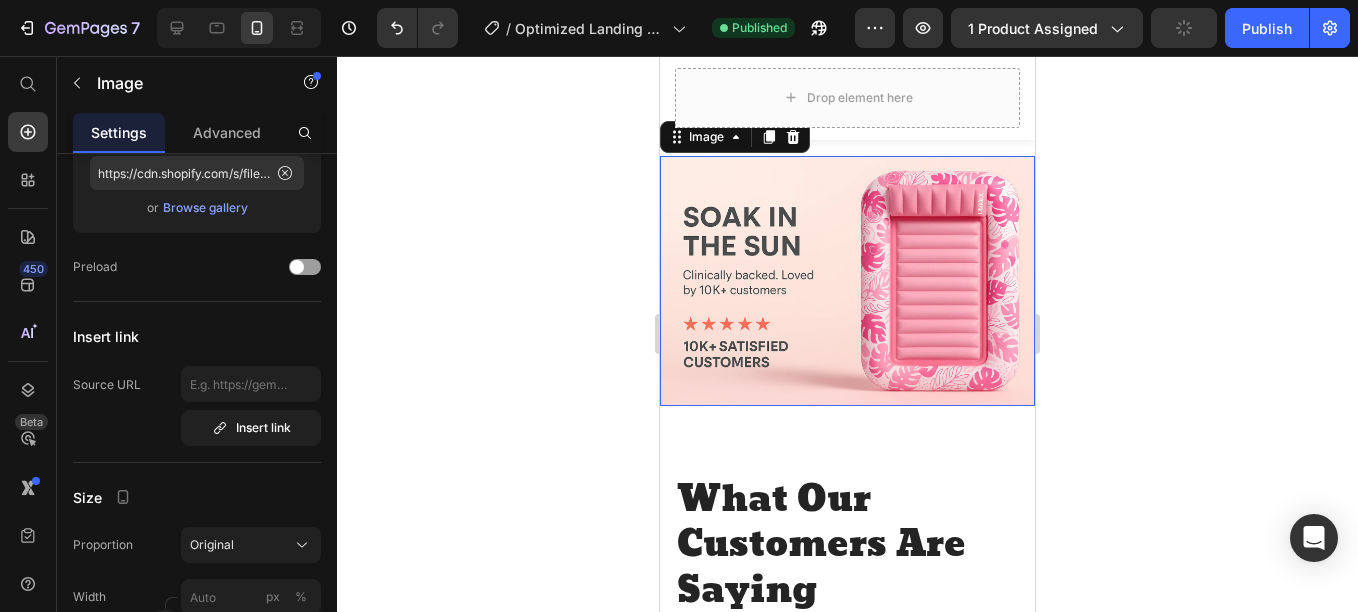 click at bounding box center [847, 281] 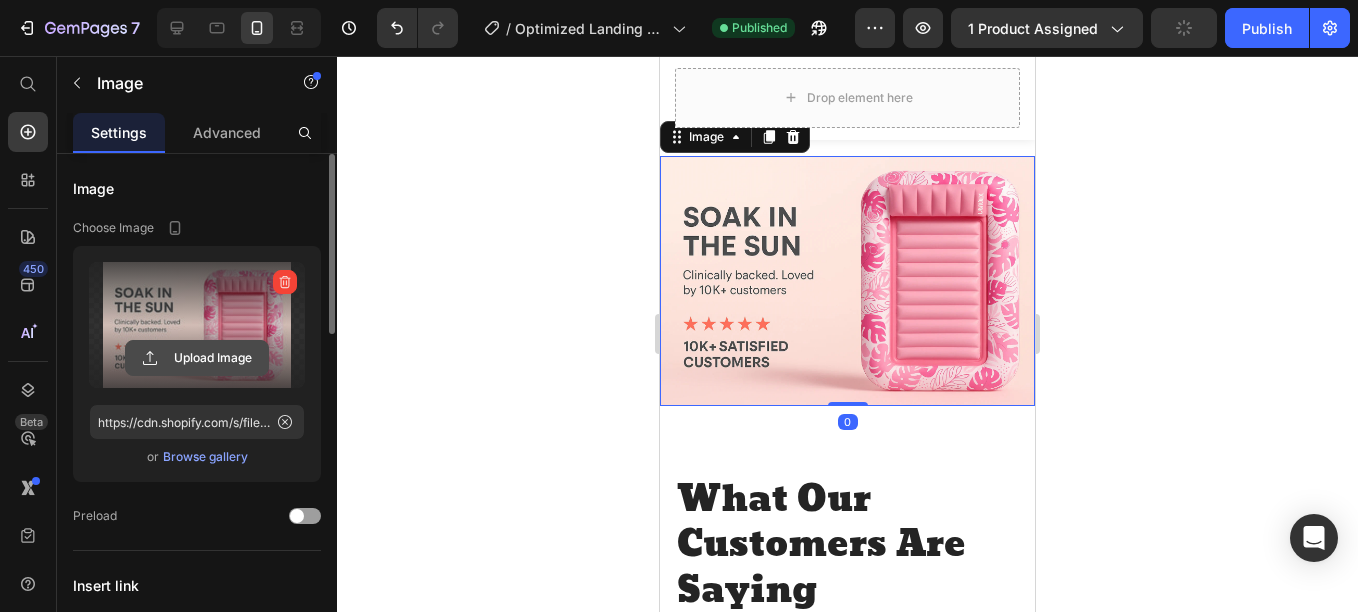 click 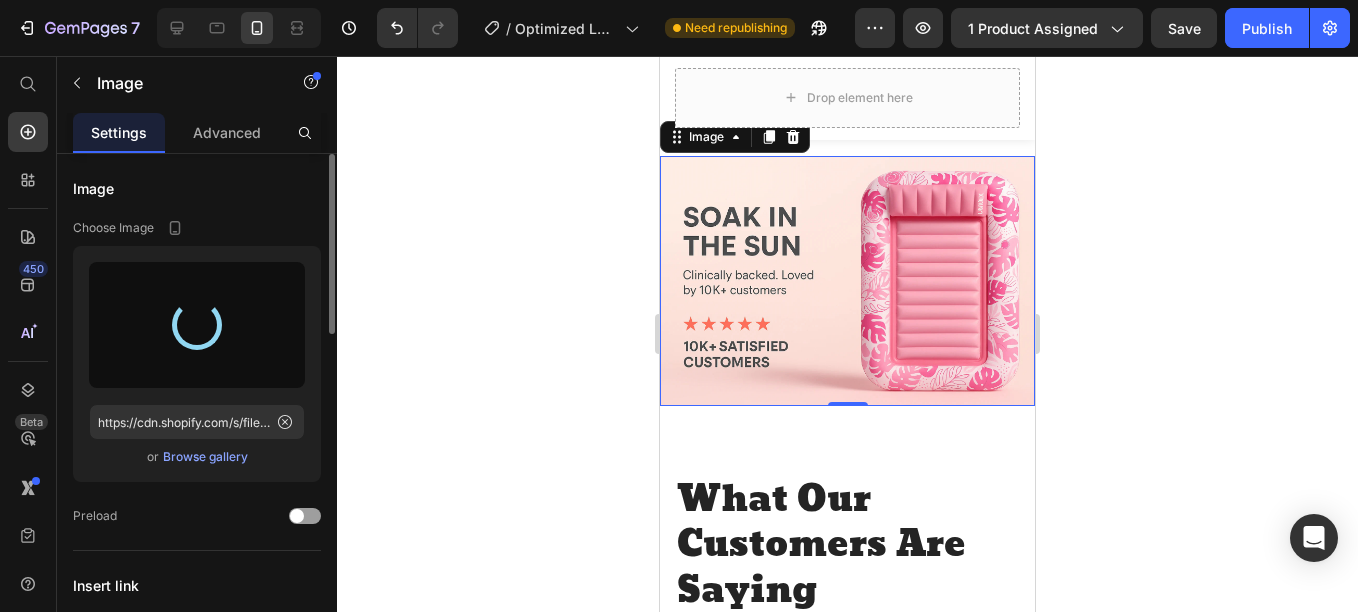 type on "https://cdn.shopify.com/s/files/1/0962/6602/7357/files/gempages_574161037918471214-b546c743-2acb-432c-a636-f63addb02d49.jpg" 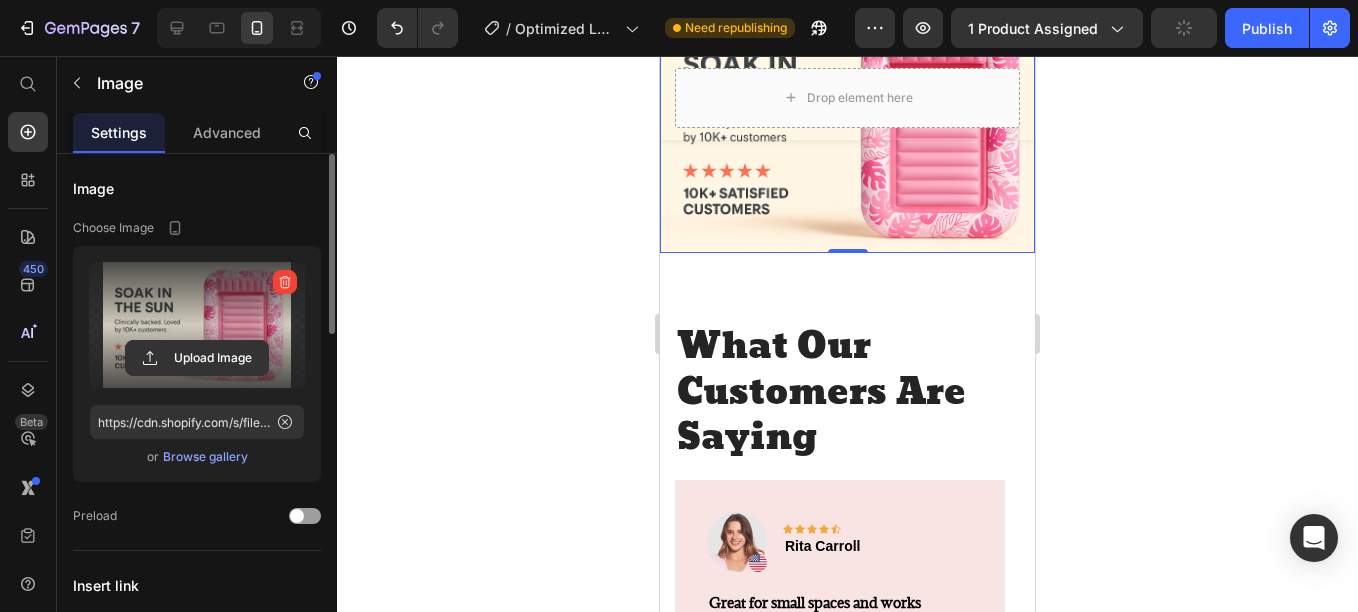 scroll, scrollTop: 3891, scrollLeft: 0, axis: vertical 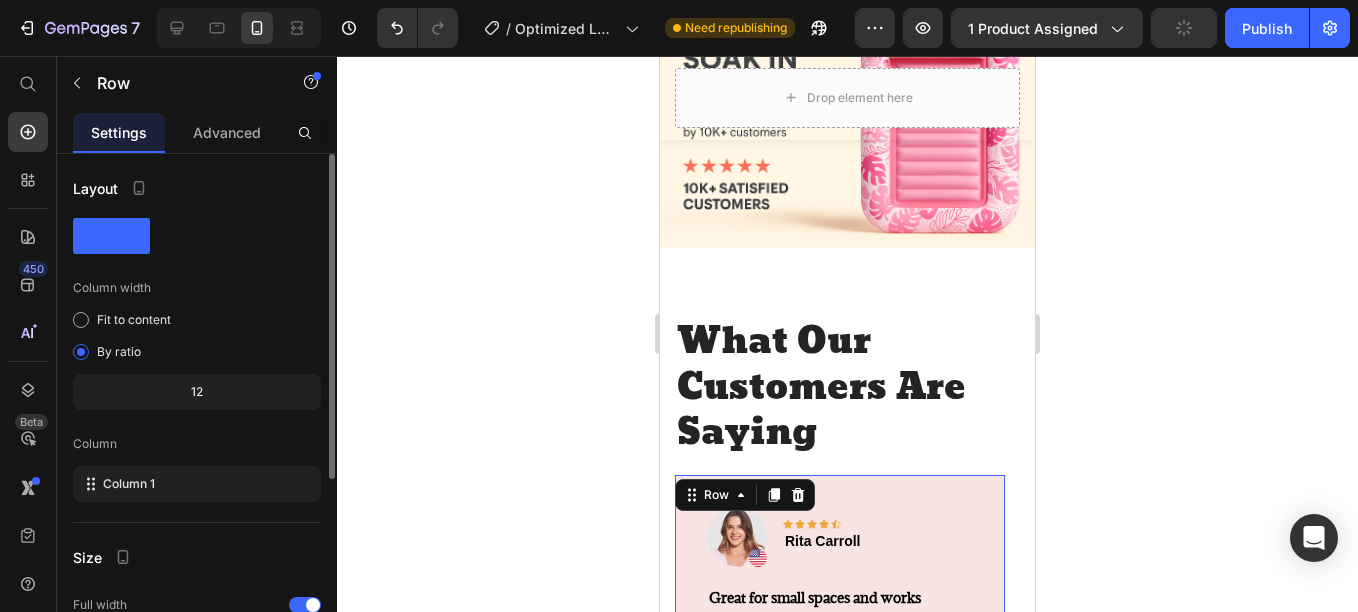 click on "Image
Icon
Icon
Icon
Icon
Icon Row Rita Carroll Text block Row Great for small spaces and works surprisingly well I live in an apartment with a small patio, so I didn’t expect much — but this little tanning pool fits perfectly and actually made a difference. It’s comfy to lie in, and the shallow water keeps me cool while I tan. Setup was easy, though it took me a minute to figure out how much water to use. The material feels sturdy and I’ve already used it a bunch this summer. Would give 5 stars if it came with a cover or storage bag. Text block                Title Line
Drop element here Product Row   0" at bounding box center (840, 773) 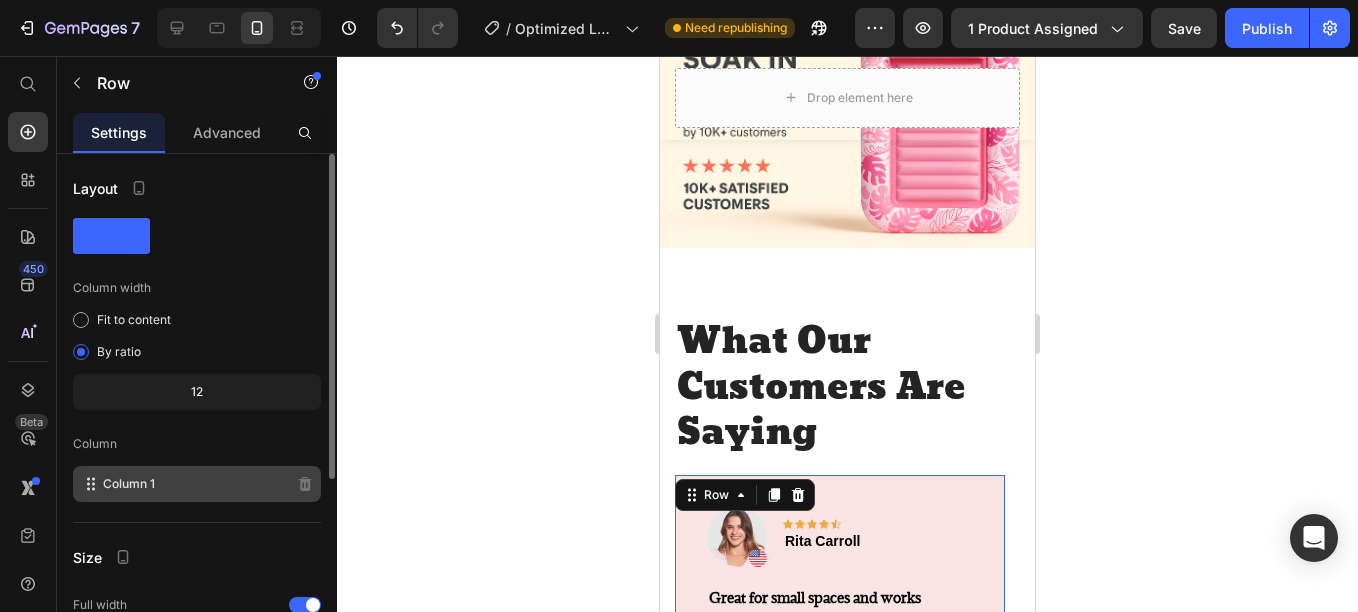 scroll, scrollTop: 301, scrollLeft: 0, axis: vertical 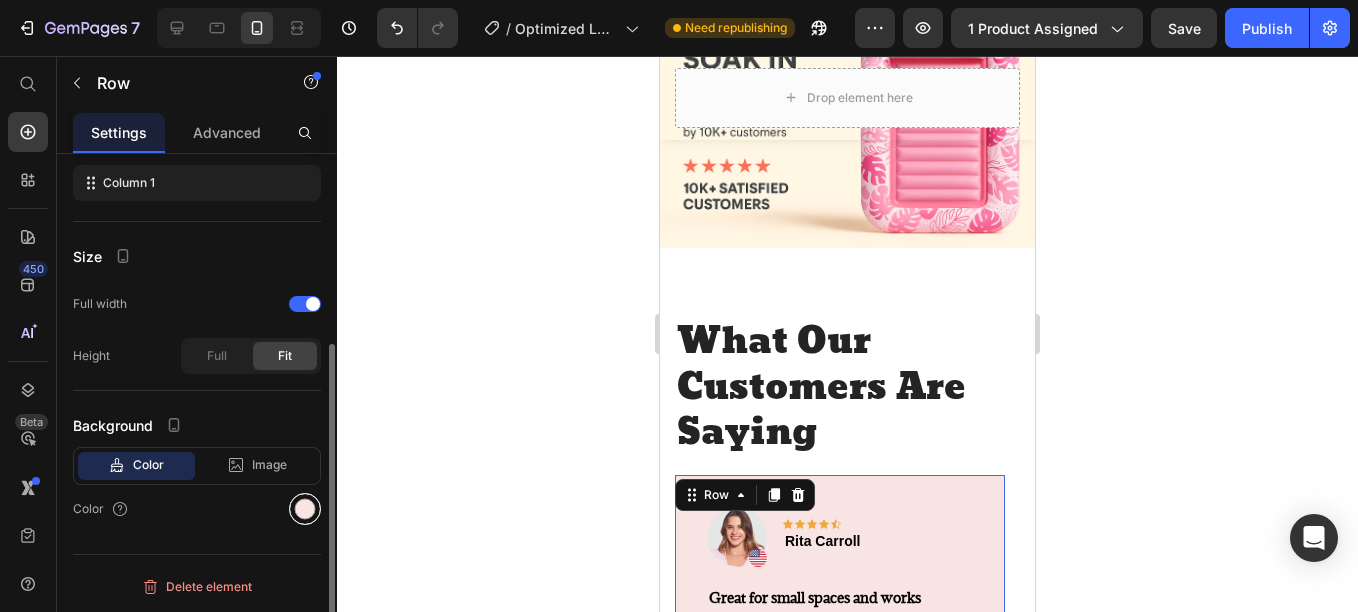 click at bounding box center (305, 509) 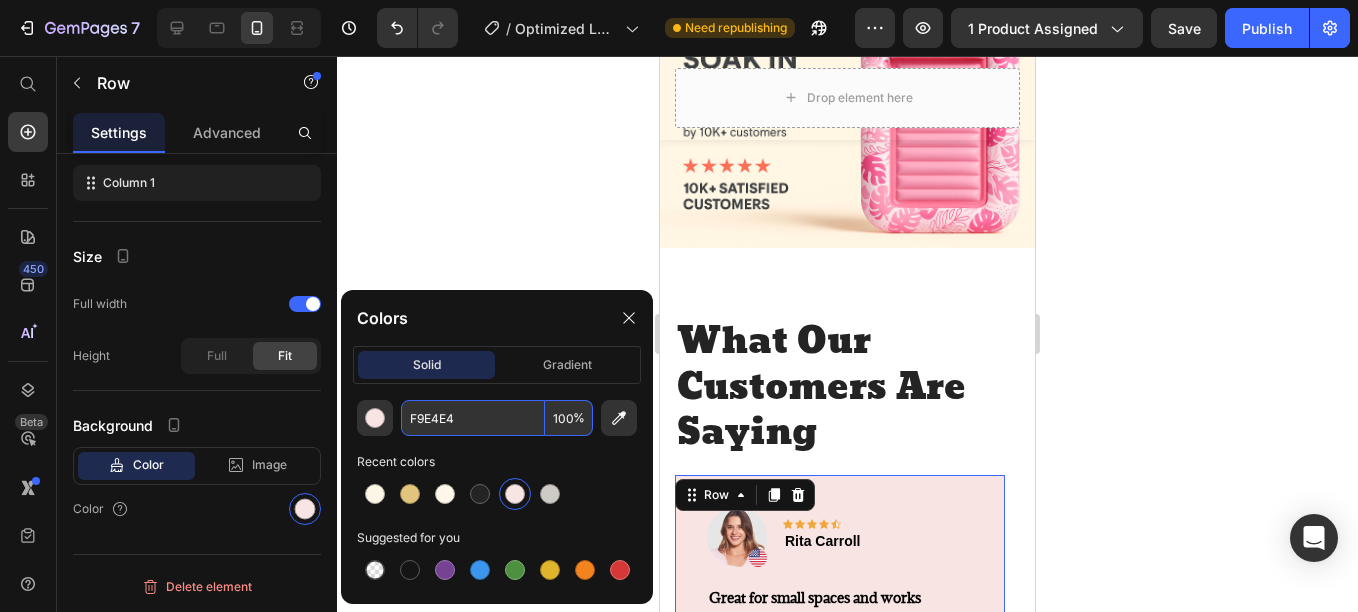 click on "F9E4E4" at bounding box center [473, 418] 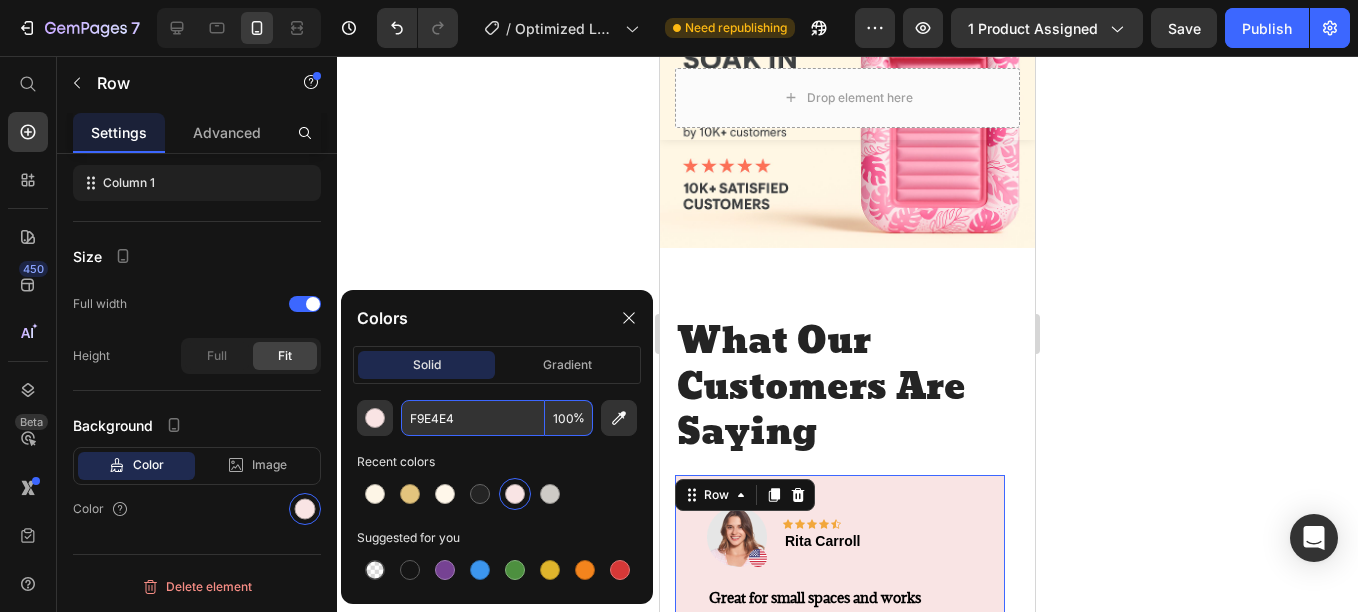 paste on "[CREDIT_CARD]" 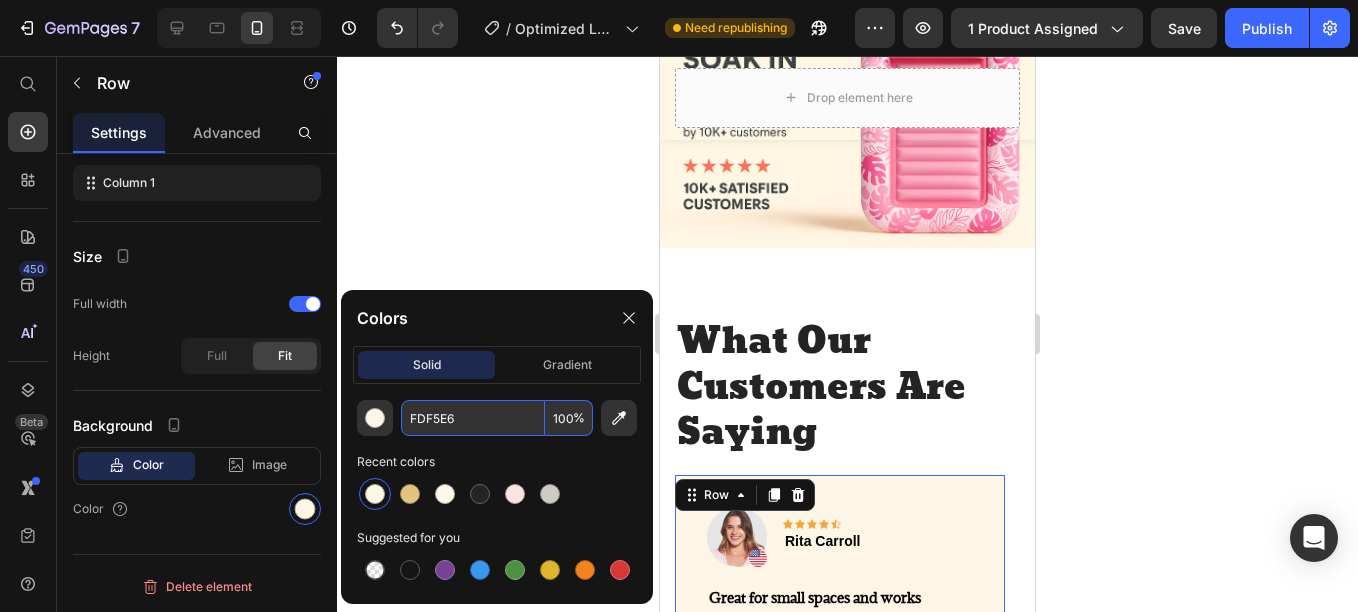 type on "FDF5E6" 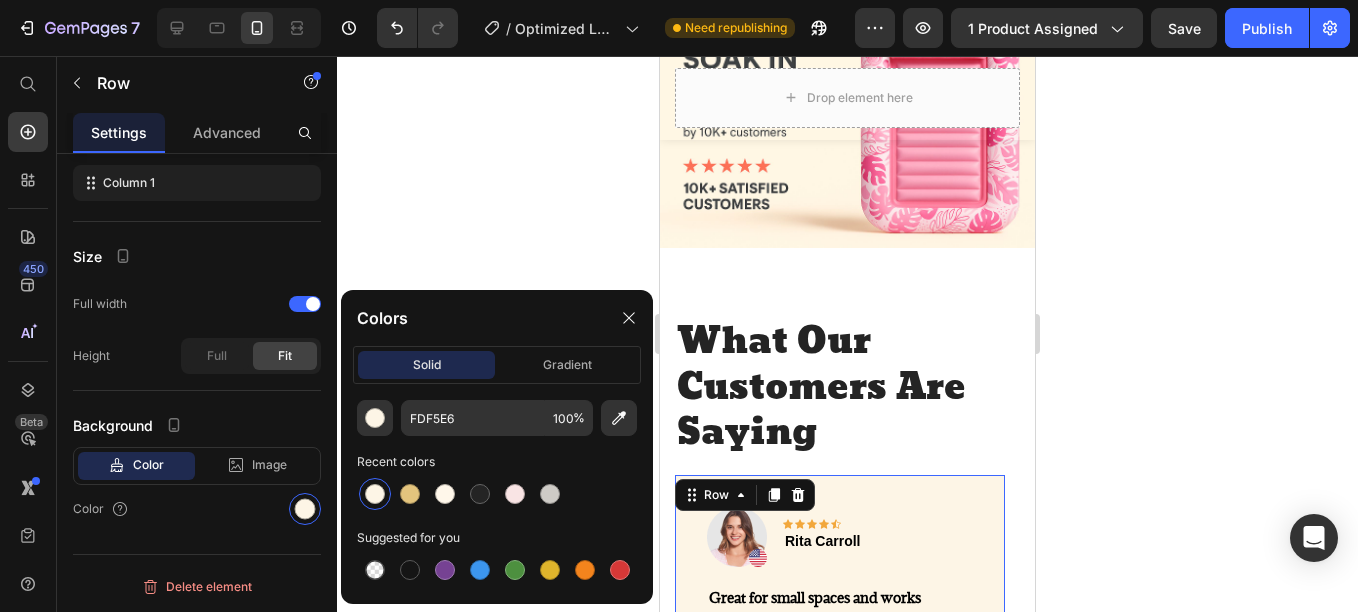click 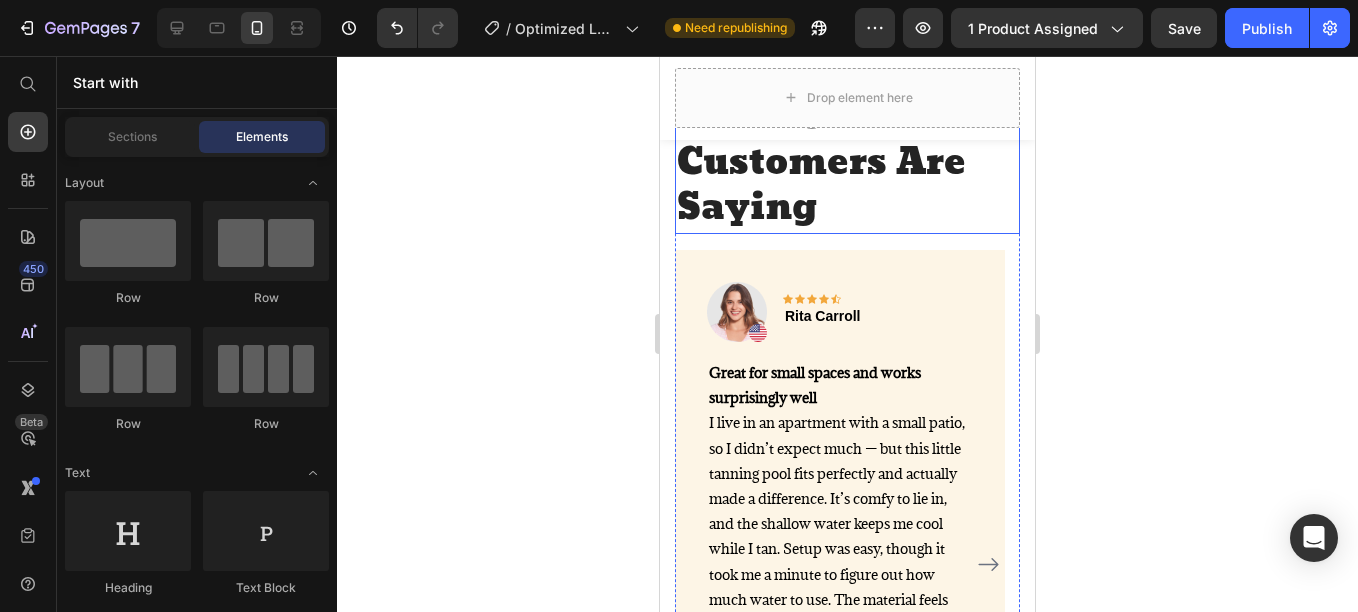 scroll, scrollTop: 4186, scrollLeft: 0, axis: vertical 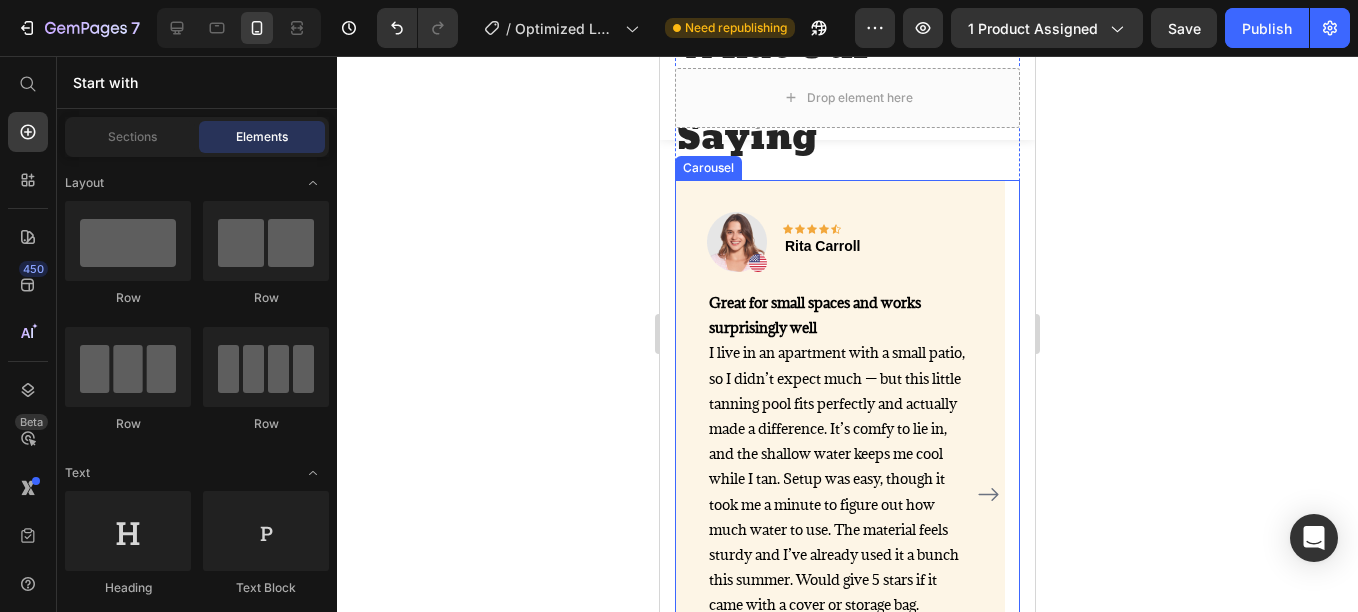 click 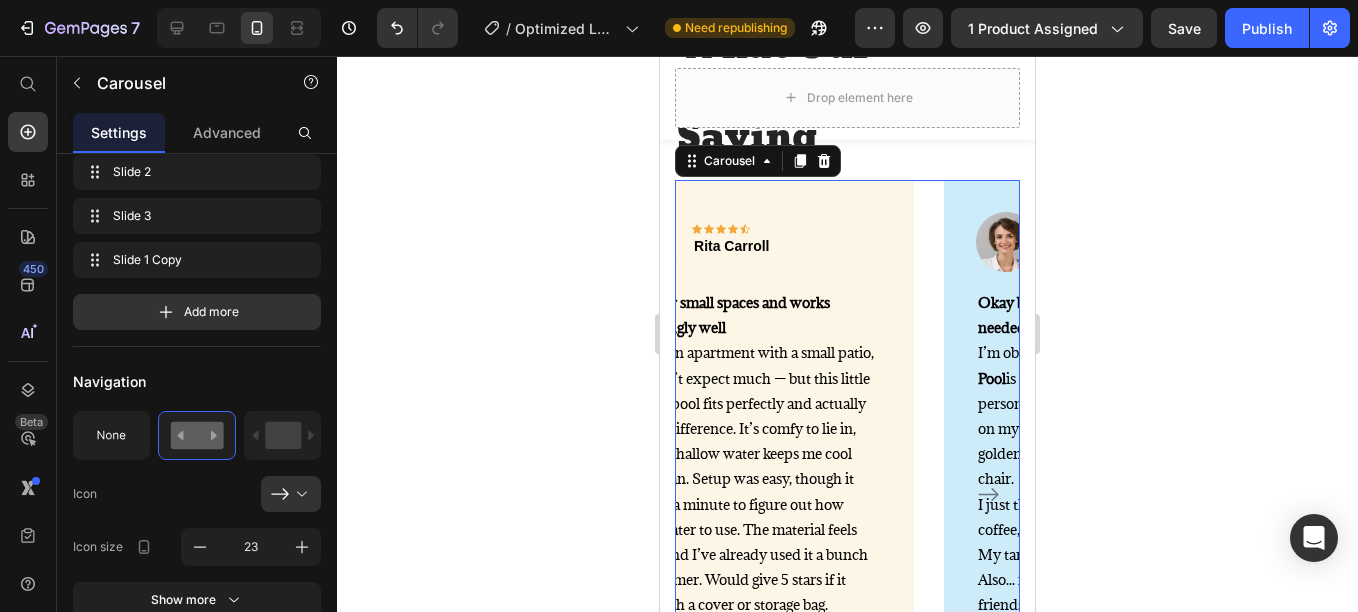 scroll, scrollTop: 0, scrollLeft: 0, axis: both 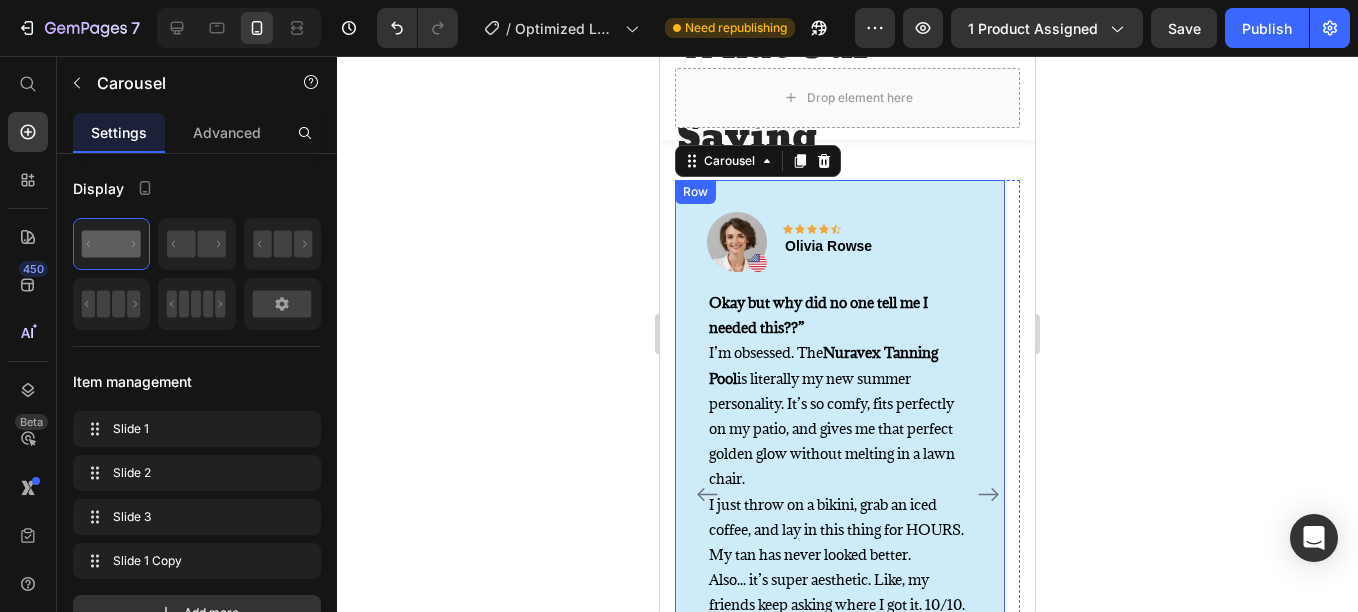click on "Image
Icon
Icon
Icon
Icon
Icon Row Olivia Rowse Text block Row Okay but why did no one tell me I needed this??” I’m obsessed. The  Nuravex Tanning Pool  is literally my new summer personality. It’s so comfy, fits perfectly on my patio, and gives me that perfect golden glow without melting in a lawn chair. I just throw on a bikini, grab an iced coffee, and lay in this thing for HOURS. My tan has never looked better. Also... it’s super aesthetic. Like, my friends keep asking where I got it. 10/10. Text block                Title Line
Row Product Row" at bounding box center [840, 482] 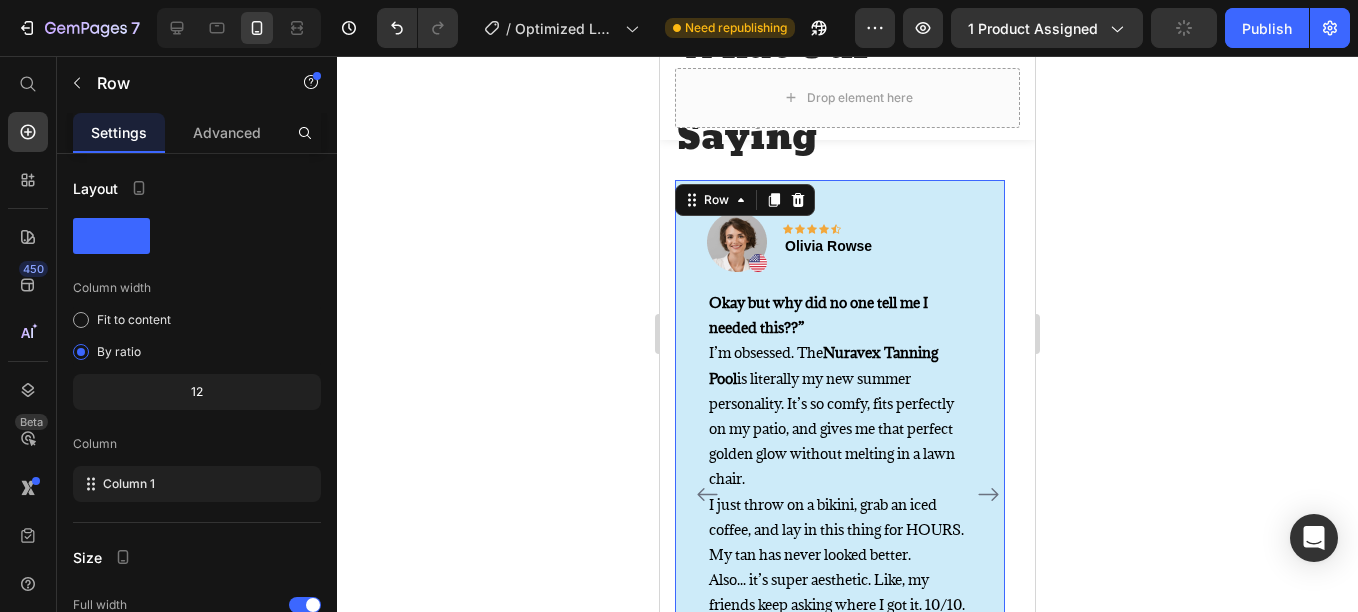 scroll, scrollTop: 301, scrollLeft: 0, axis: vertical 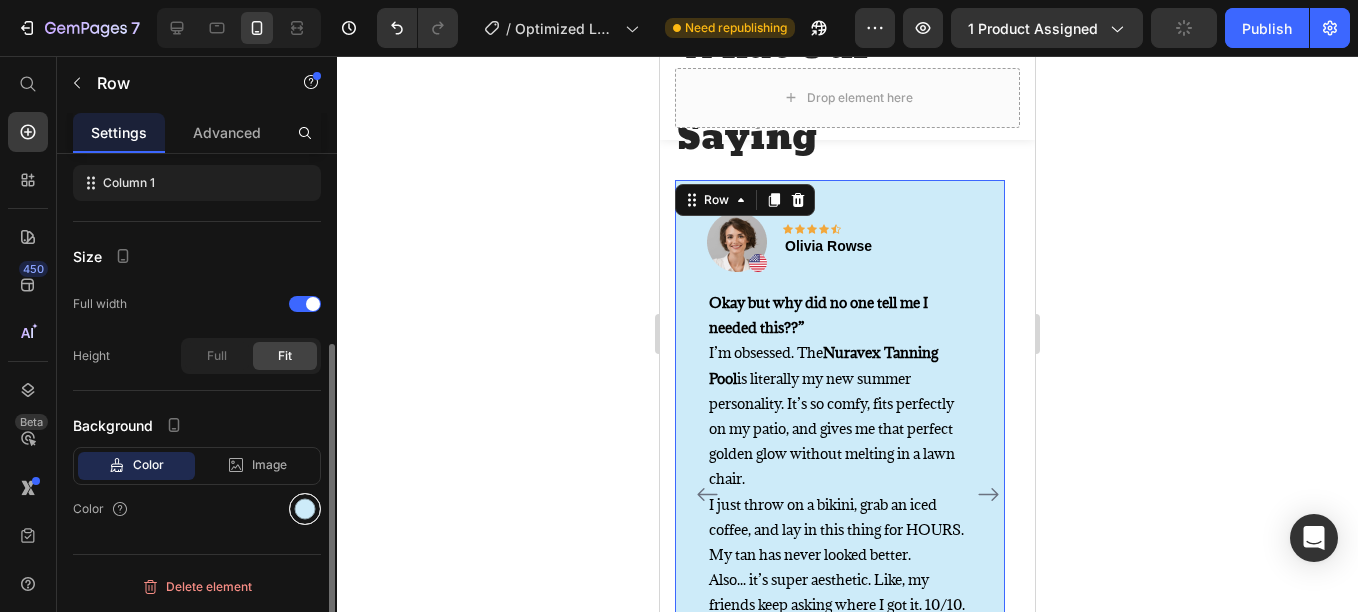 click at bounding box center [305, 509] 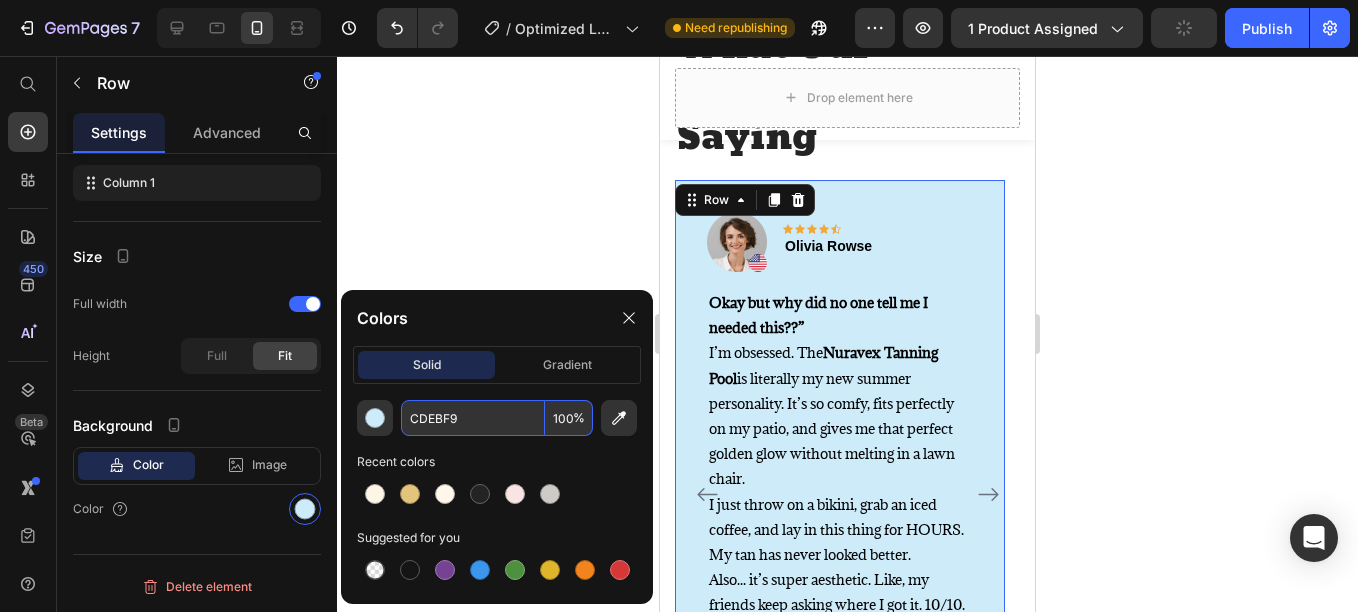 click on "CDEBF9" at bounding box center [473, 418] 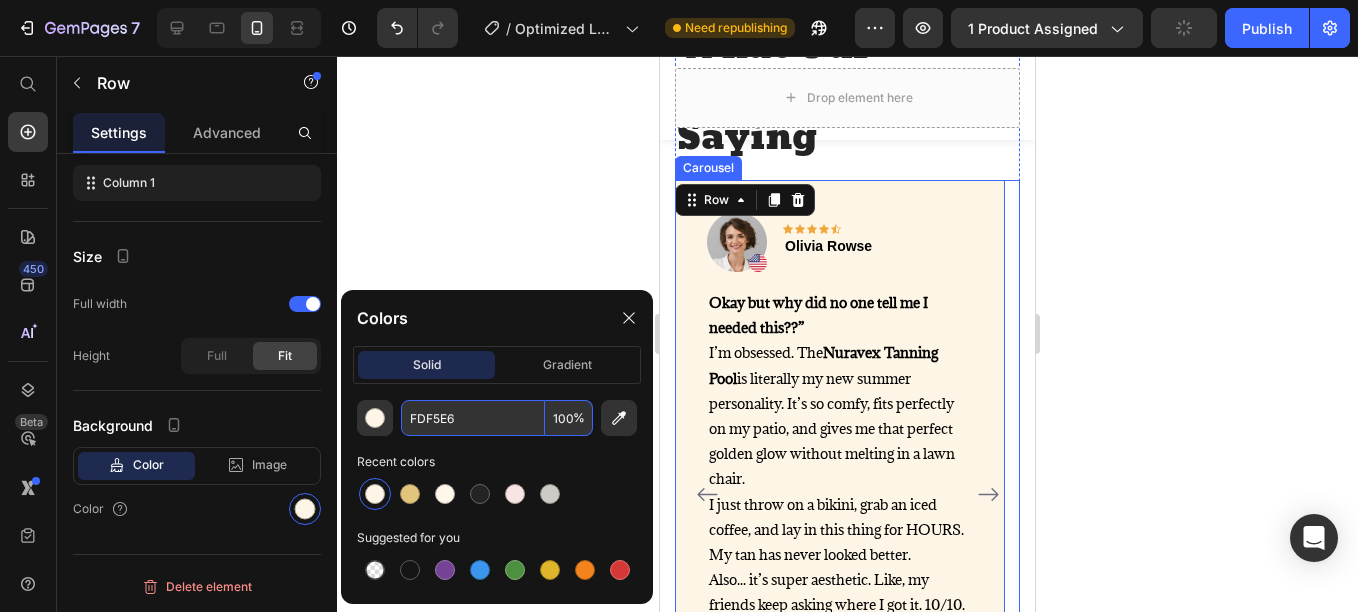 click 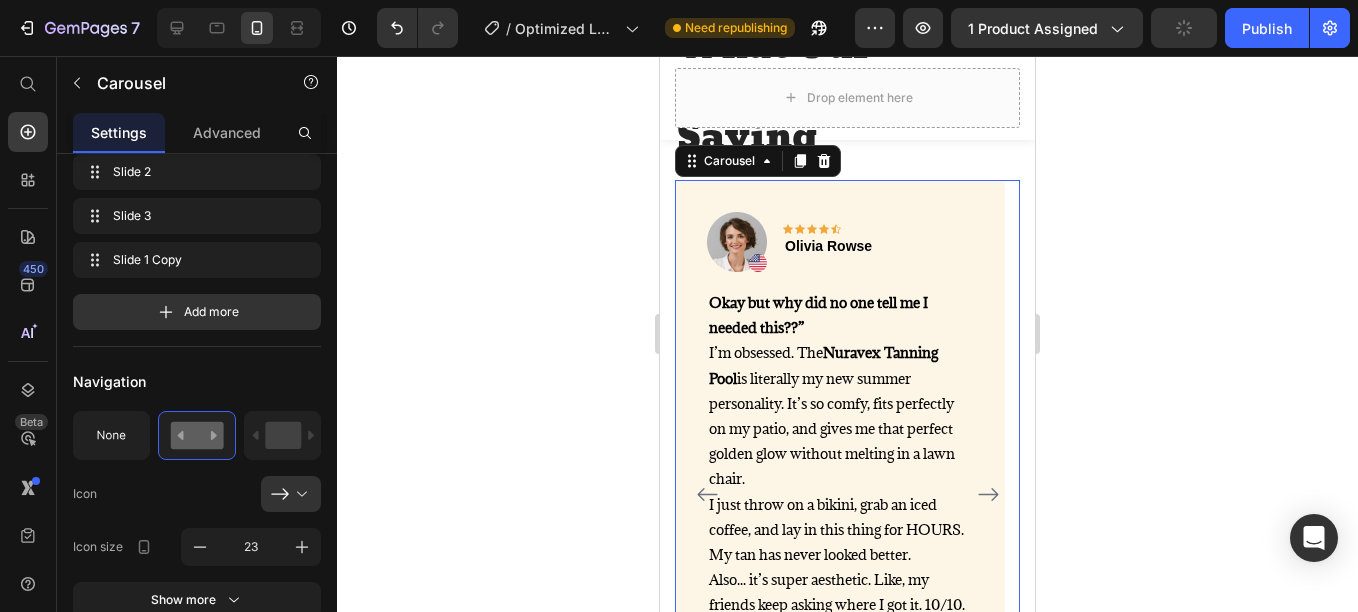 scroll, scrollTop: 0, scrollLeft: 0, axis: both 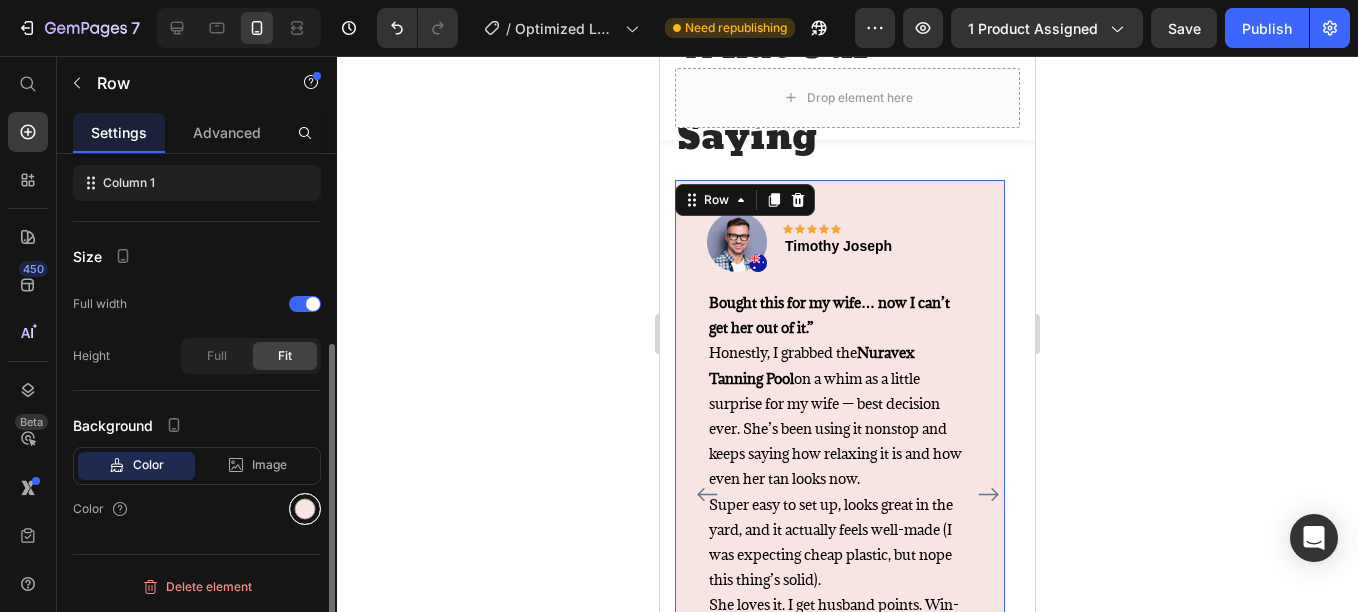 click at bounding box center (305, 509) 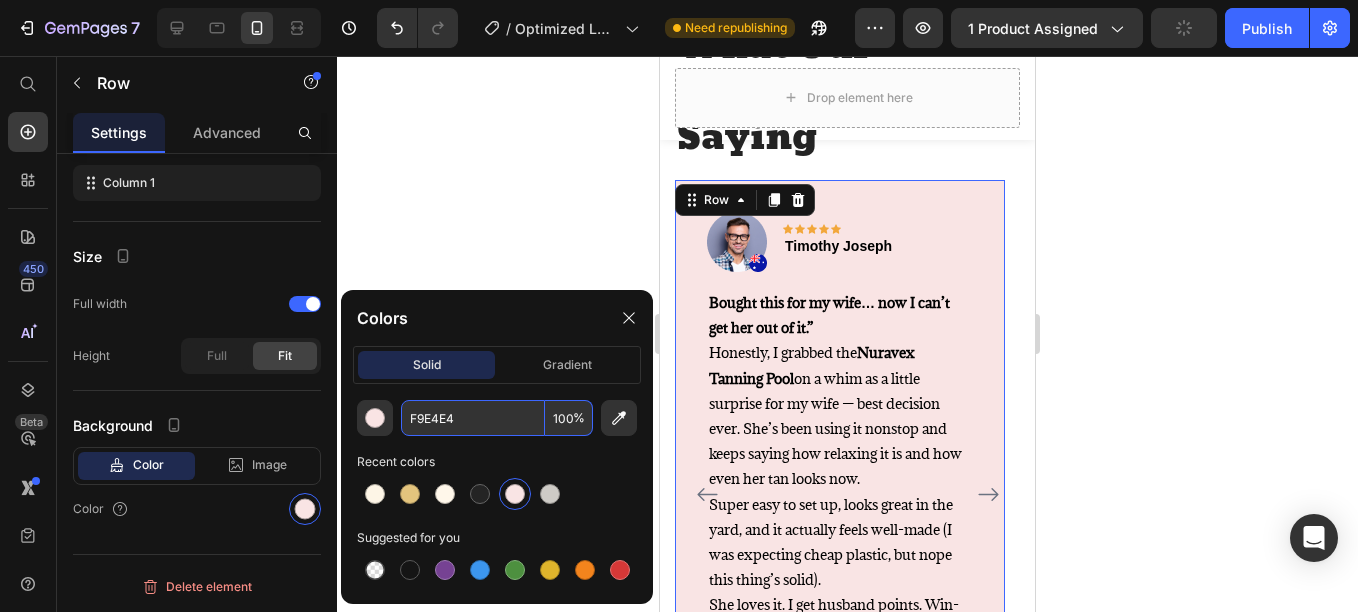 click on "F9E4E4" at bounding box center [473, 418] 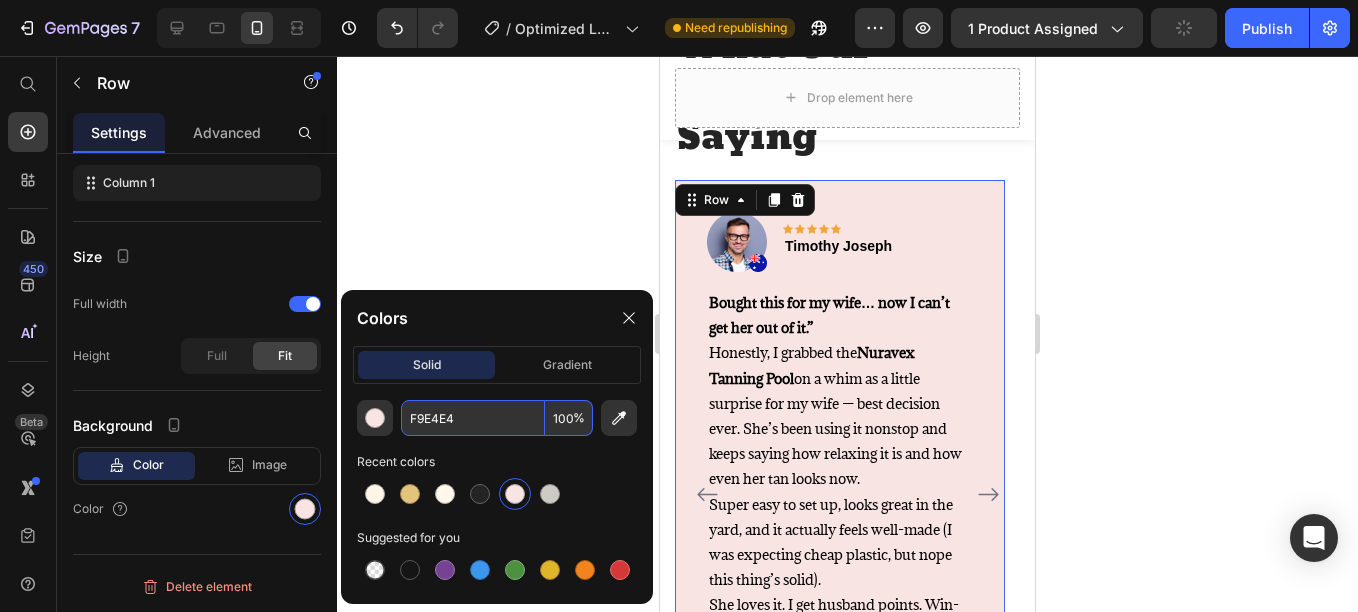 paste on "[CREDIT_CARD]" 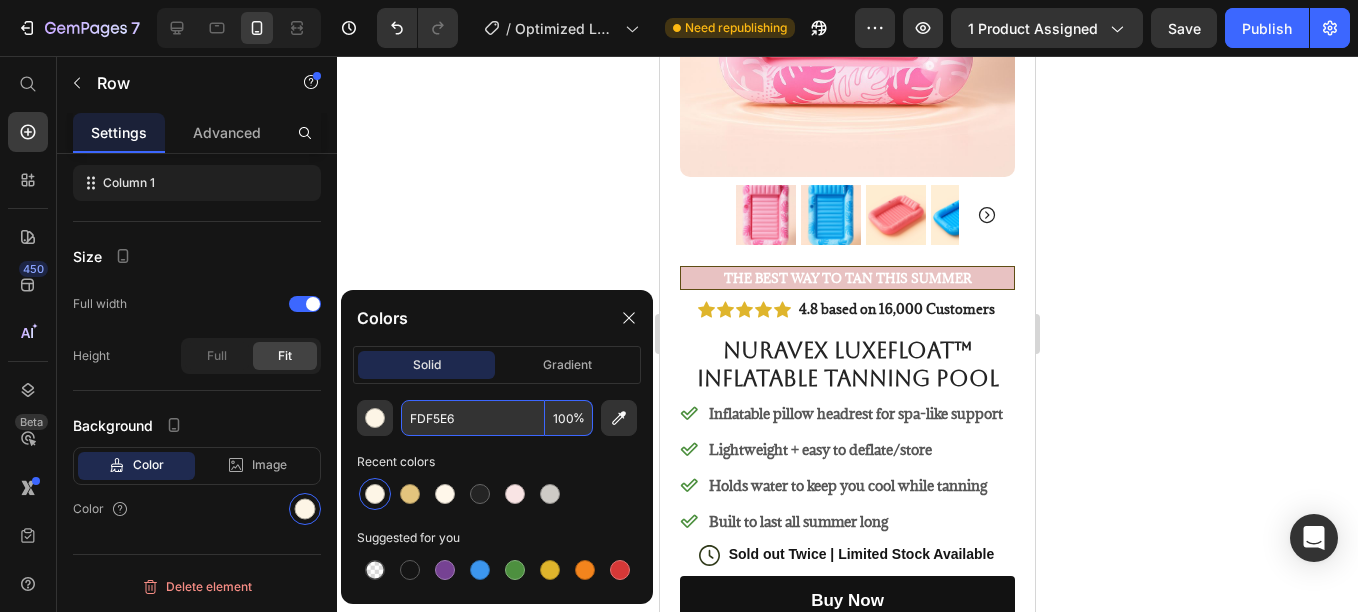 scroll, scrollTop: 601, scrollLeft: 0, axis: vertical 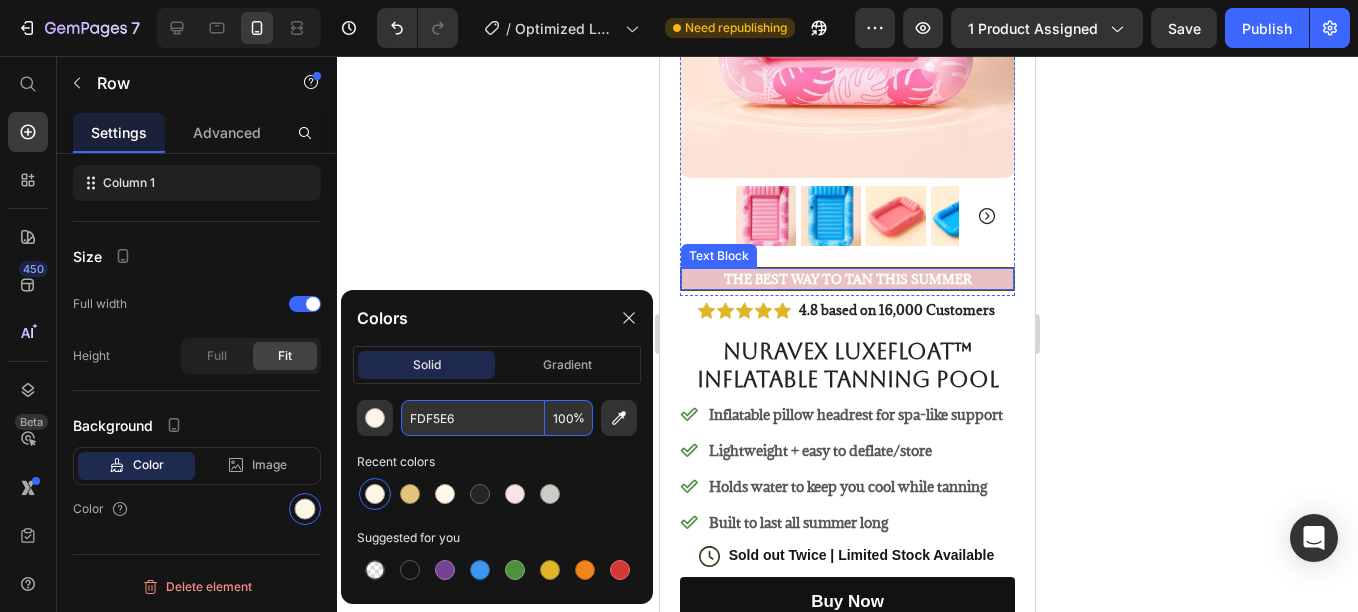 click on "The Best Way to Tan This Summer" at bounding box center (847, 279) 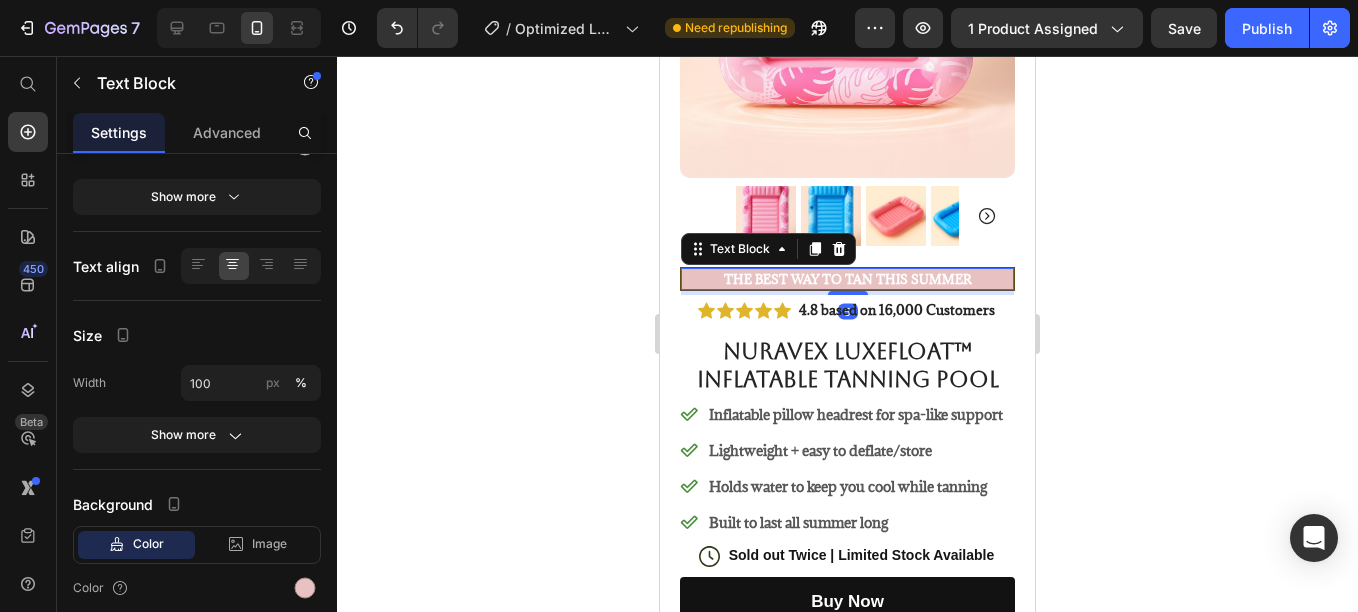 scroll, scrollTop: 0, scrollLeft: 0, axis: both 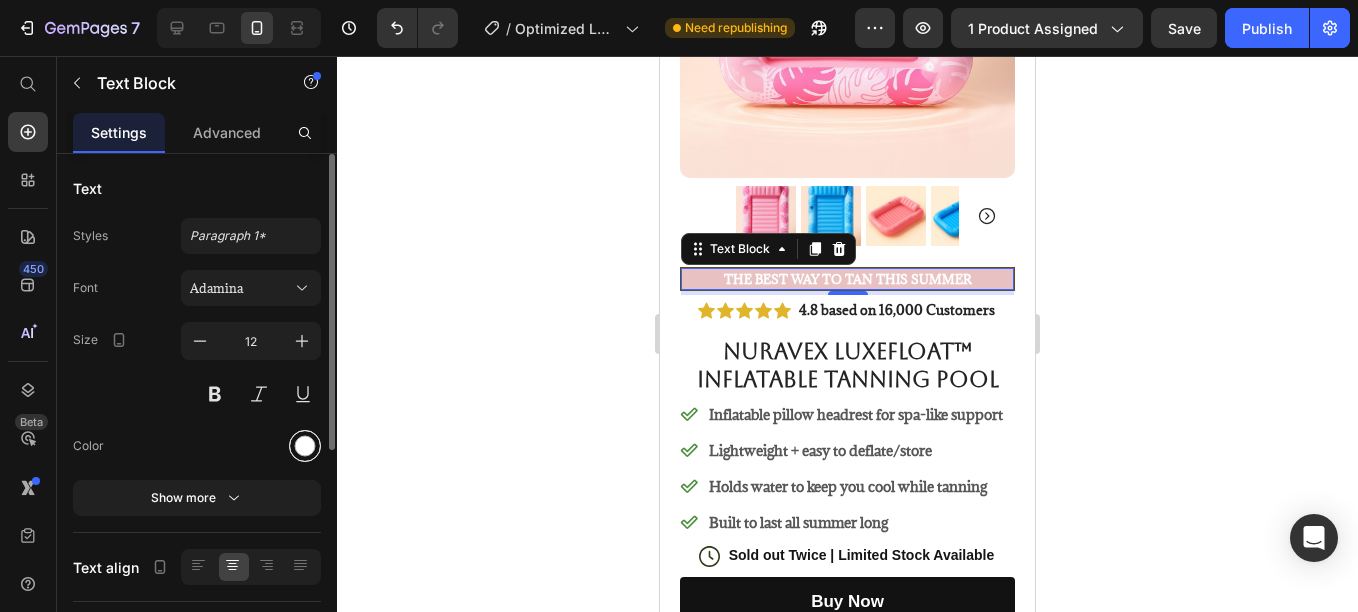 click at bounding box center [305, 446] 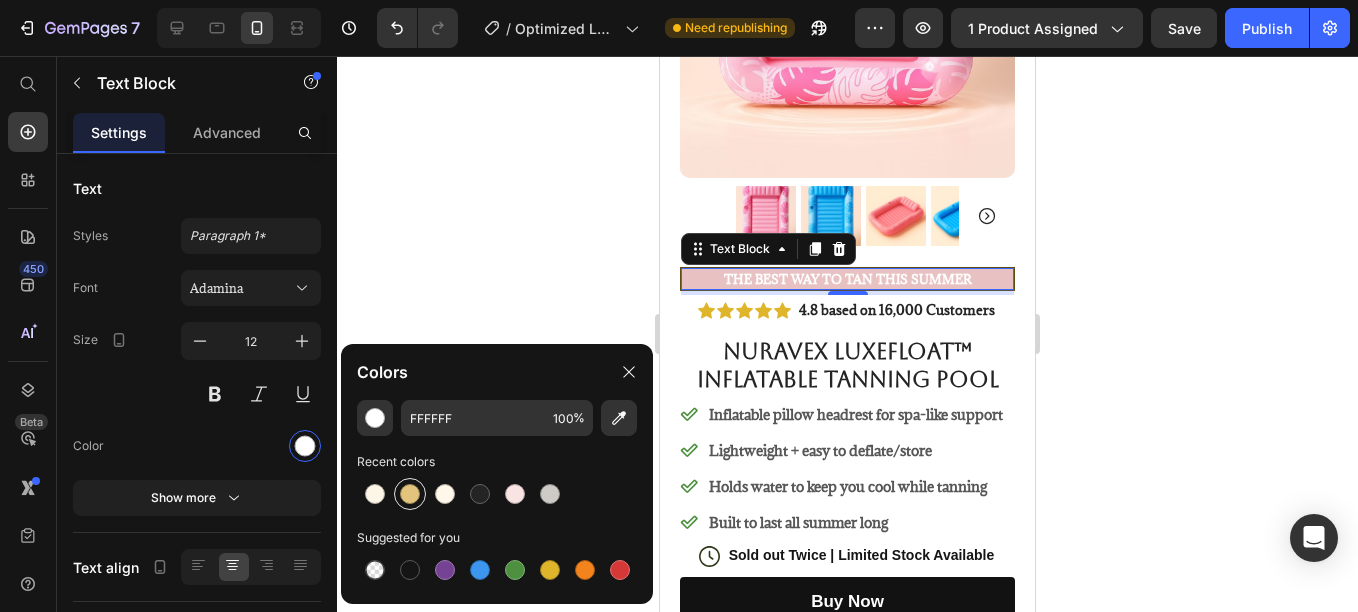 click at bounding box center [410, 494] 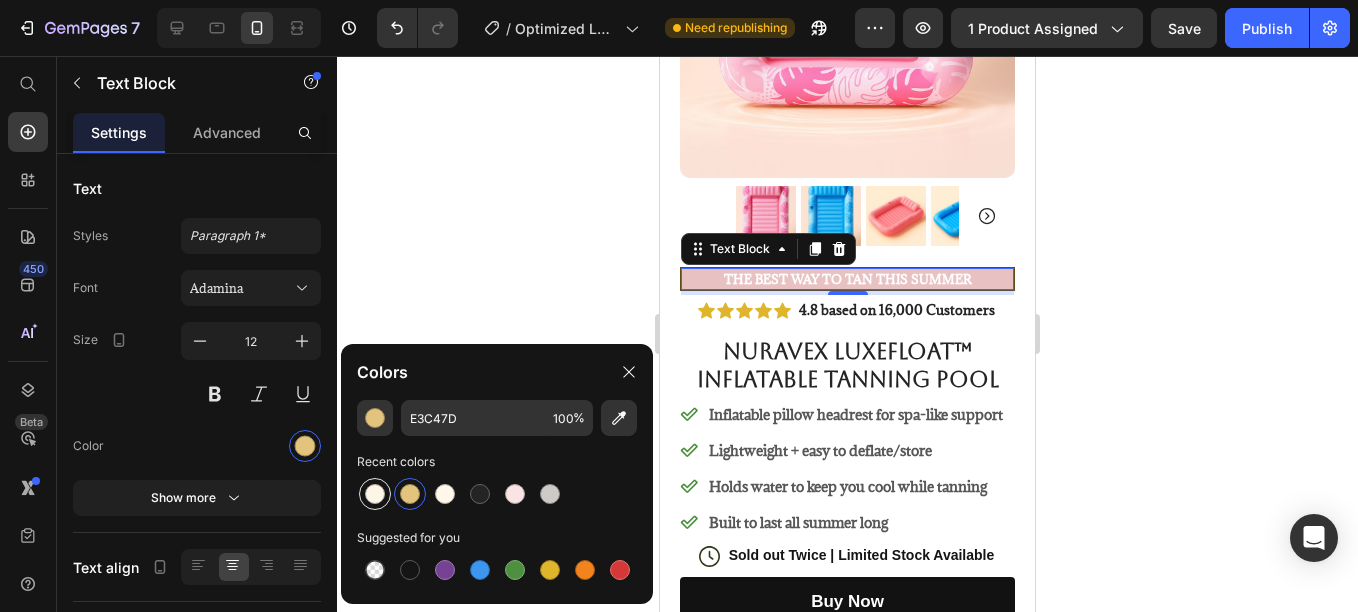 click at bounding box center (375, 494) 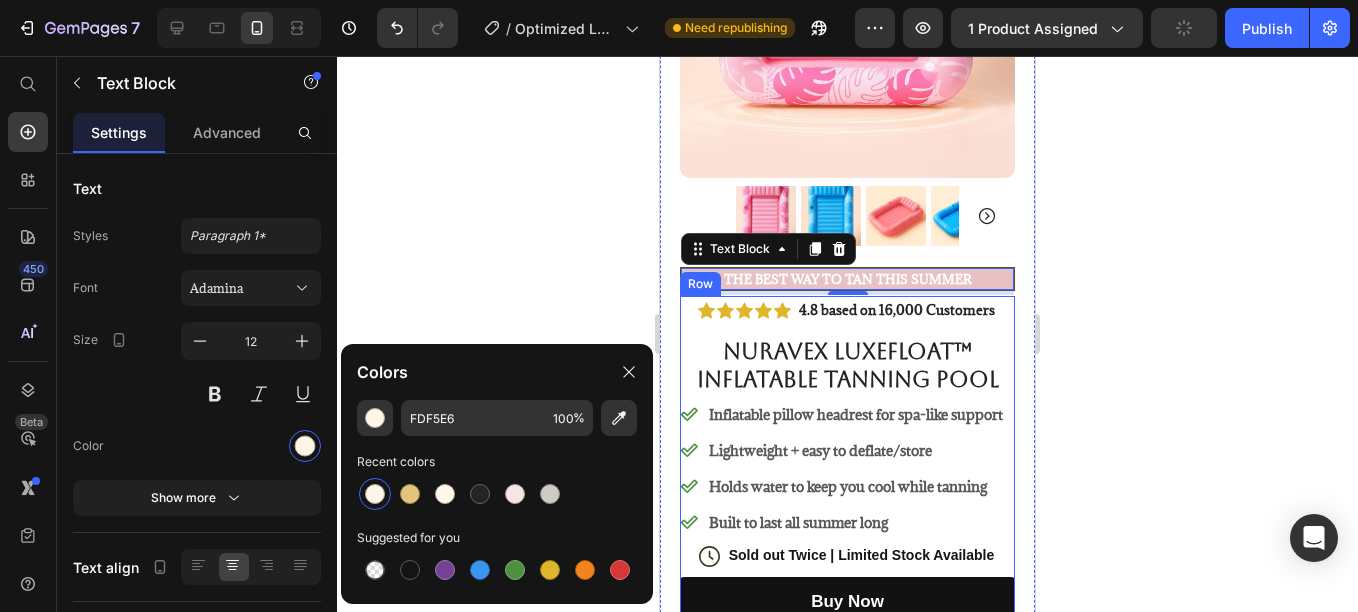 click on "Row" at bounding box center [700, 284] 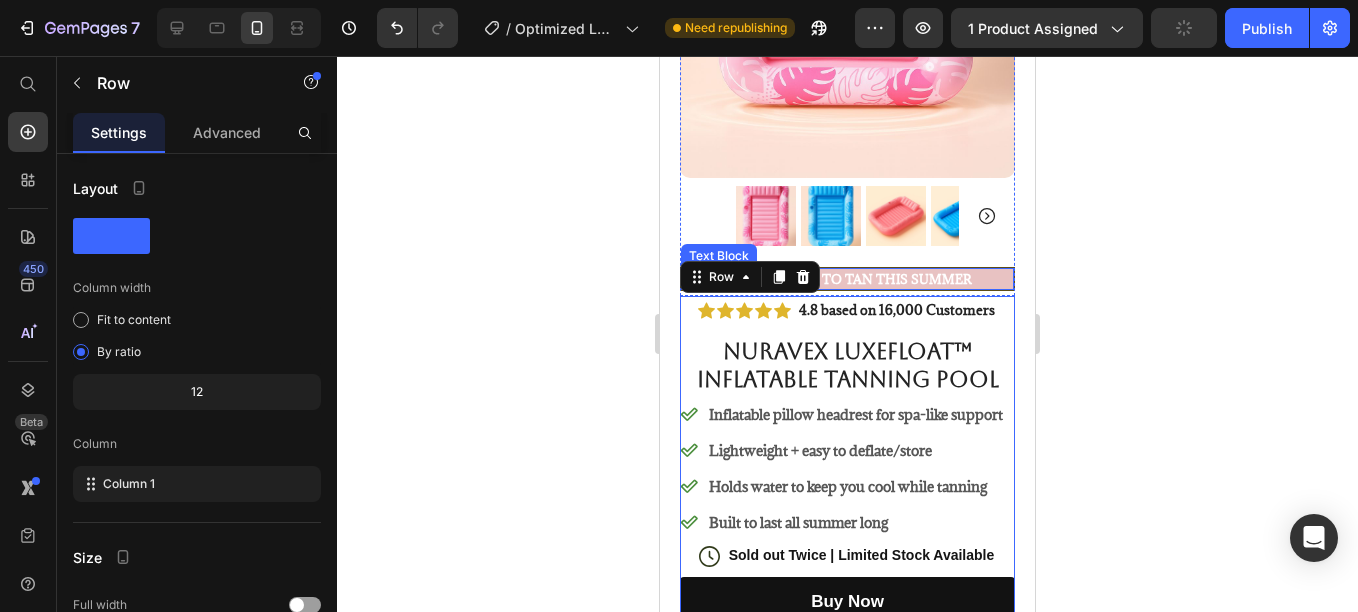 click on "The Best Way to Tan This Summer" at bounding box center (848, 279) 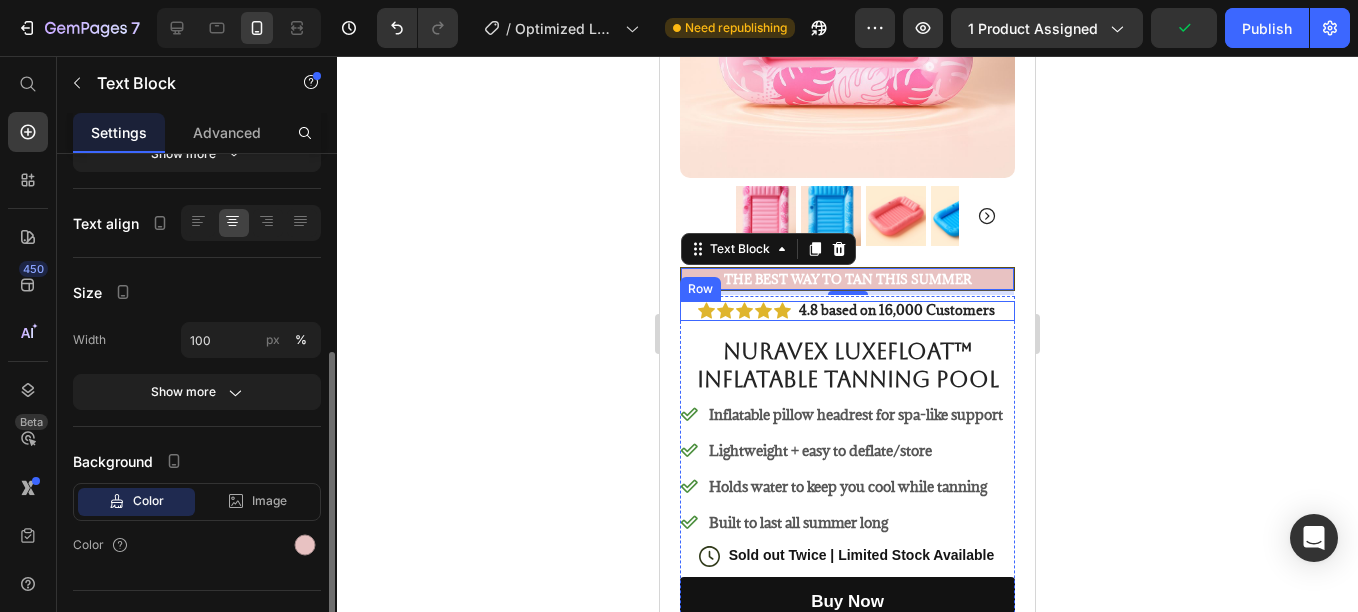 scroll, scrollTop: 380, scrollLeft: 0, axis: vertical 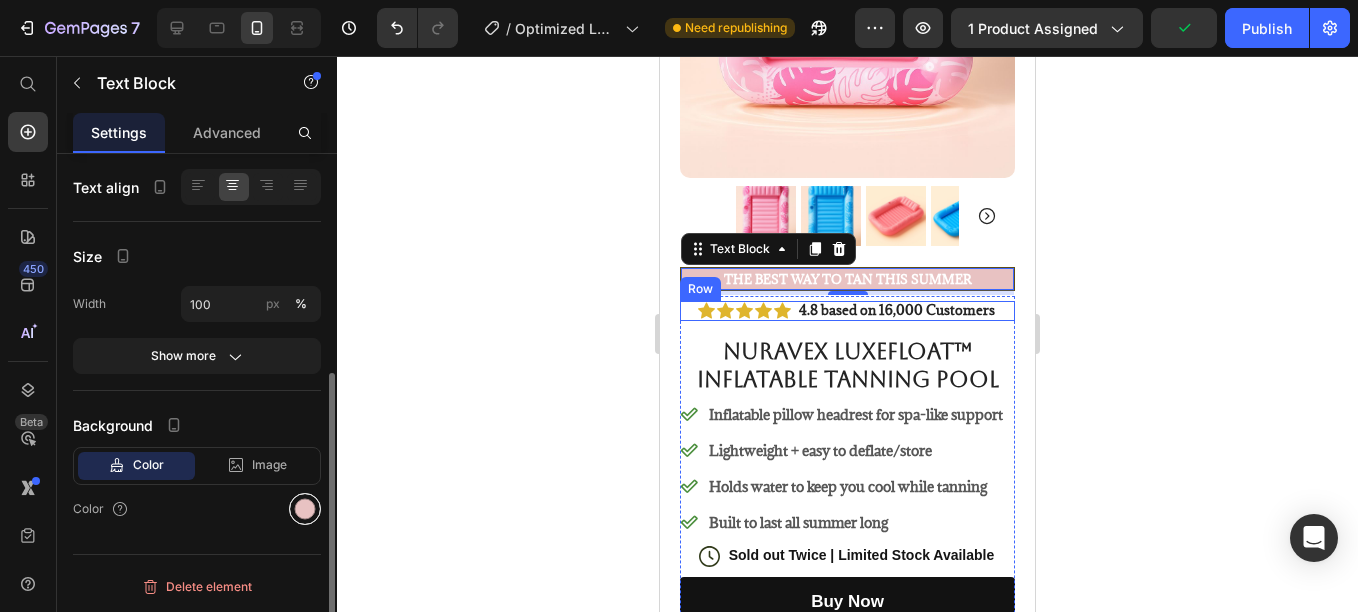 click at bounding box center [305, 509] 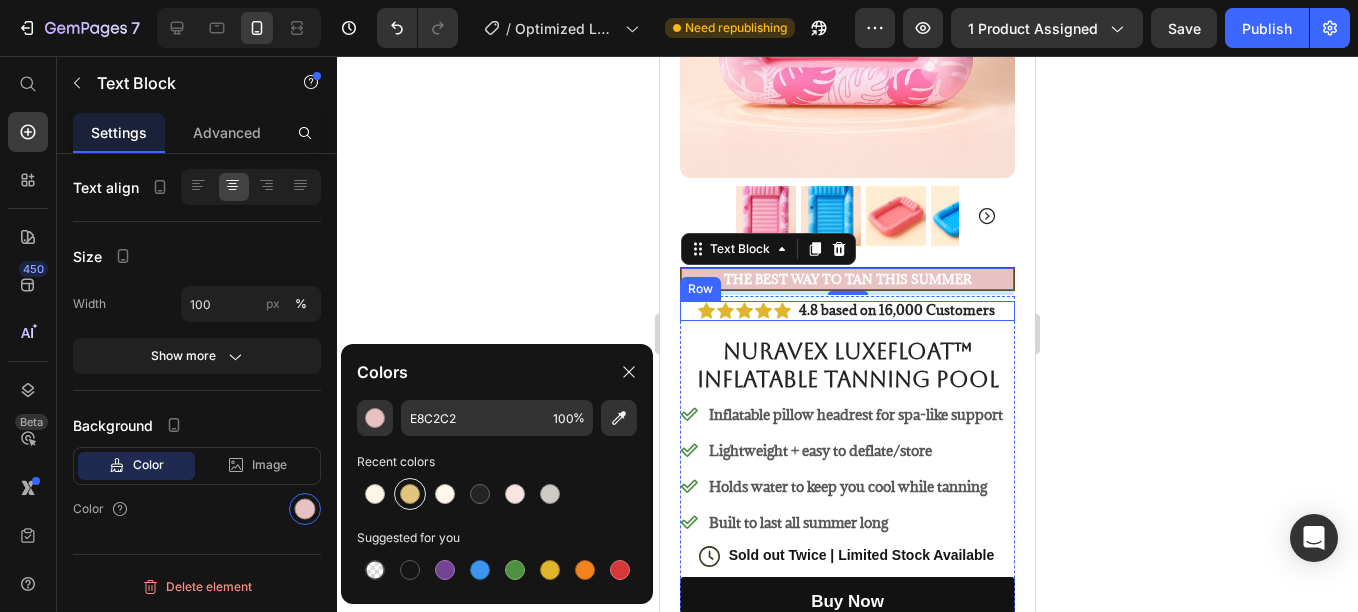 click at bounding box center [410, 494] 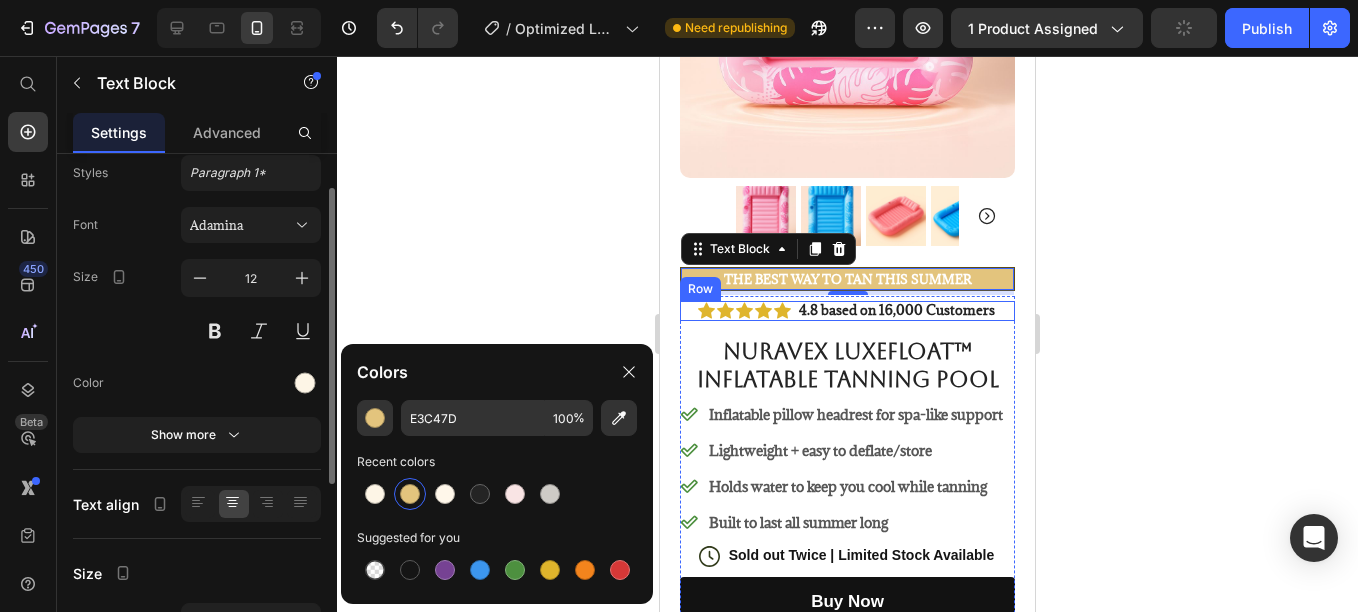 scroll, scrollTop: 62, scrollLeft: 0, axis: vertical 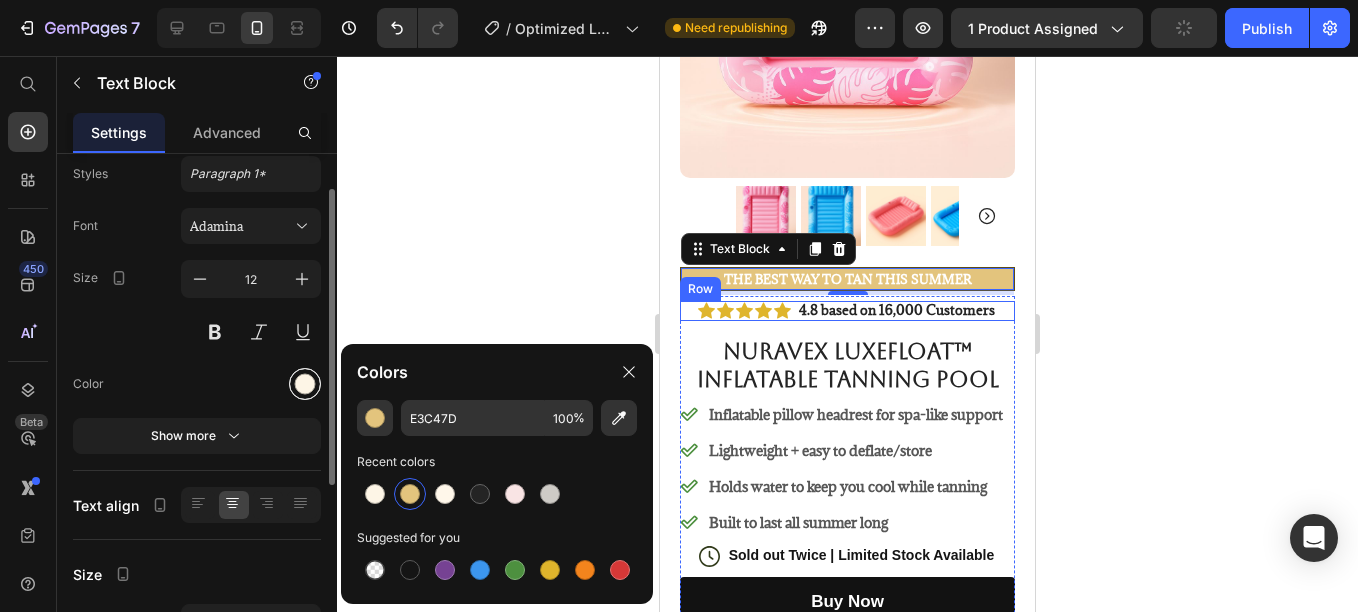click at bounding box center [305, 384] 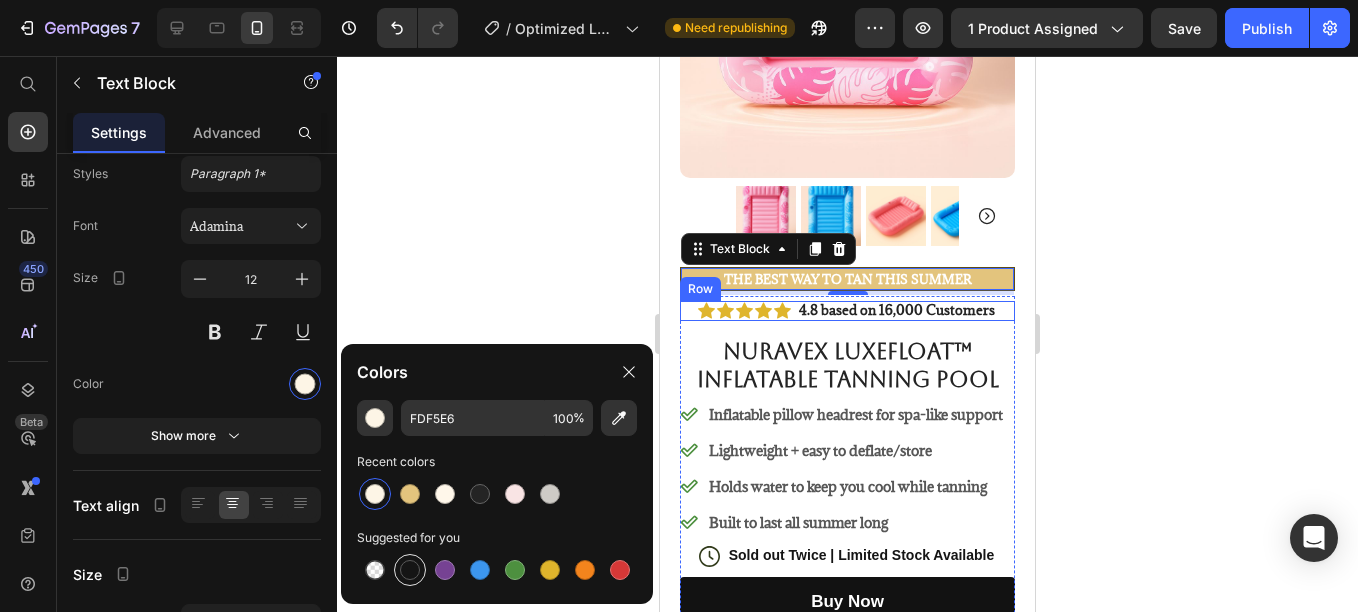 click at bounding box center [410, 570] 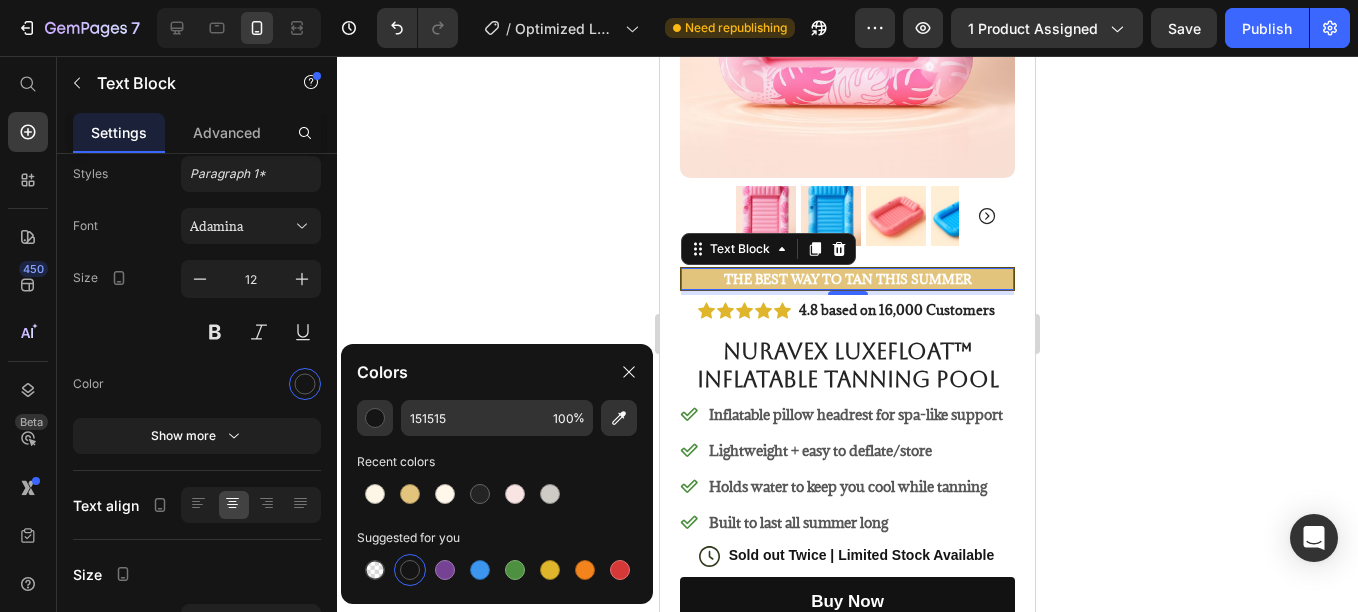 click on "The Best Way to Tan This Summer" at bounding box center [848, 279] 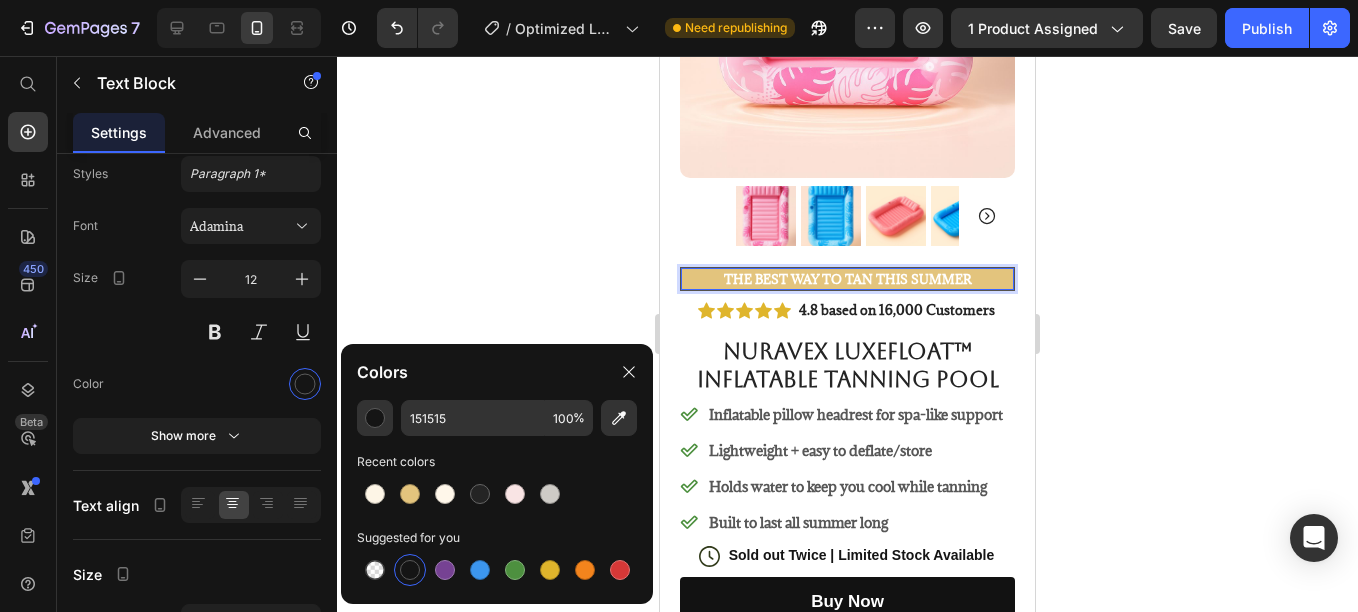 drag, startPoint x: 707, startPoint y: 251, endPoint x: 973, endPoint y: 255, distance: 266.03006 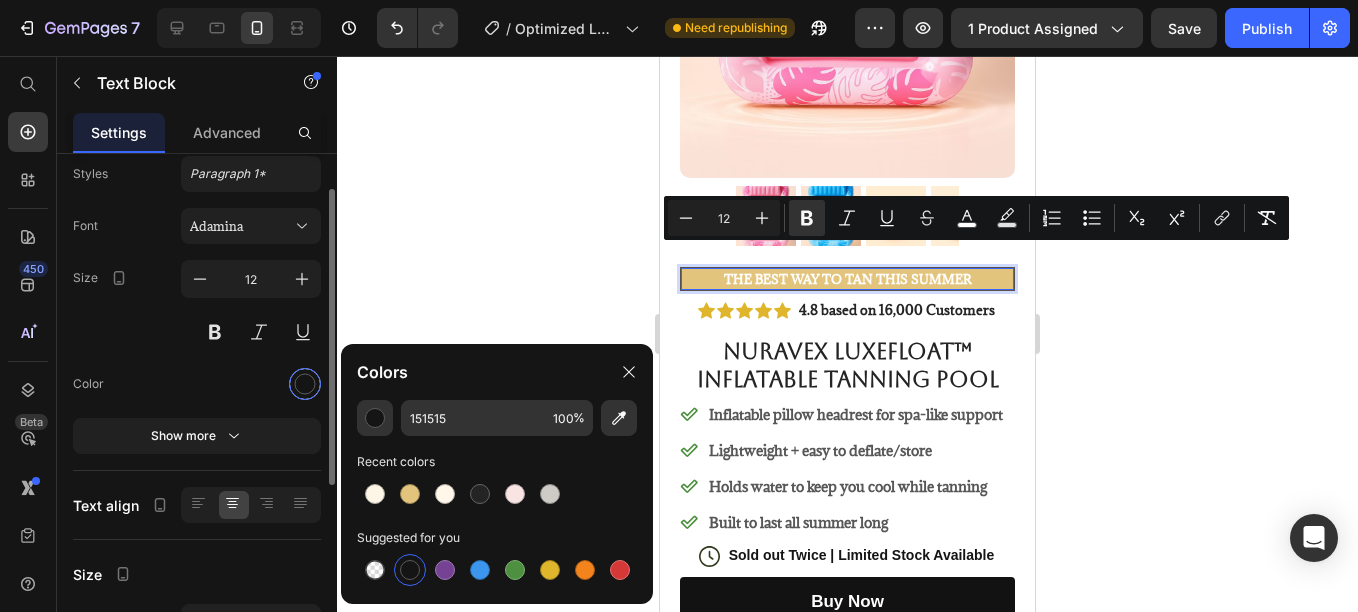 click at bounding box center [305, 384] 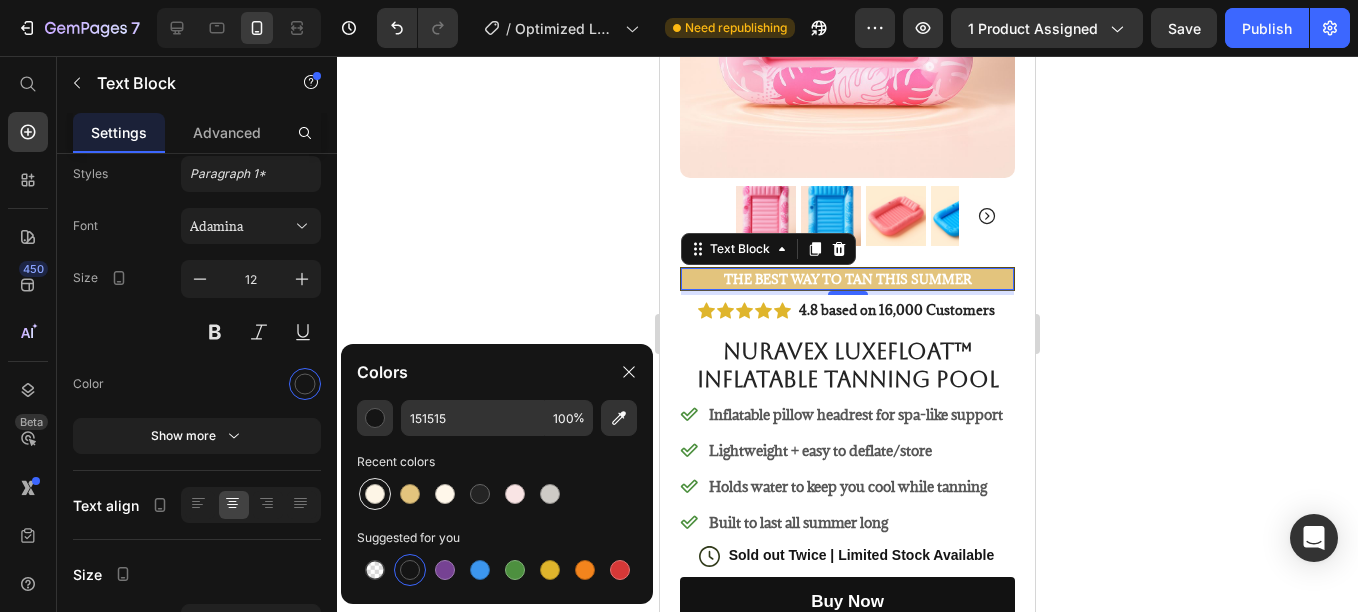 click at bounding box center [375, 494] 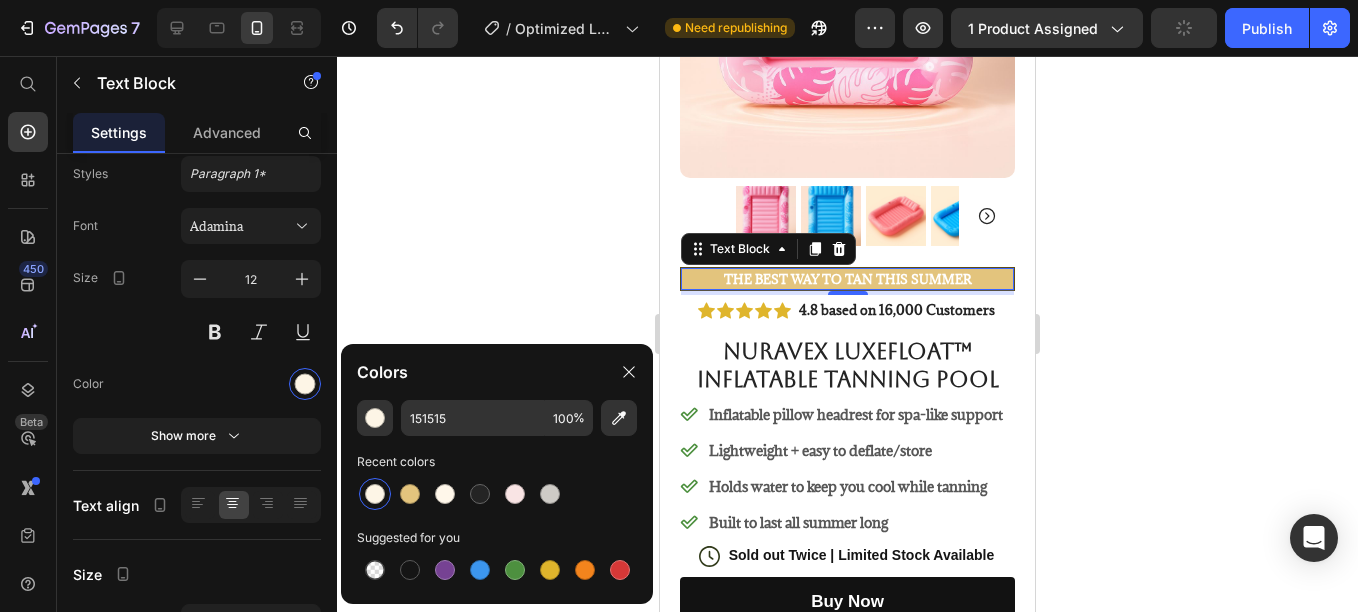 type on "FDF5E6" 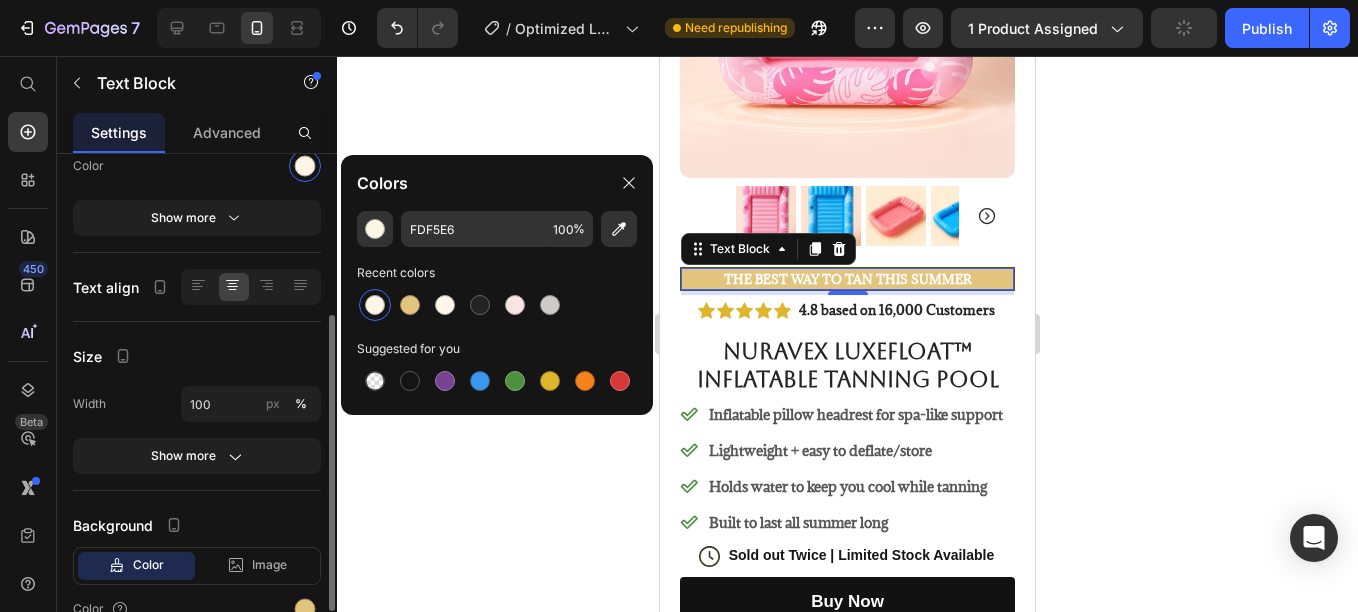 scroll, scrollTop: 380, scrollLeft: 0, axis: vertical 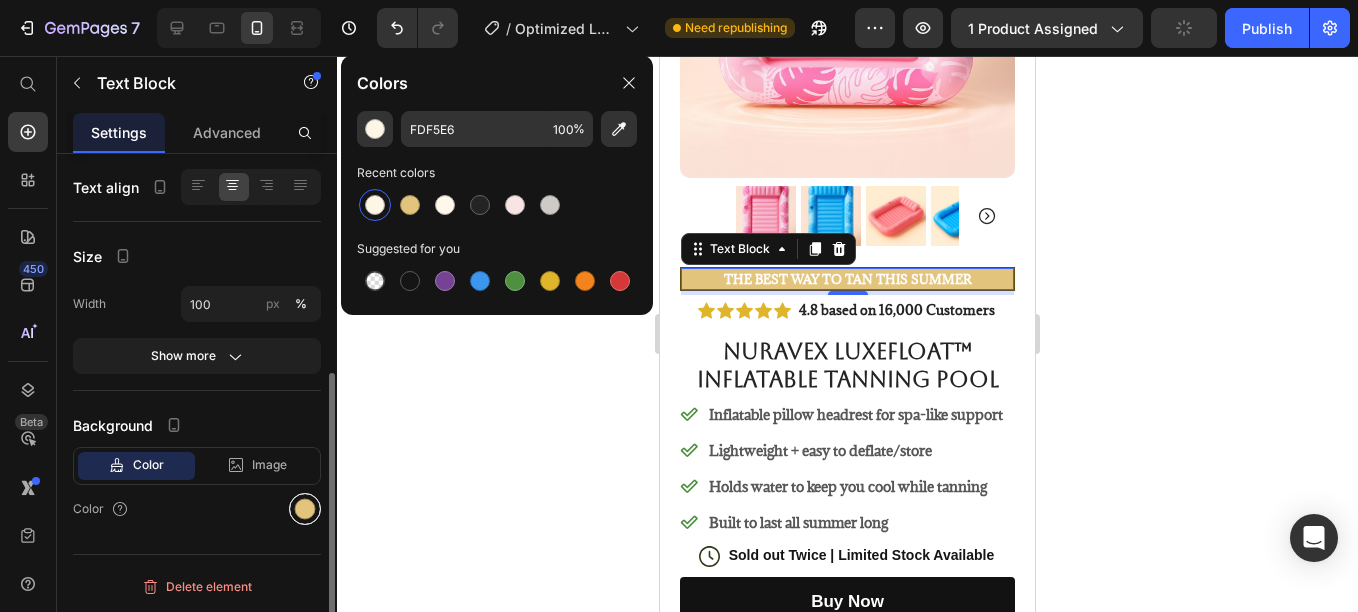 click at bounding box center [305, 509] 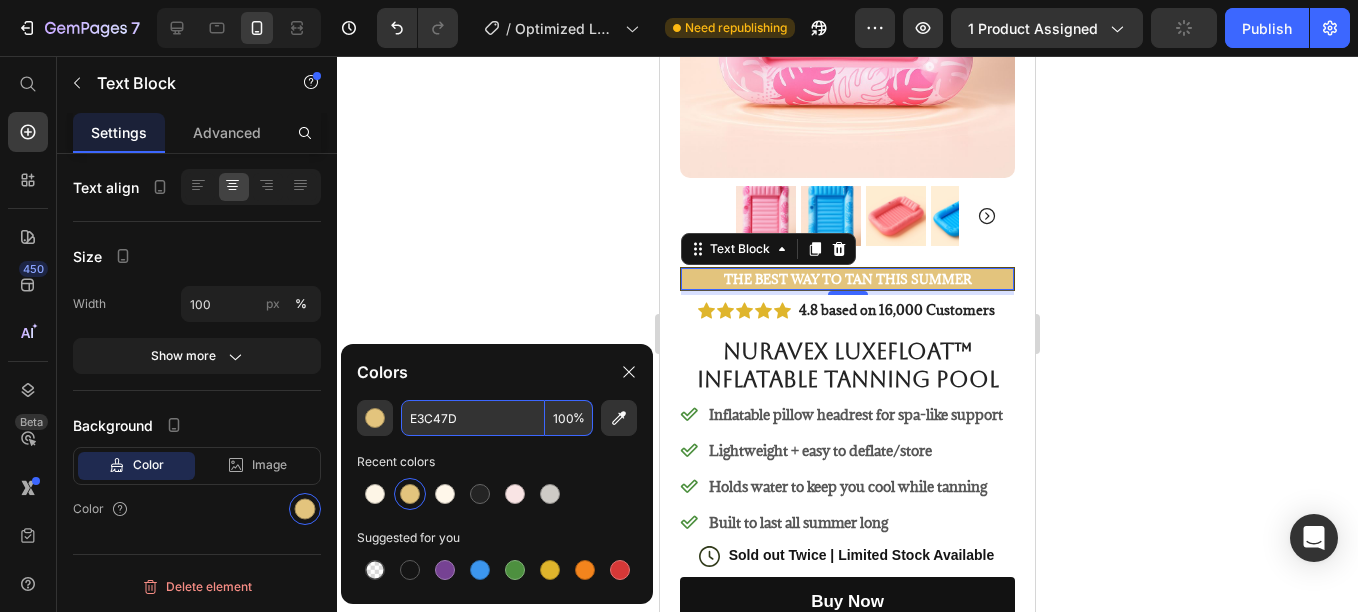 click on "E3C47D" at bounding box center (473, 418) 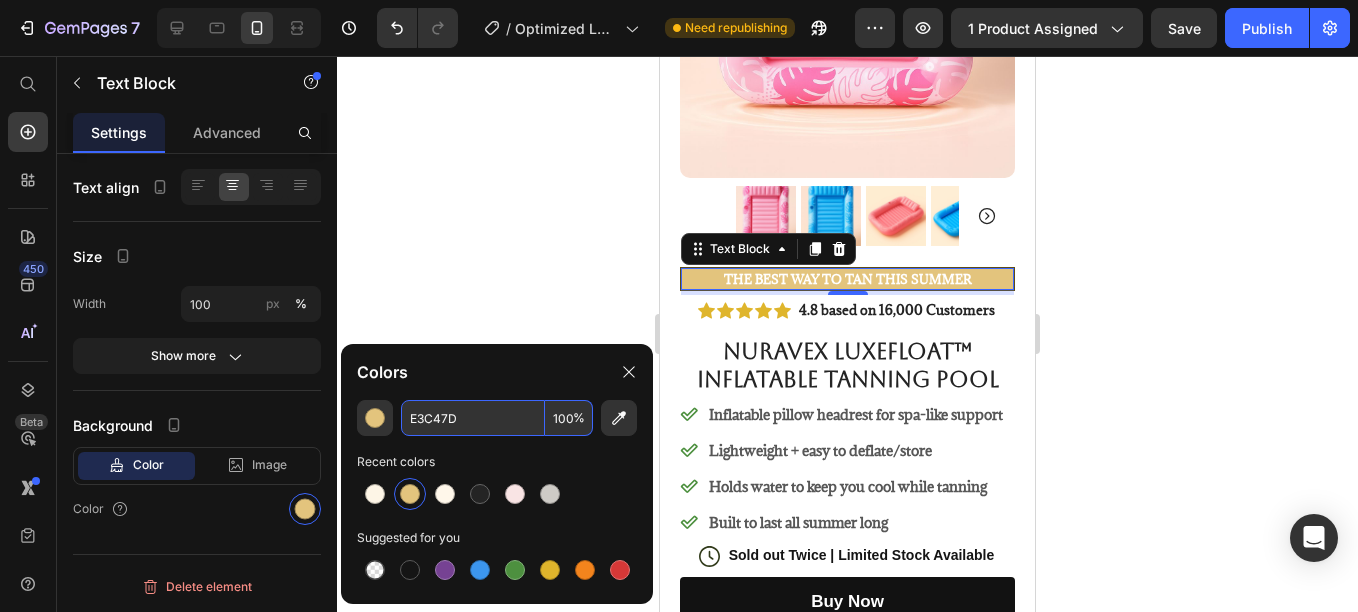 paste on "FDF5E6" 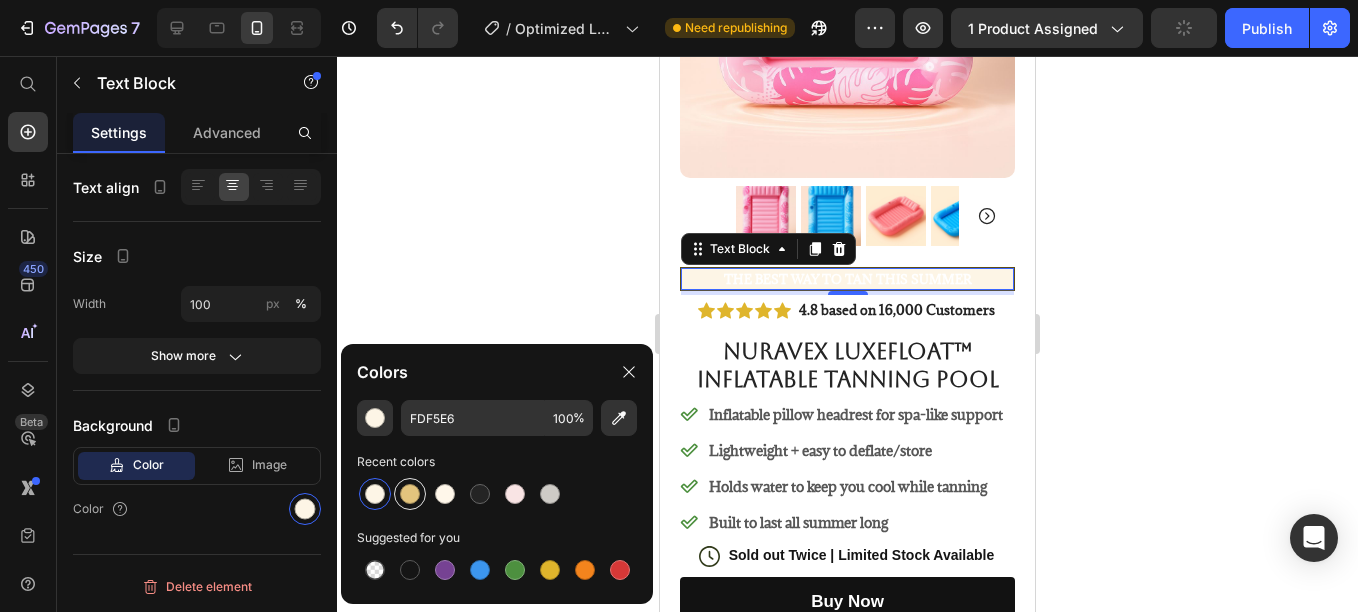 click at bounding box center [410, 494] 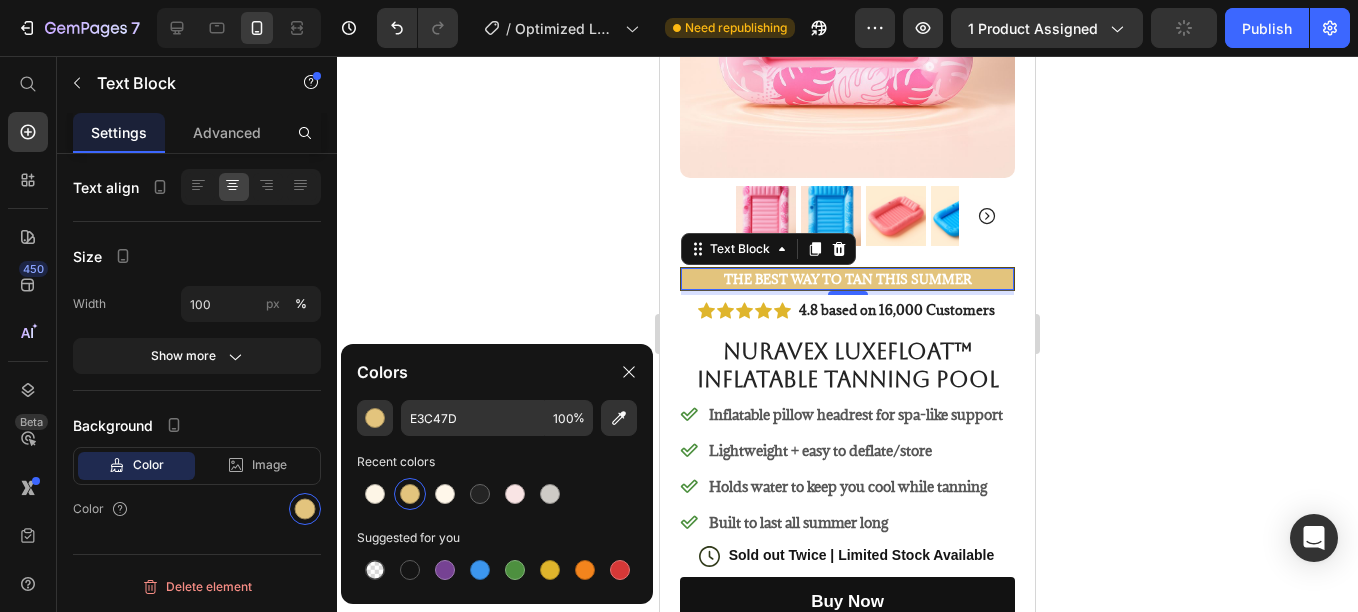 click 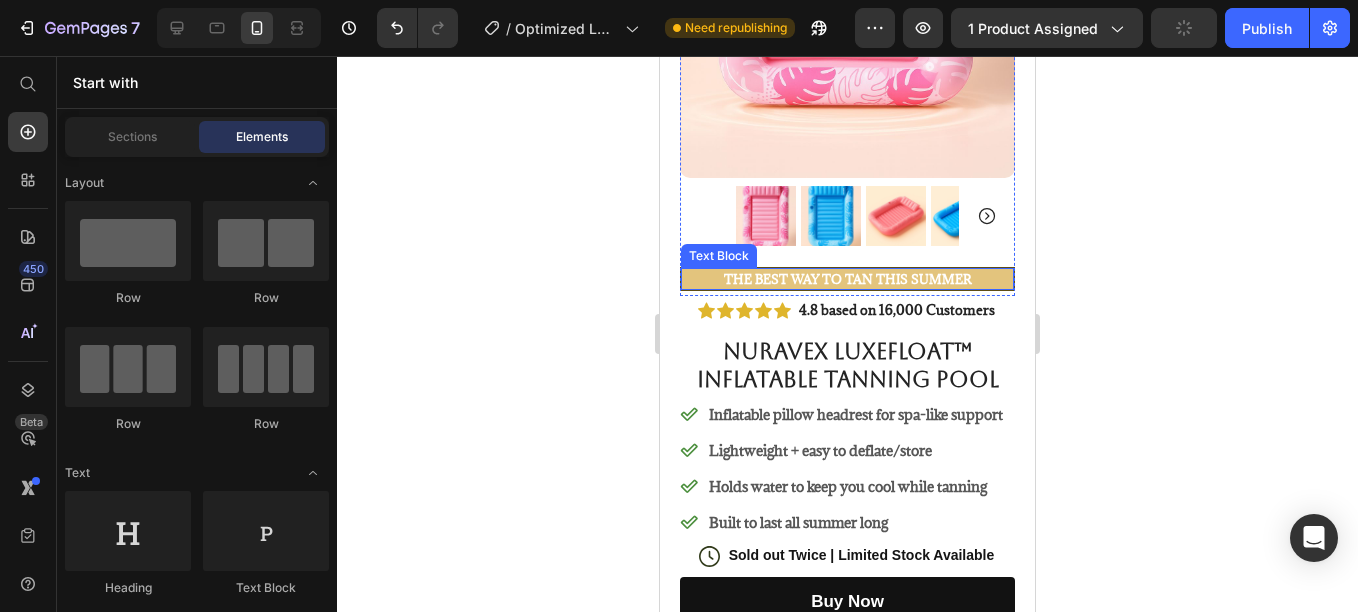 click on "The Best Way to Tan This Summer" at bounding box center (847, 279) 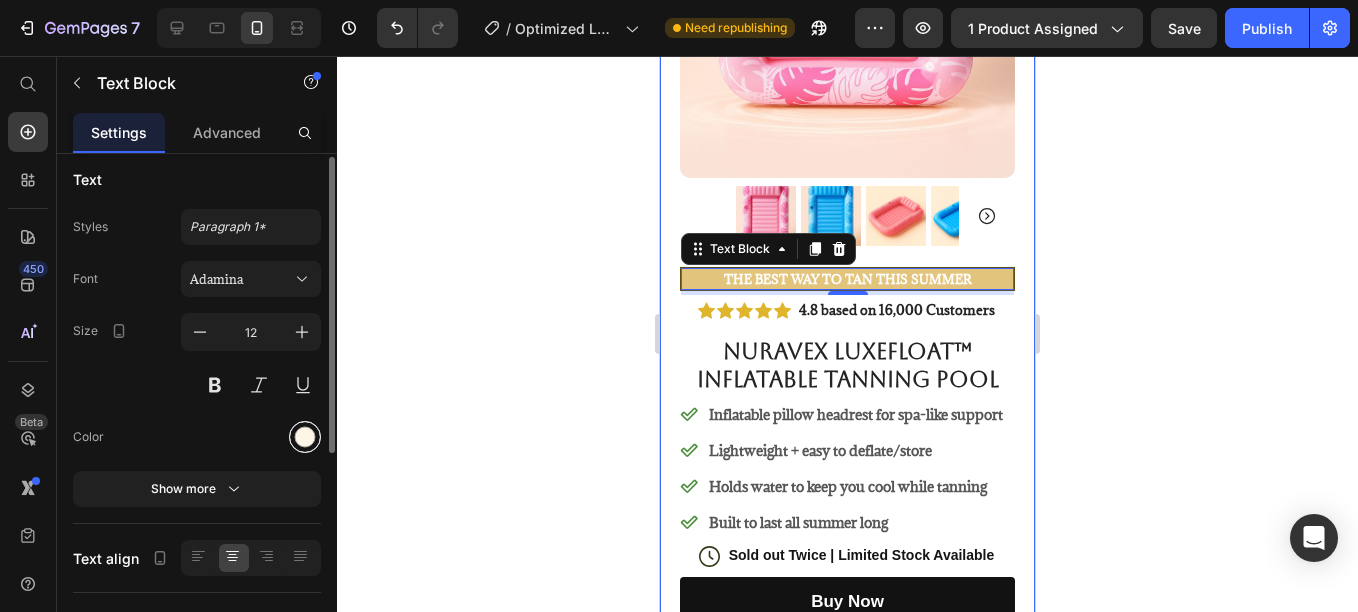 scroll, scrollTop: 8, scrollLeft: 0, axis: vertical 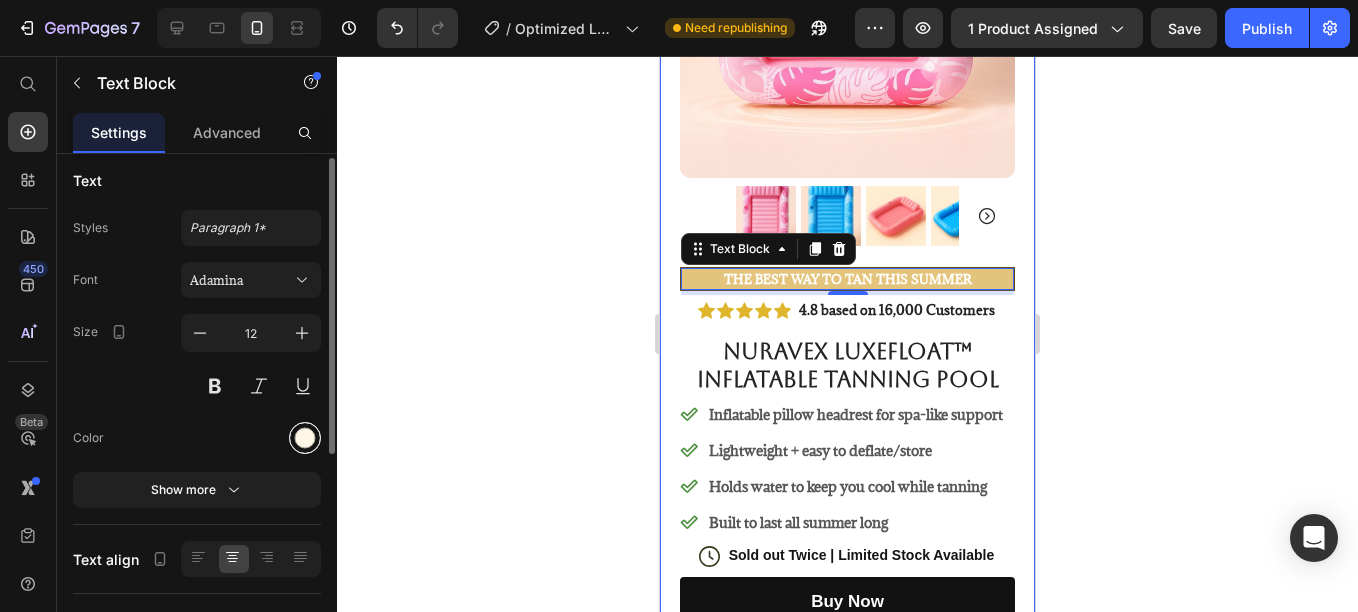 click at bounding box center (305, 438) 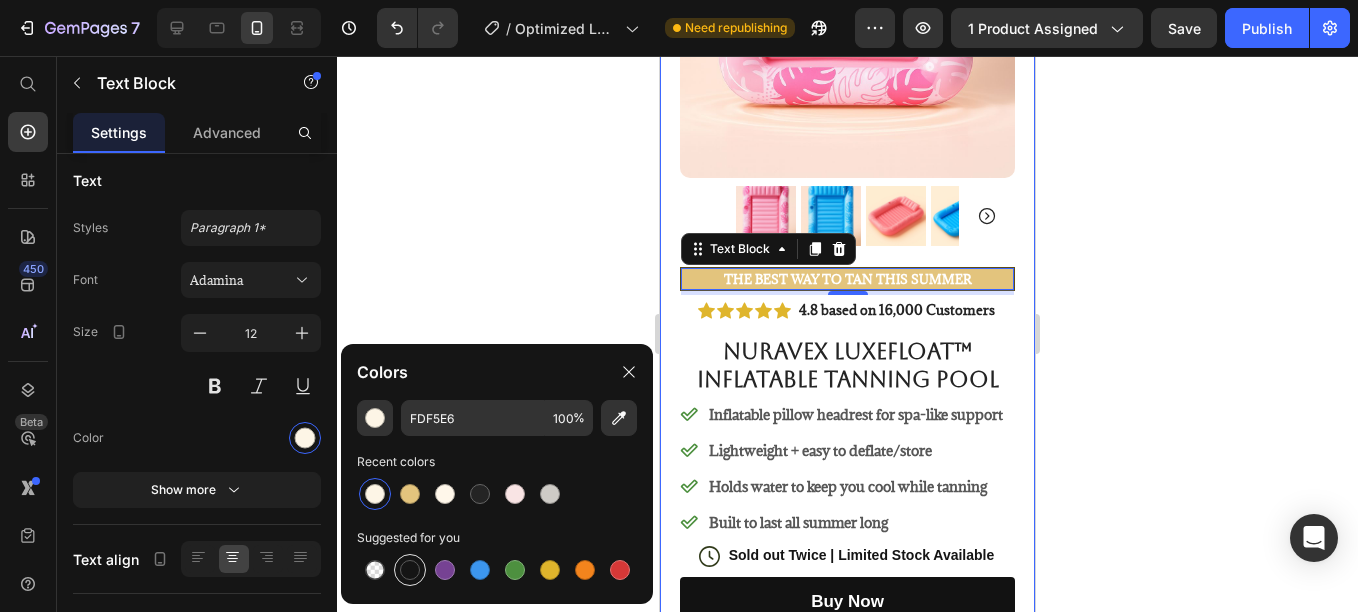 click at bounding box center [410, 570] 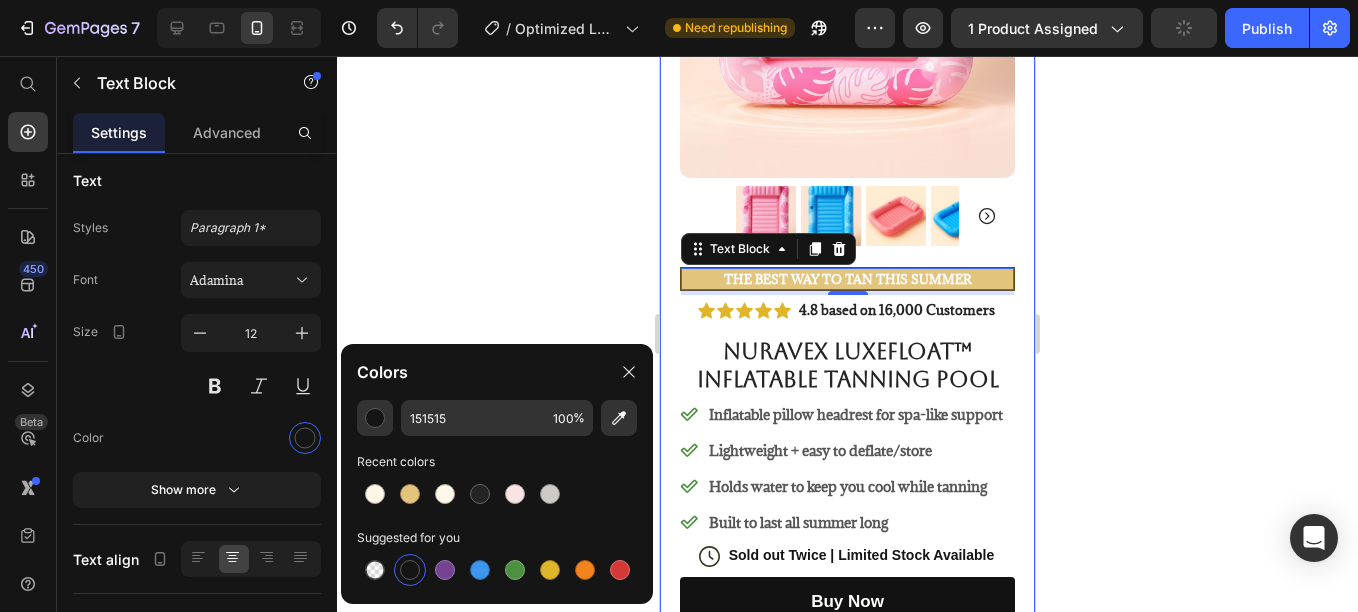 click 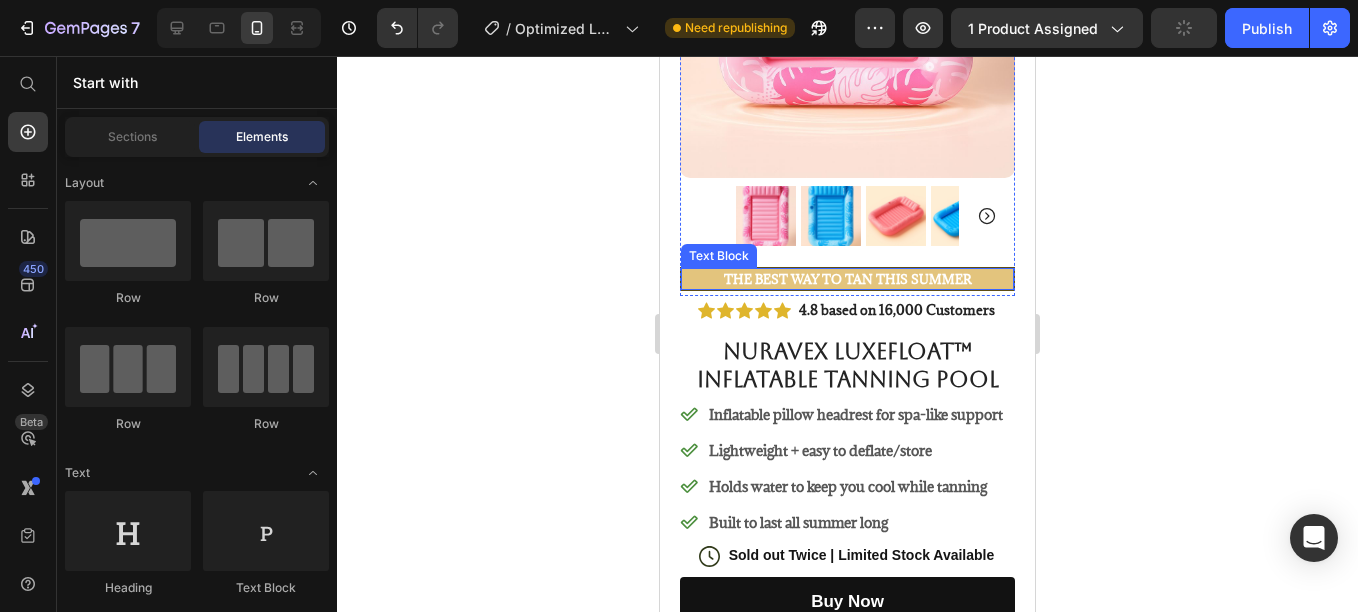 click on "The Best Way to Tan This Summer" at bounding box center (847, 279) 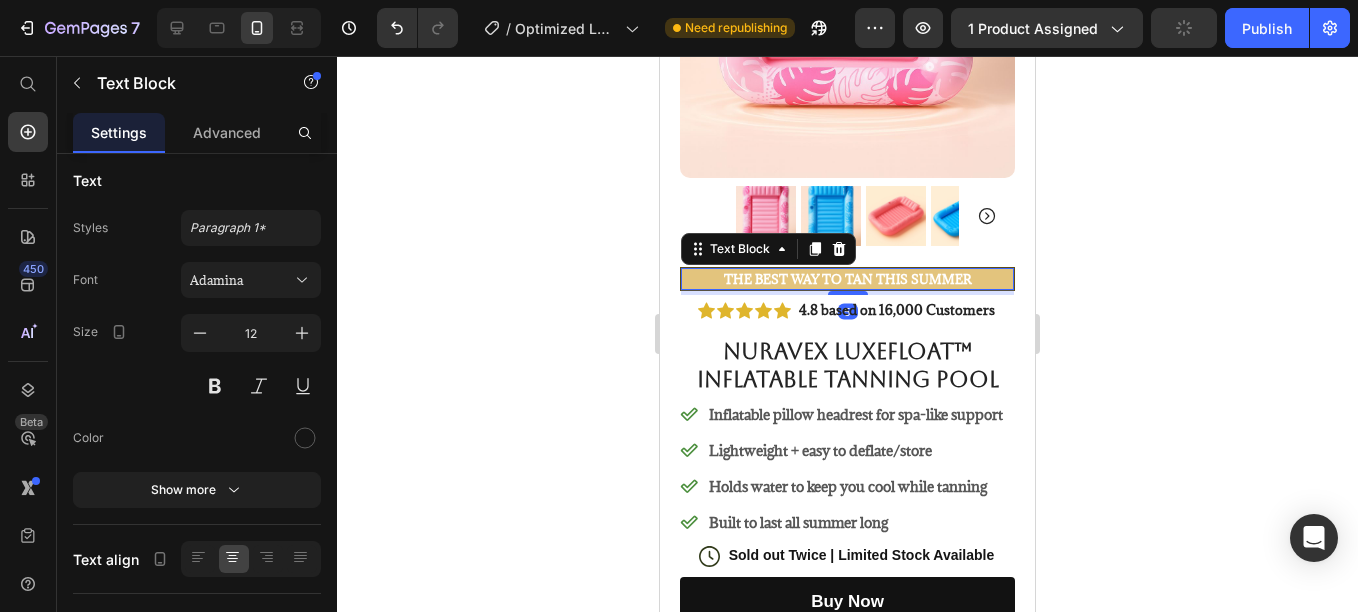 click on "The Best Way to Tan This Summer" at bounding box center [847, 279] 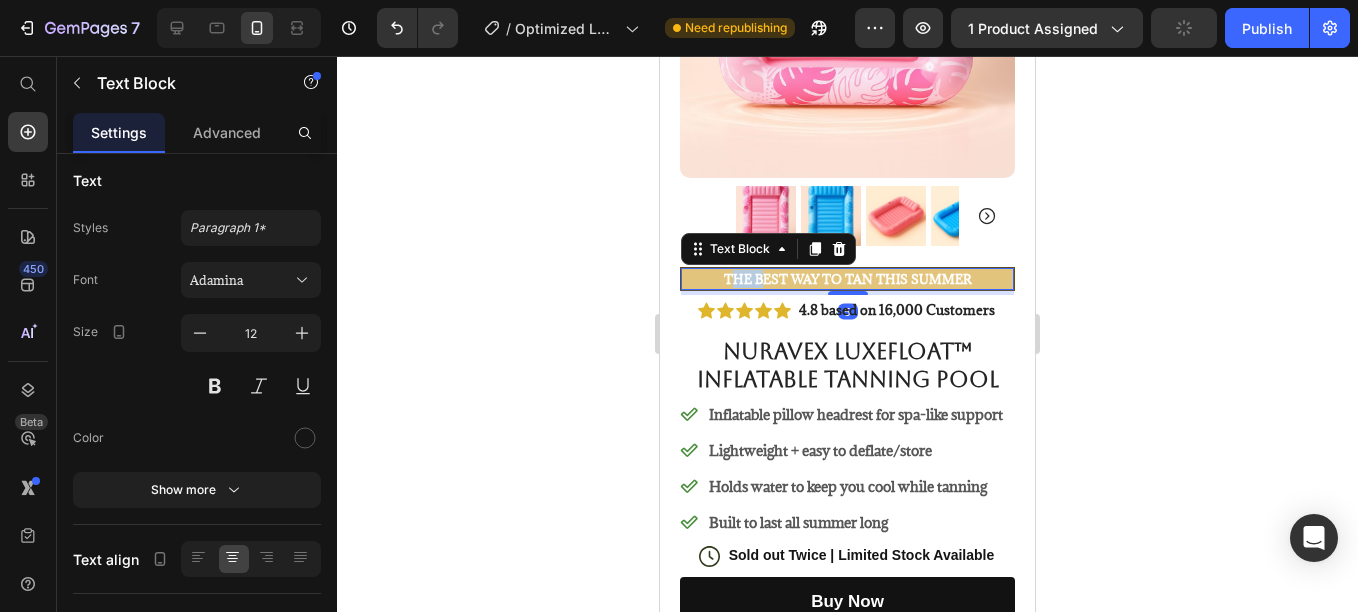click on "The Best Way to Tan This Summer" at bounding box center (847, 279) 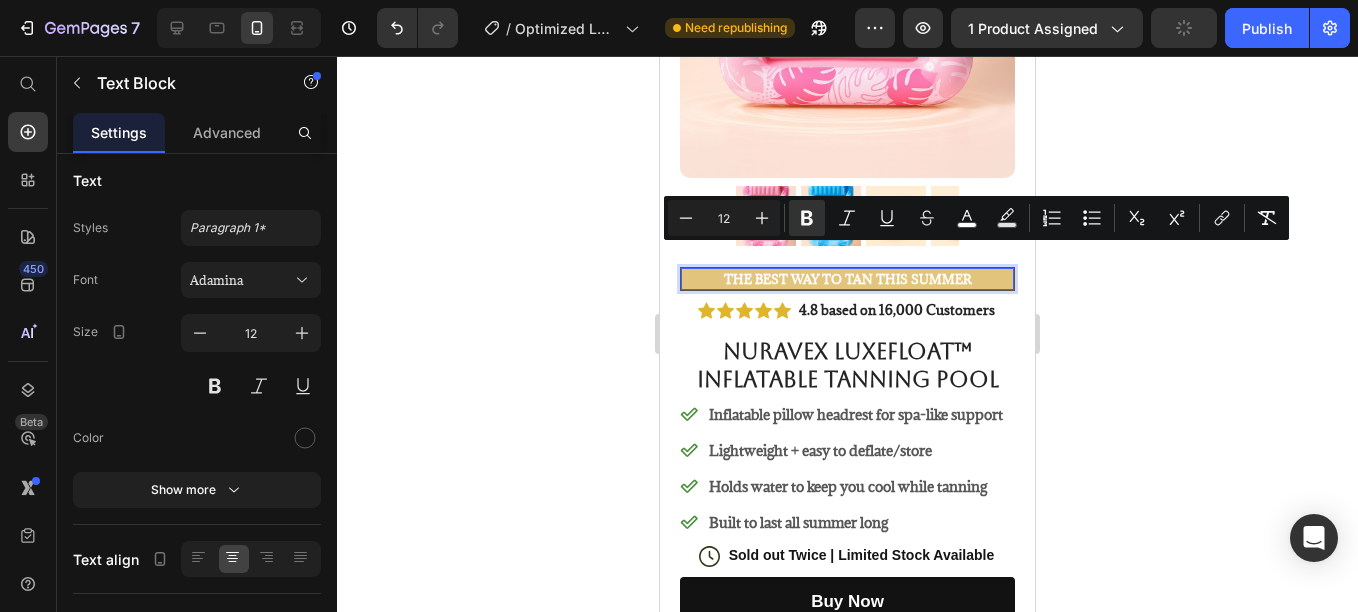 click on "The Best Way to Tan This Summer" at bounding box center (847, 279) 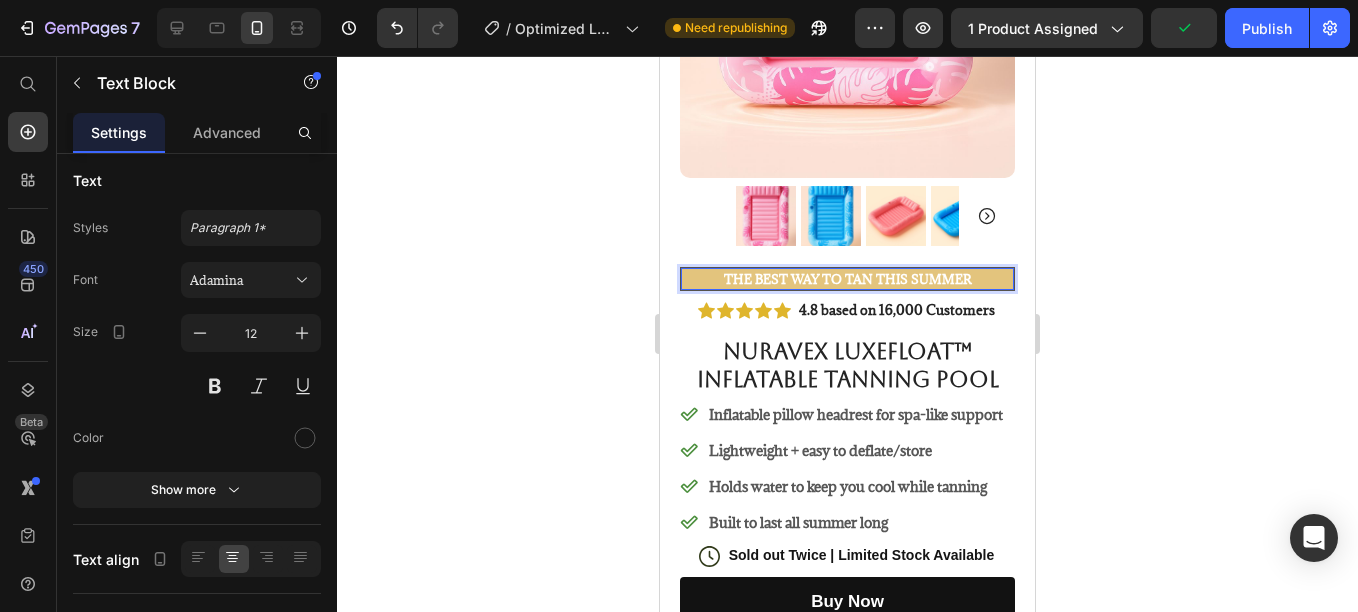 drag, startPoint x: 707, startPoint y: 258, endPoint x: 981, endPoint y: 246, distance: 274.26263 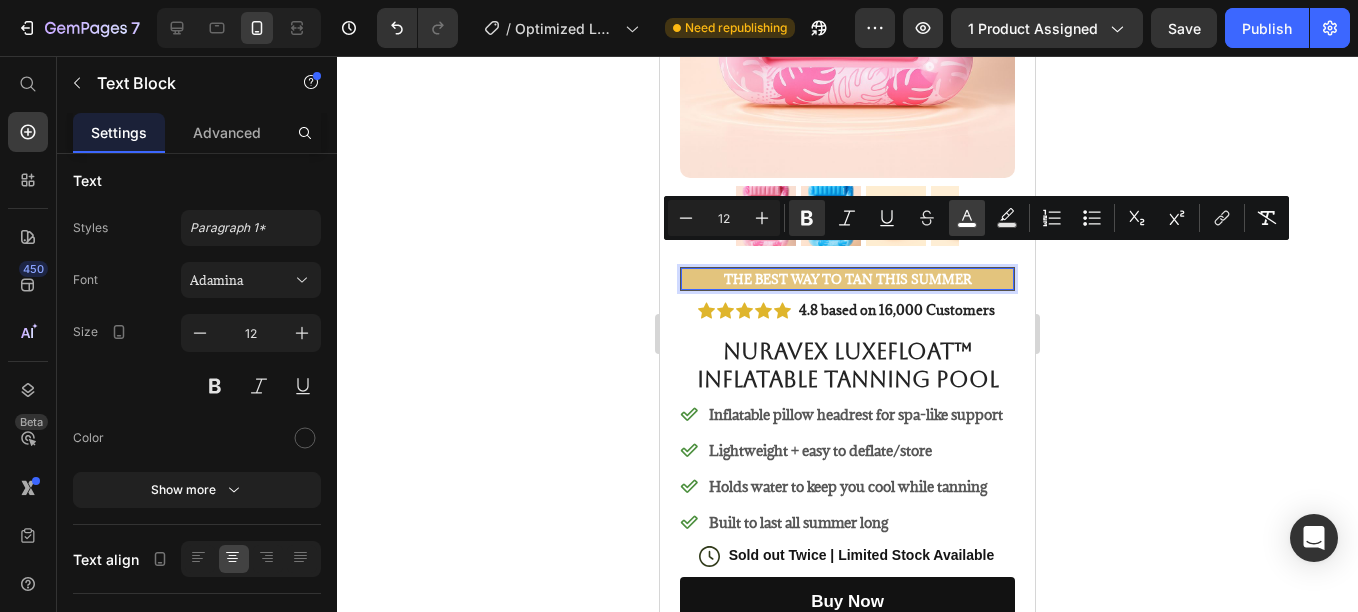 click 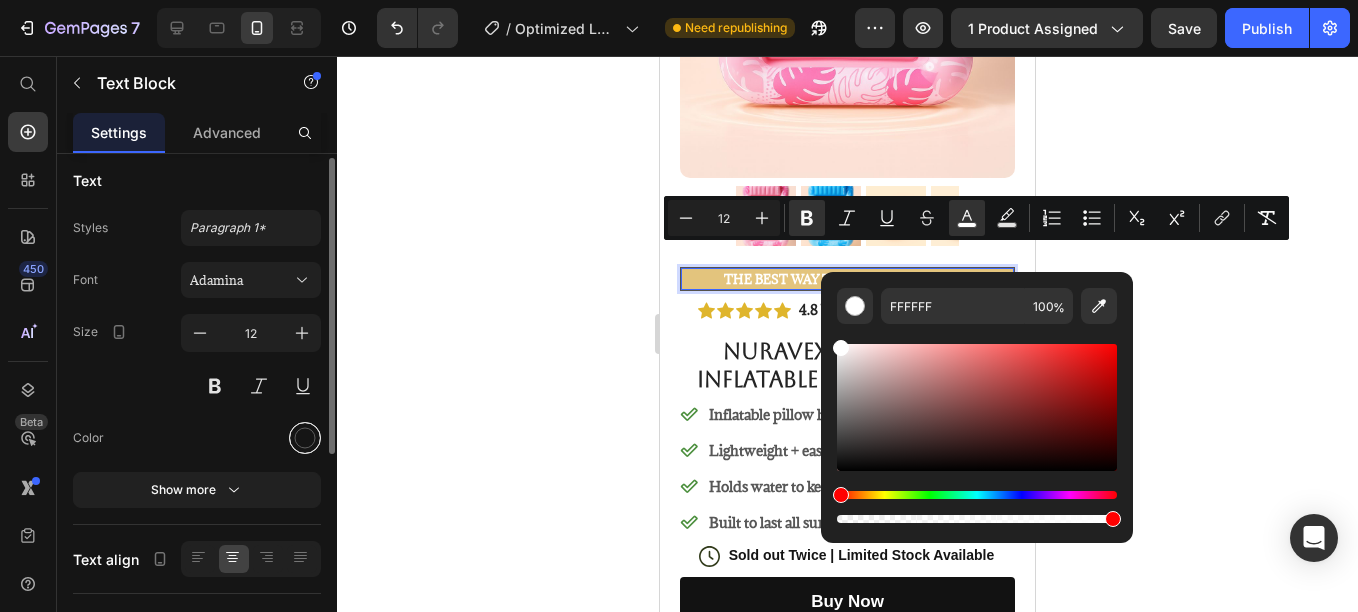 click at bounding box center (305, 438) 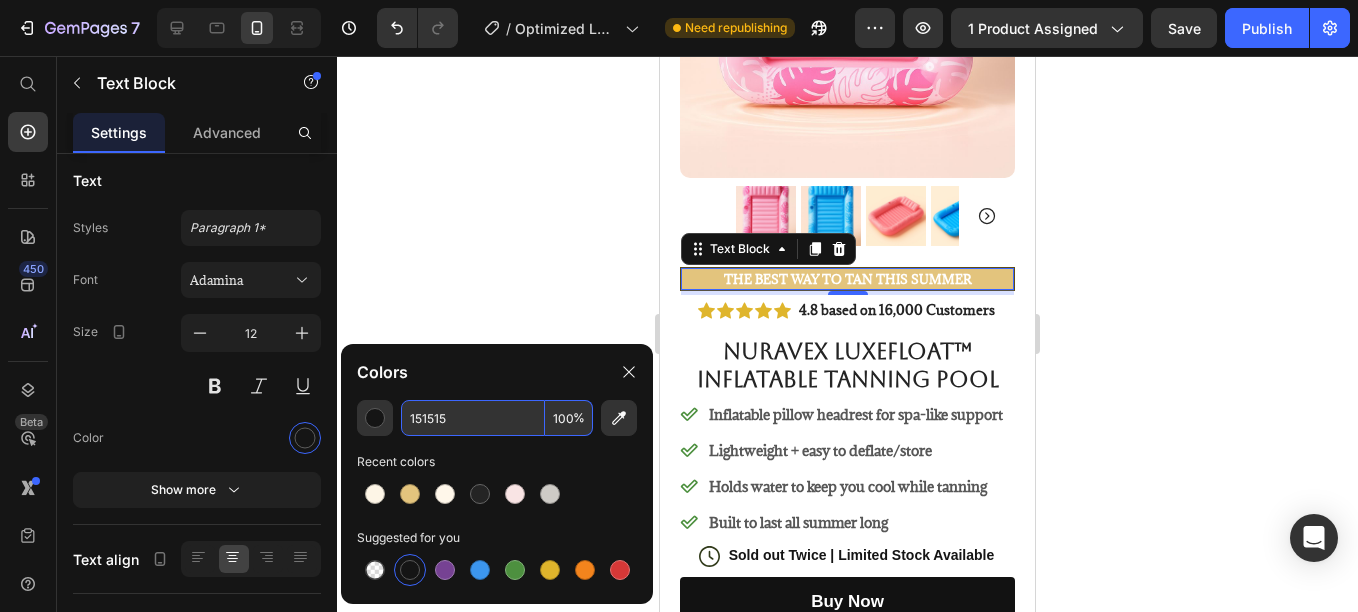click on "151515" at bounding box center [473, 418] 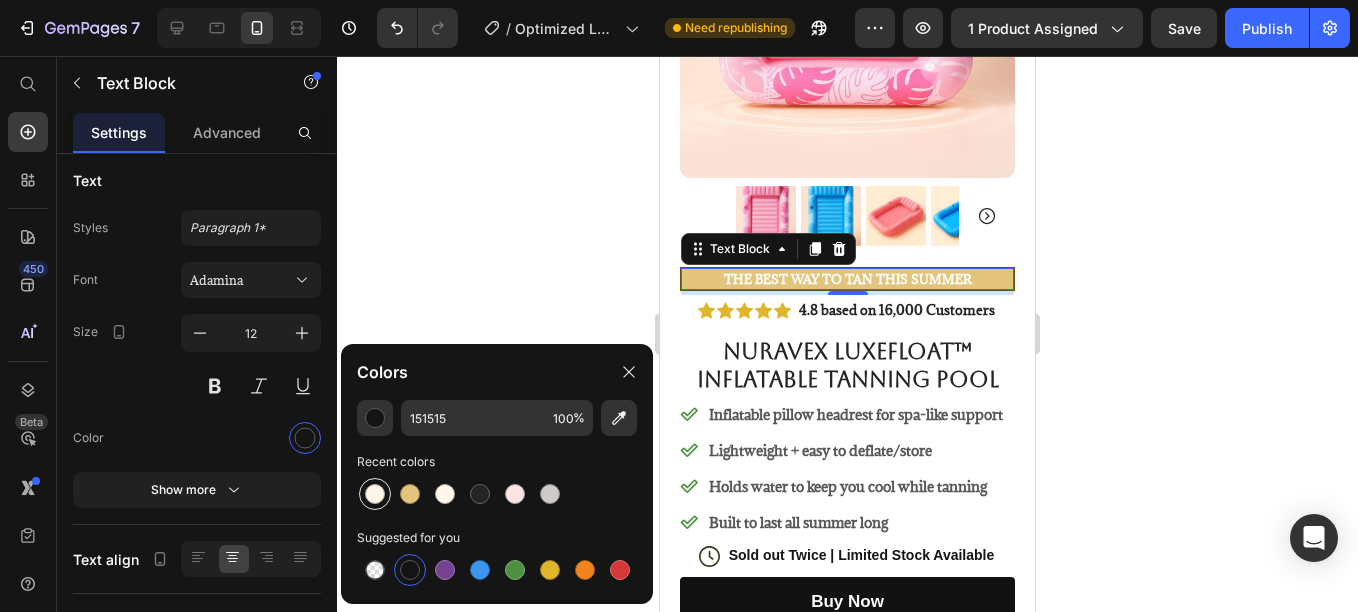 click at bounding box center (375, 494) 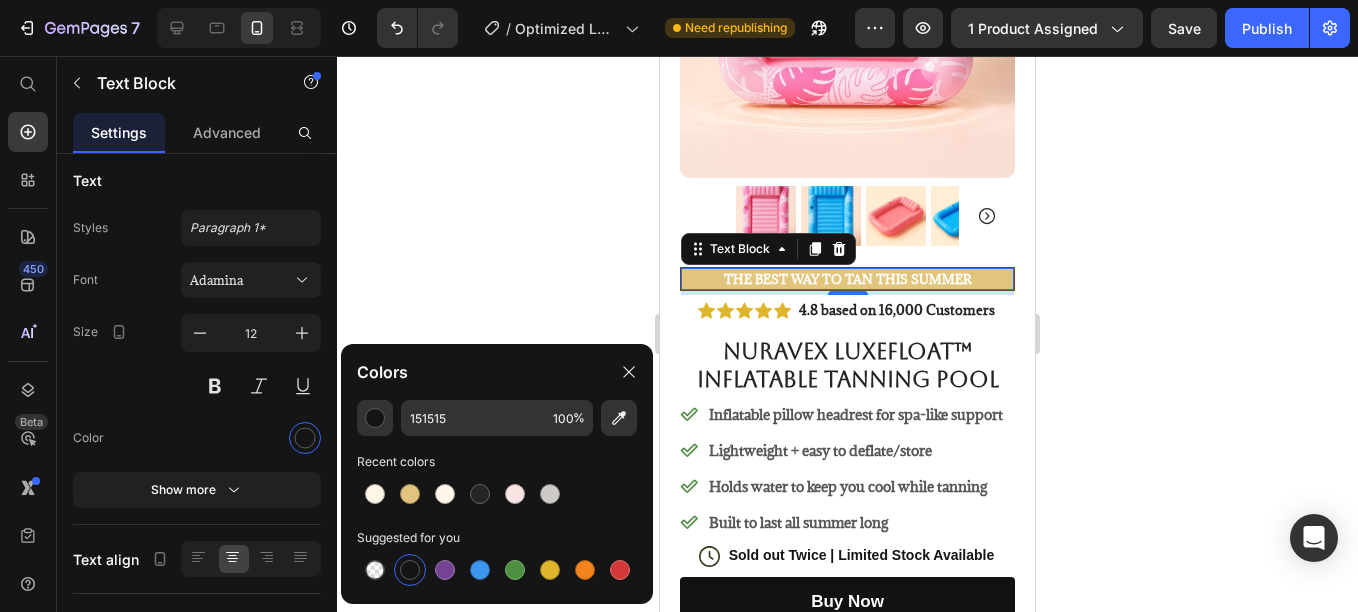 type on "FDF5E6" 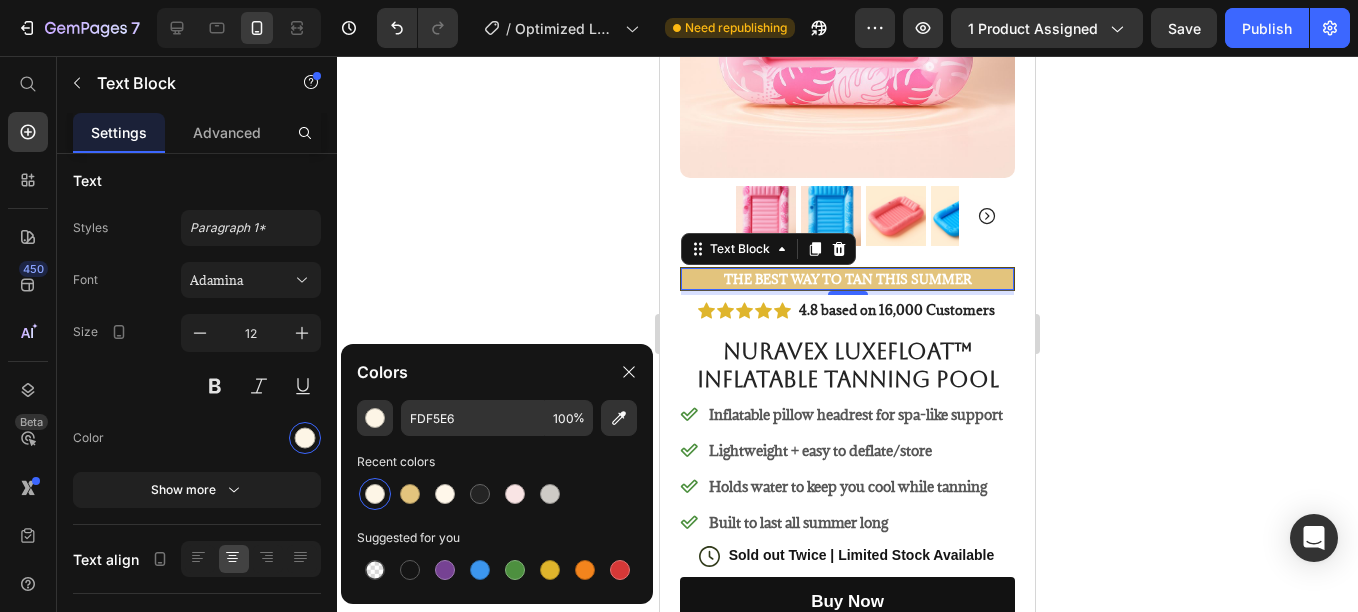 click on "The Best Way to Tan This Summer" at bounding box center [847, 279] 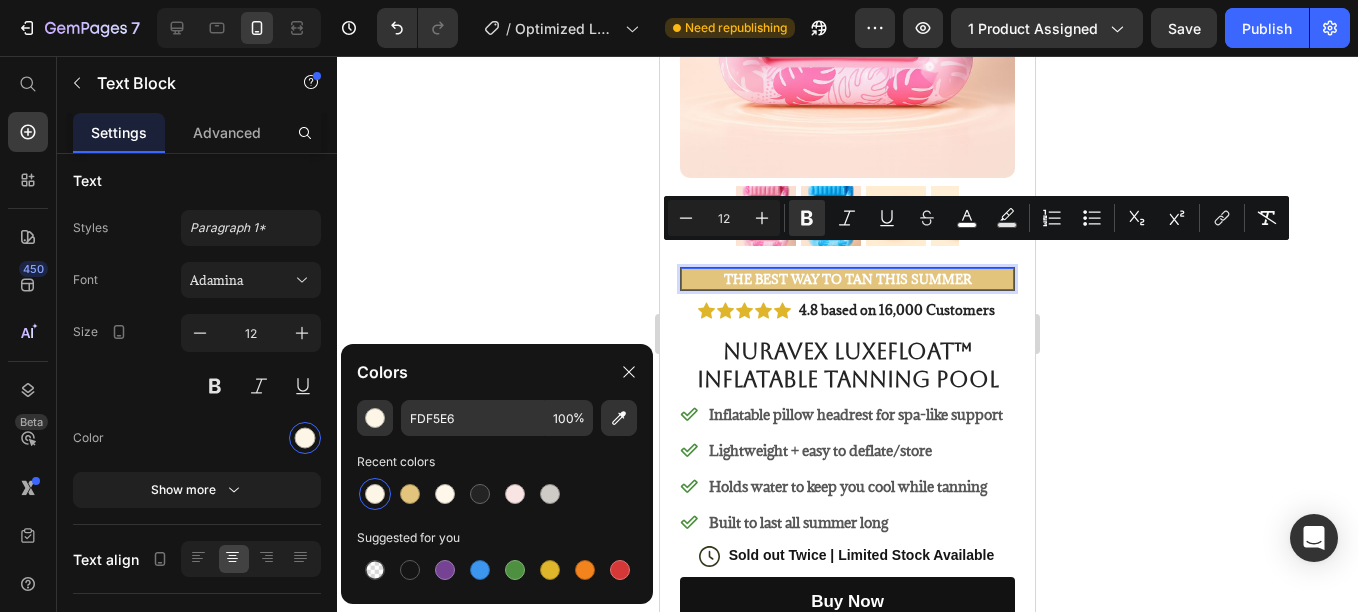 drag, startPoint x: 714, startPoint y: 260, endPoint x: 977, endPoint y: 259, distance: 263.0019 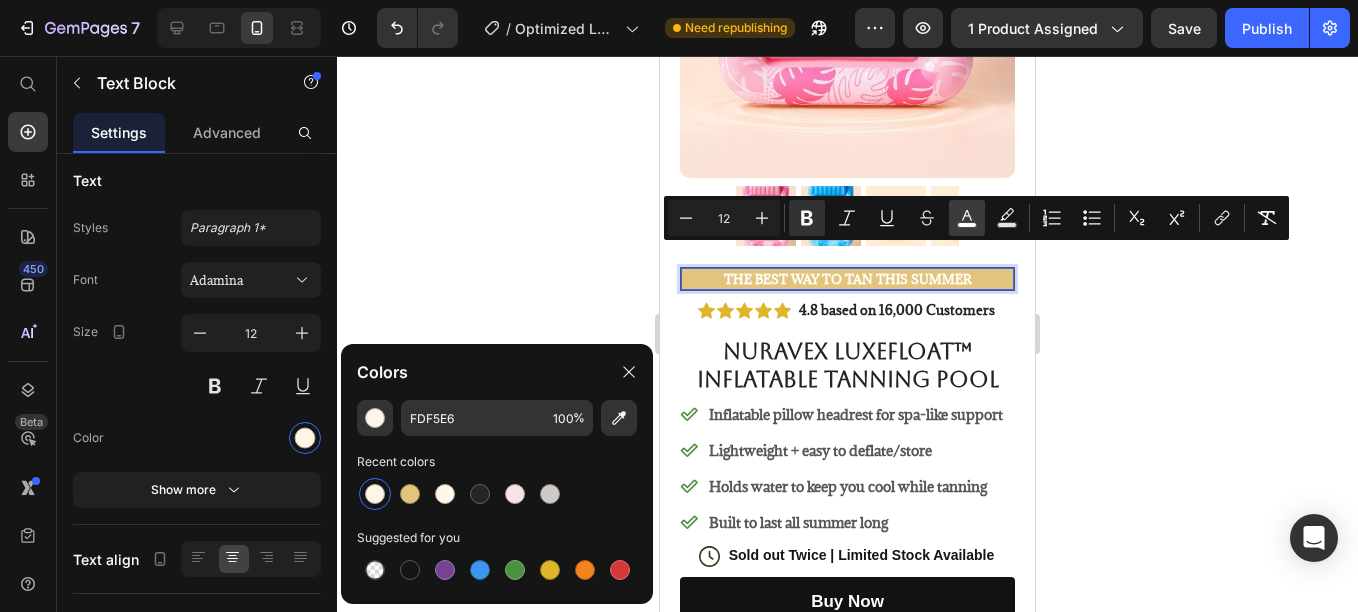 click 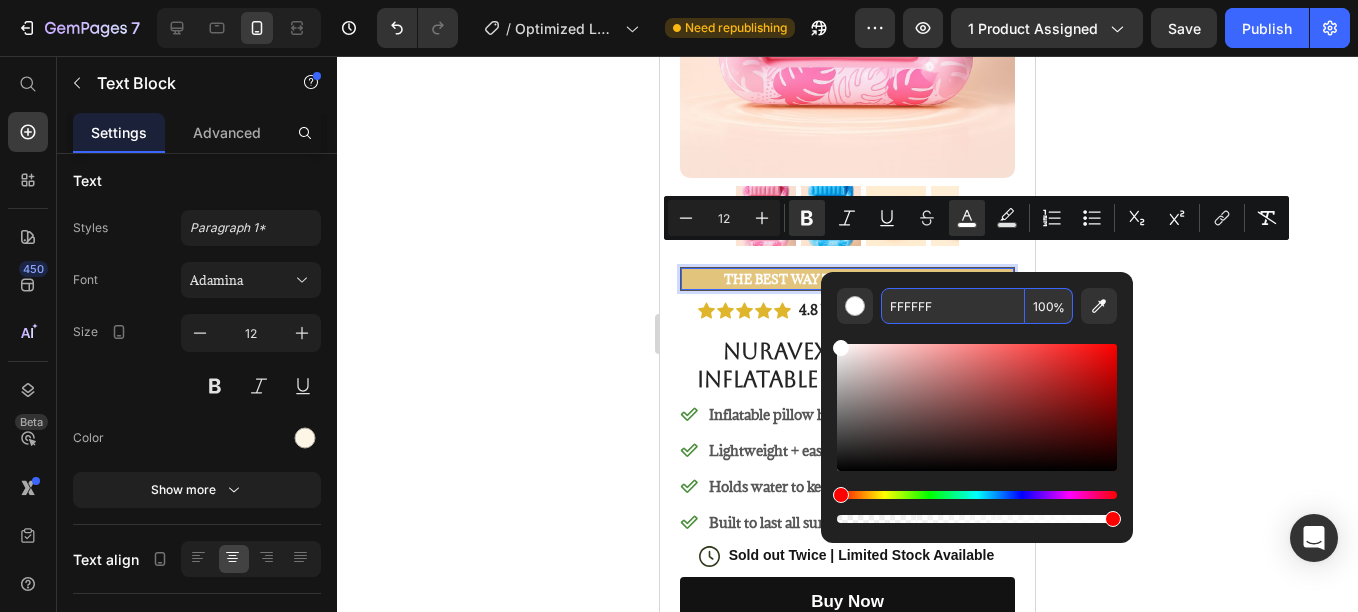 click on "FFFFFF" at bounding box center (953, 306) 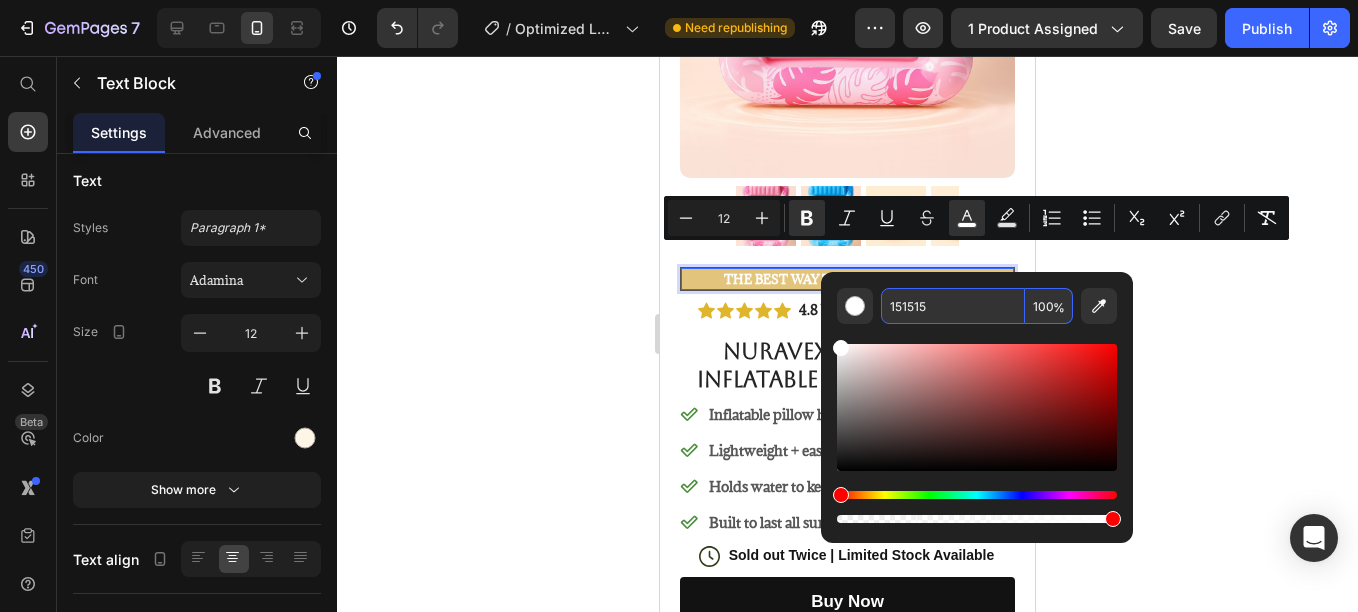 type on "151515" 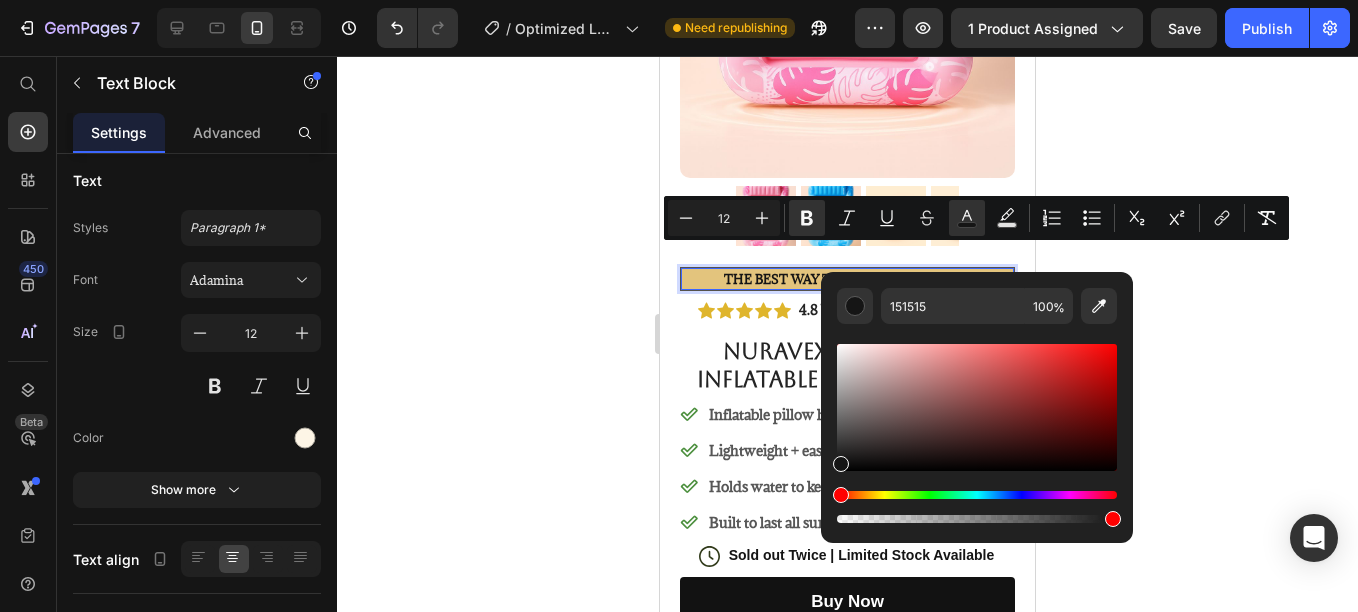 click 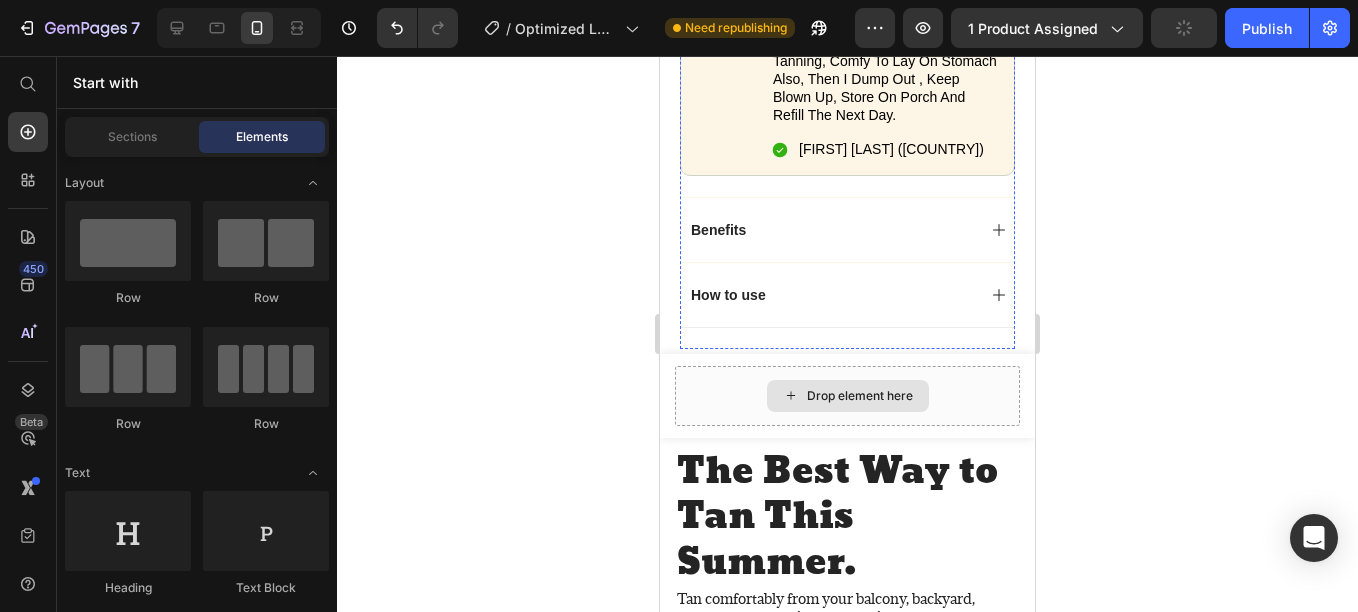 scroll, scrollTop: 1536, scrollLeft: 0, axis: vertical 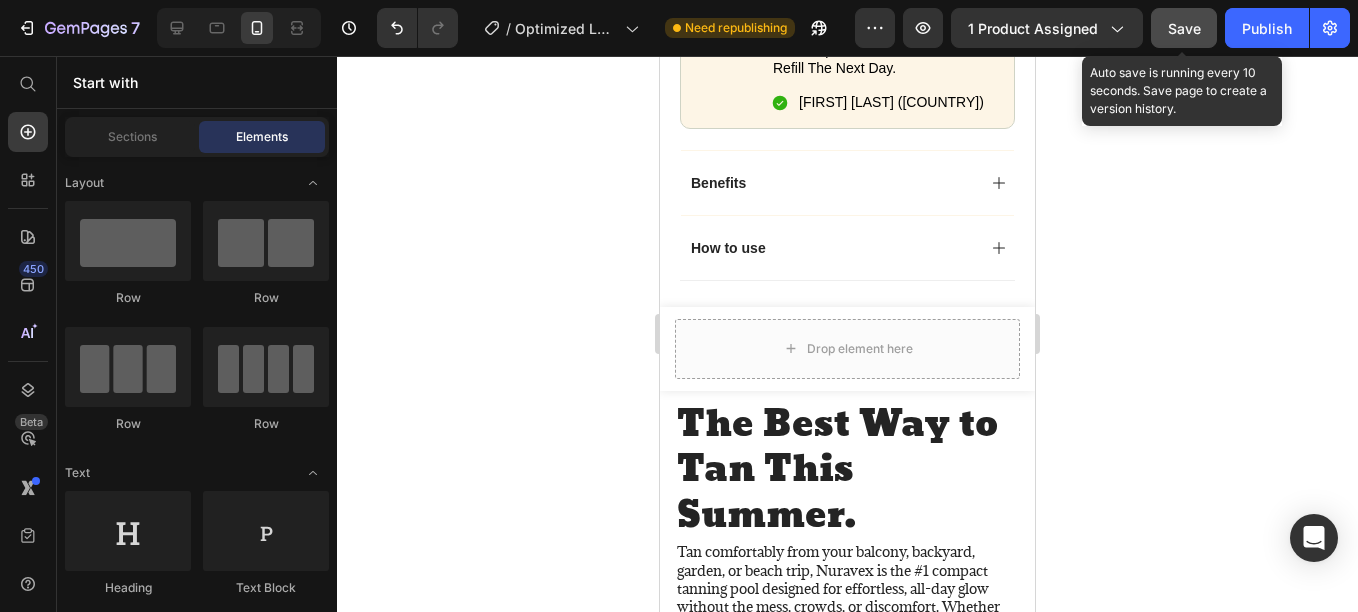 click on "Save" 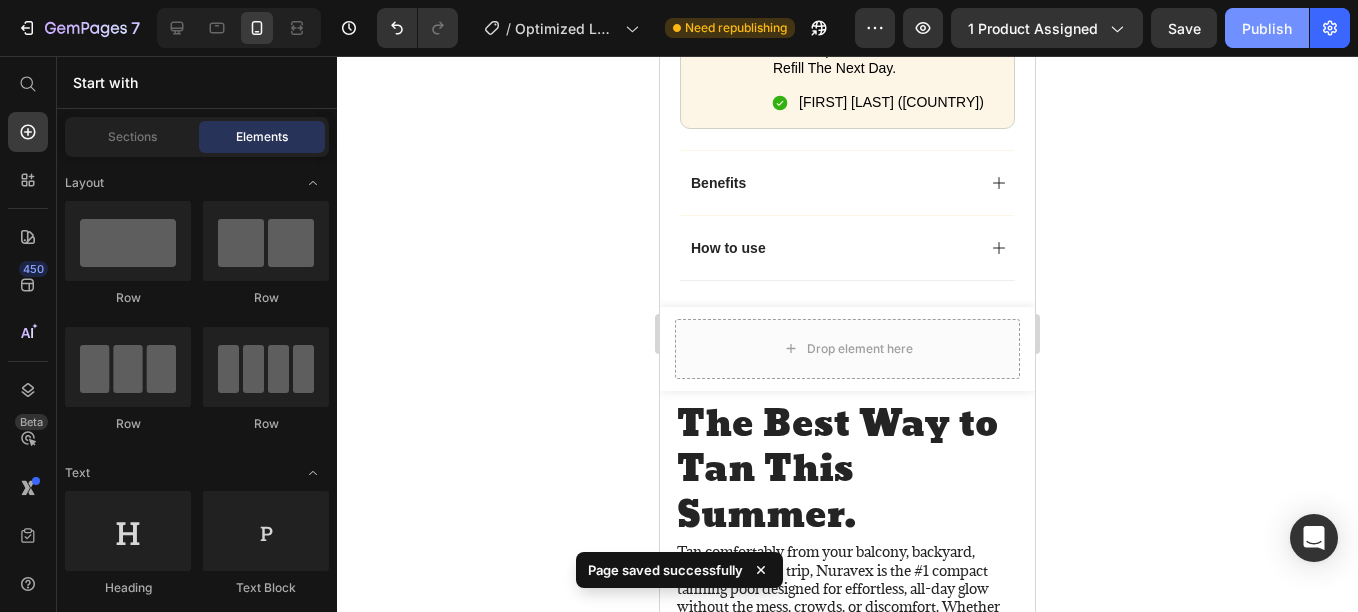 click on "Publish" 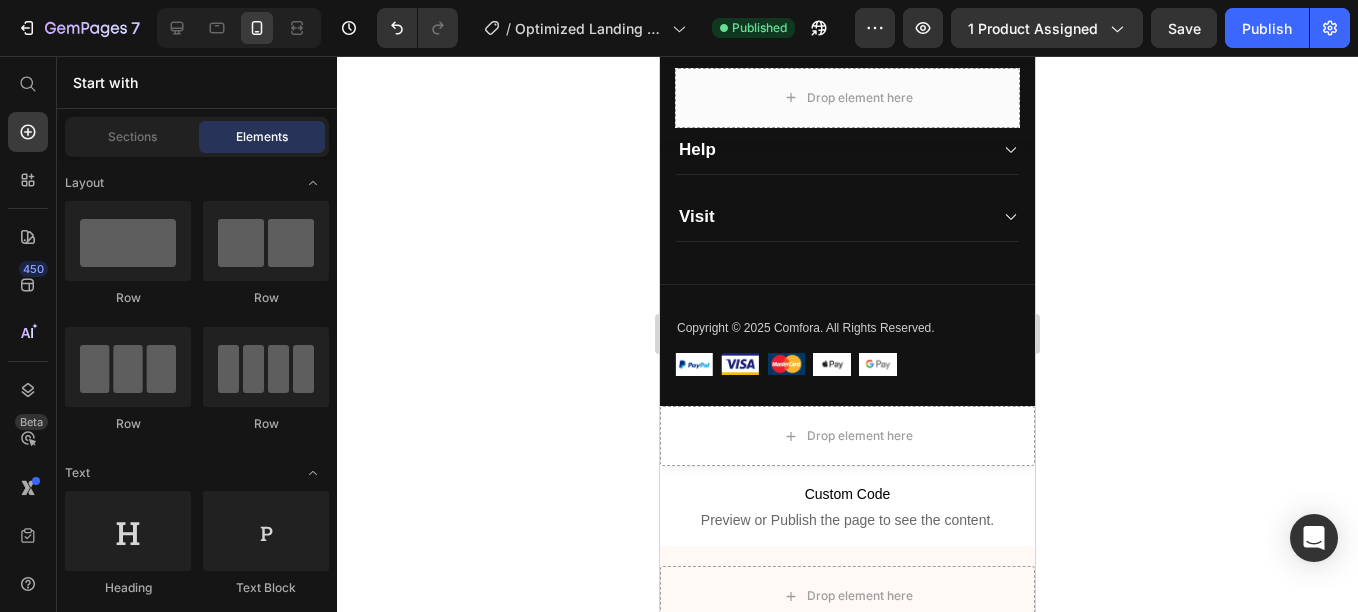 scroll, scrollTop: 6587, scrollLeft: 0, axis: vertical 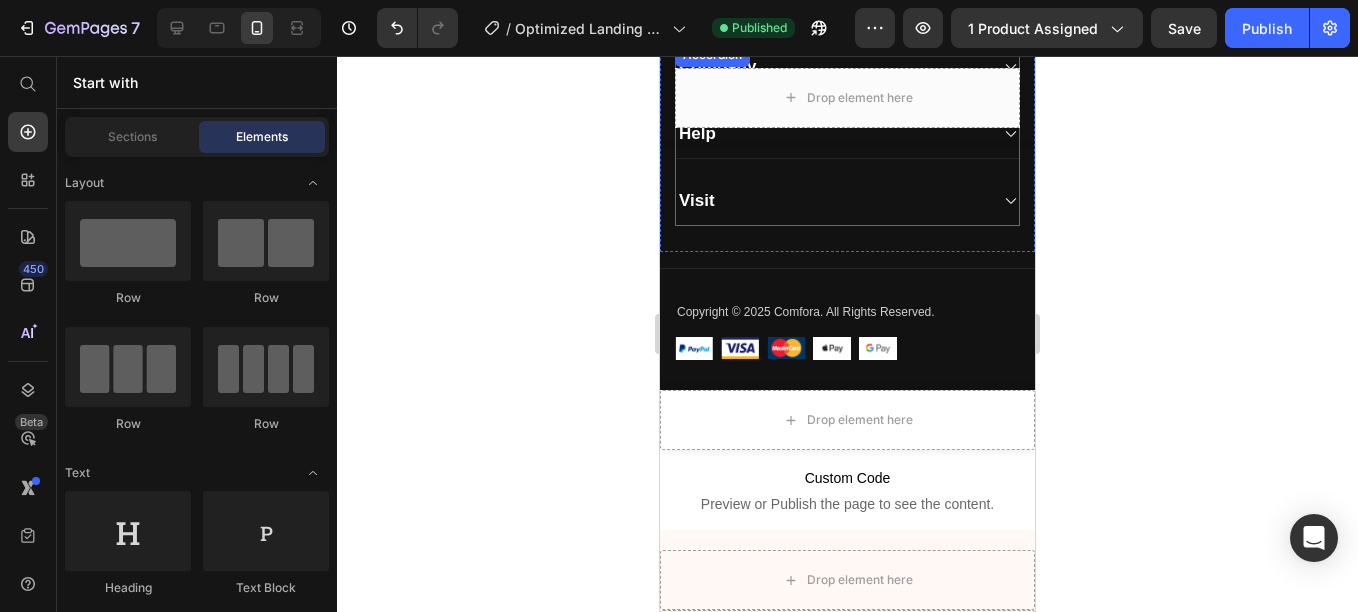click 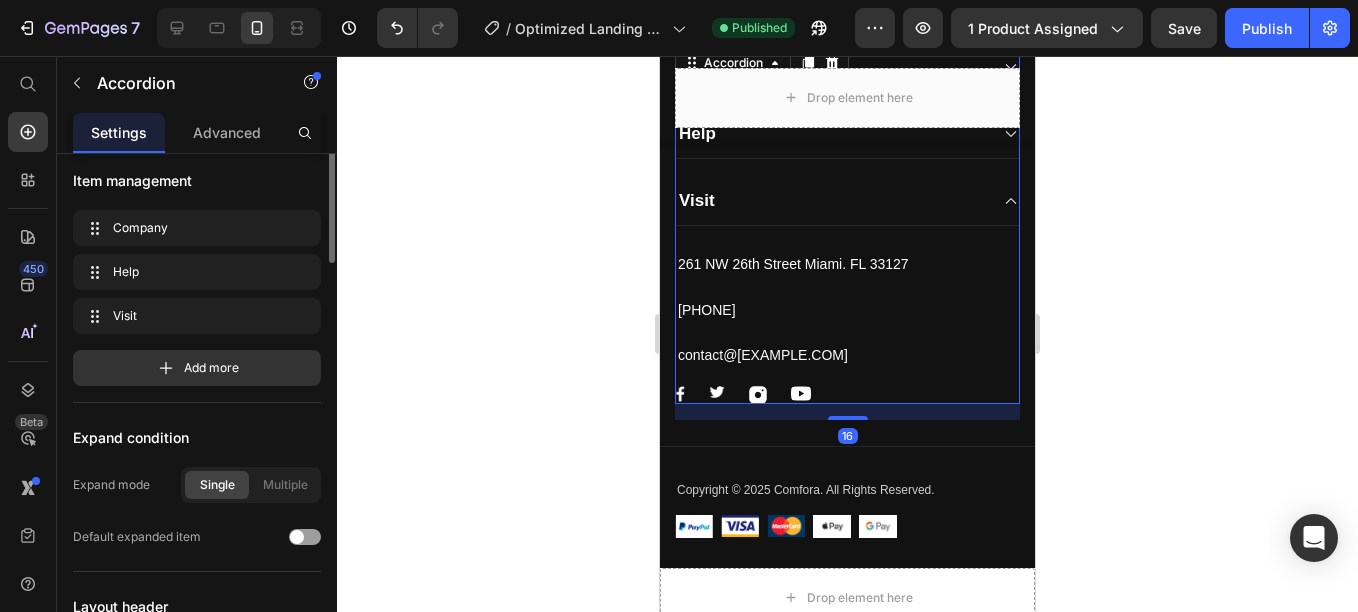 scroll, scrollTop: 0, scrollLeft: 0, axis: both 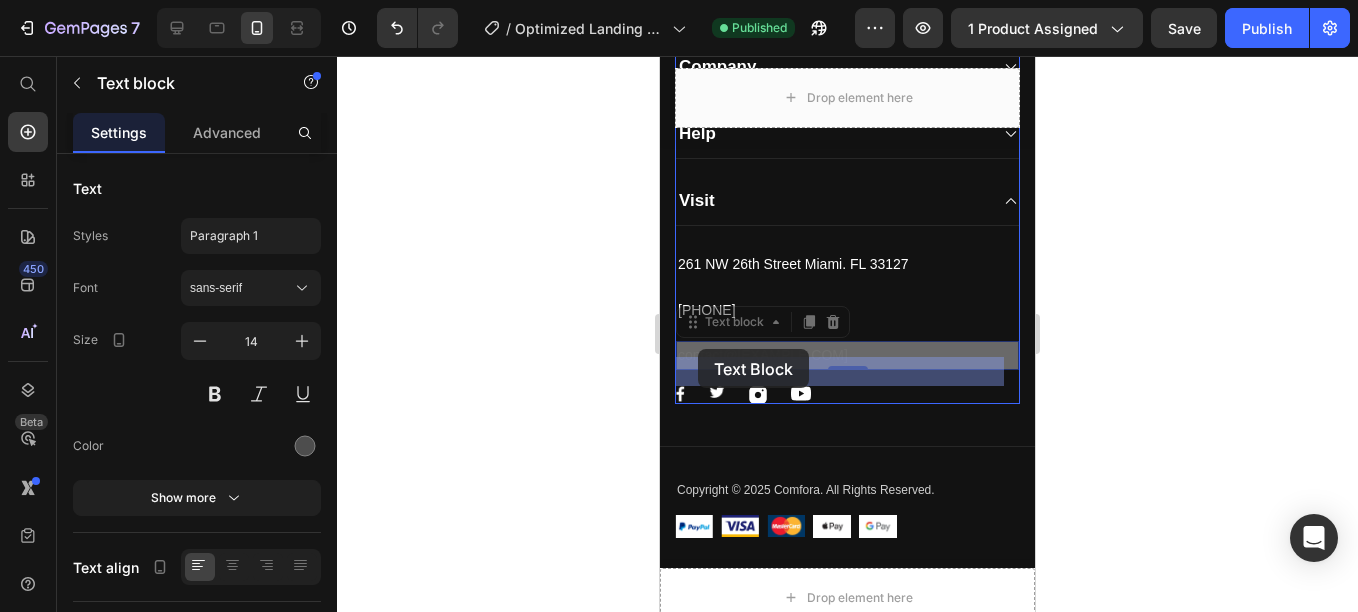 drag, startPoint x: 686, startPoint y: 352, endPoint x: 697, endPoint y: 349, distance: 11.401754 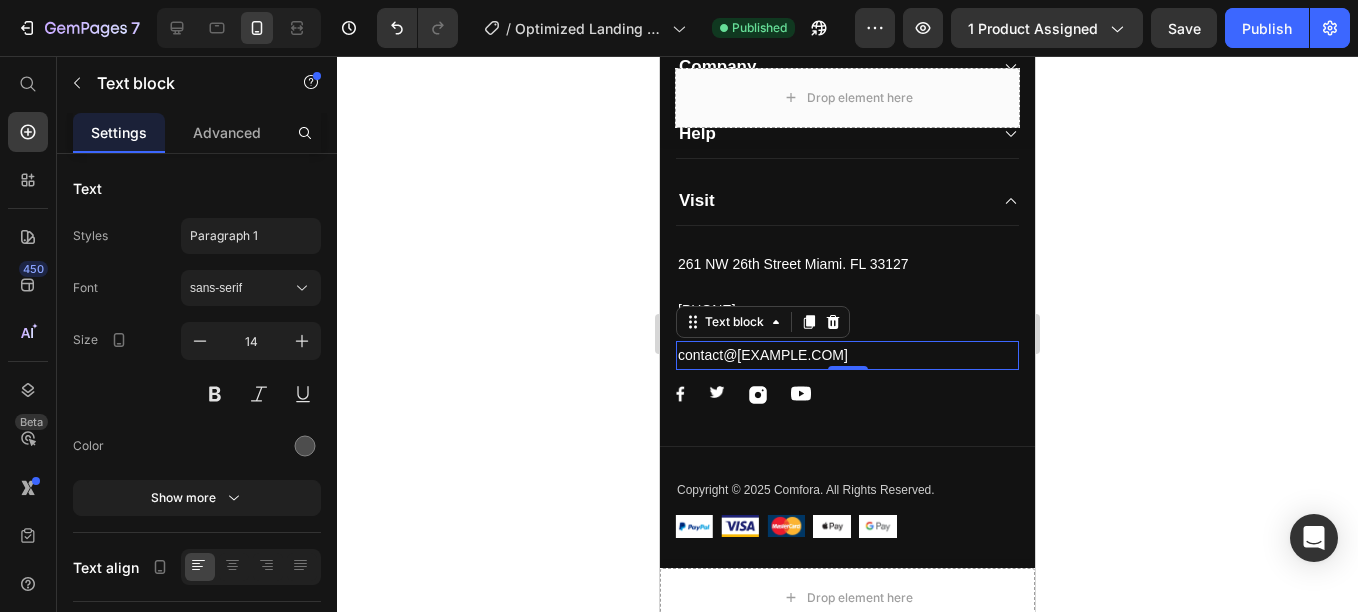 click on "contact@[EXAMPLE.COM]" at bounding box center (847, 355) 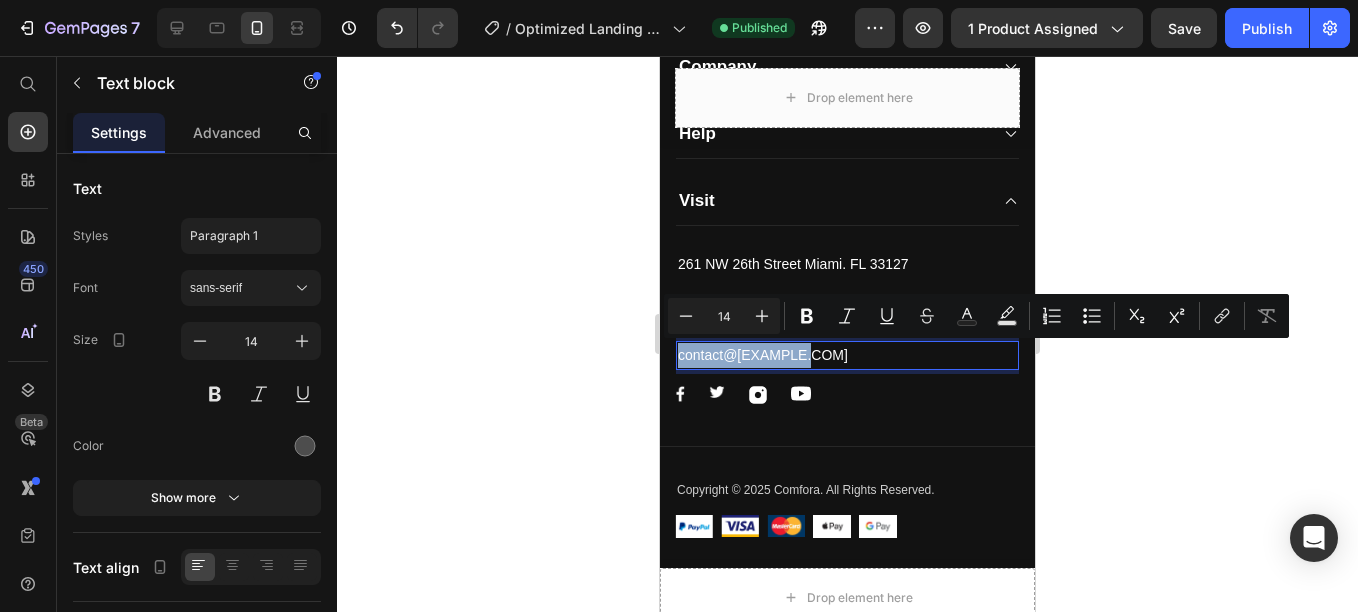 drag, startPoint x: 697, startPoint y: 350, endPoint x: 792, endPoint y: 361, distance: 95.63472 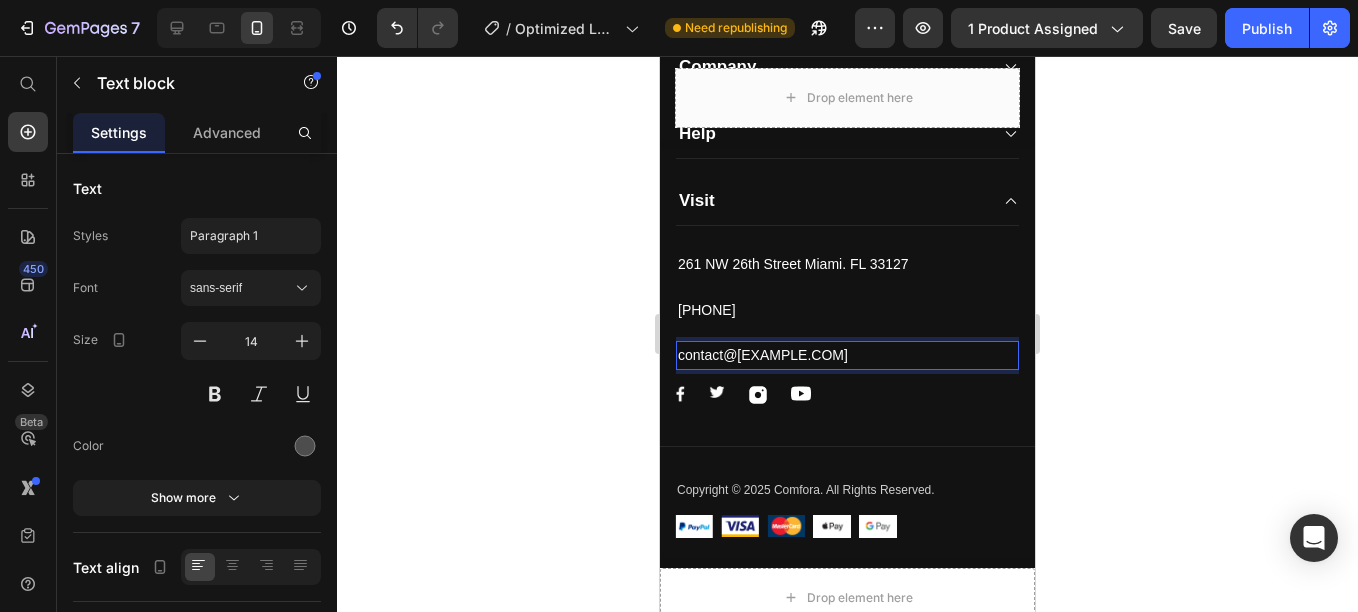 click on "contact@[EXAMPLE.COM]" at bounding box center [847, 355] 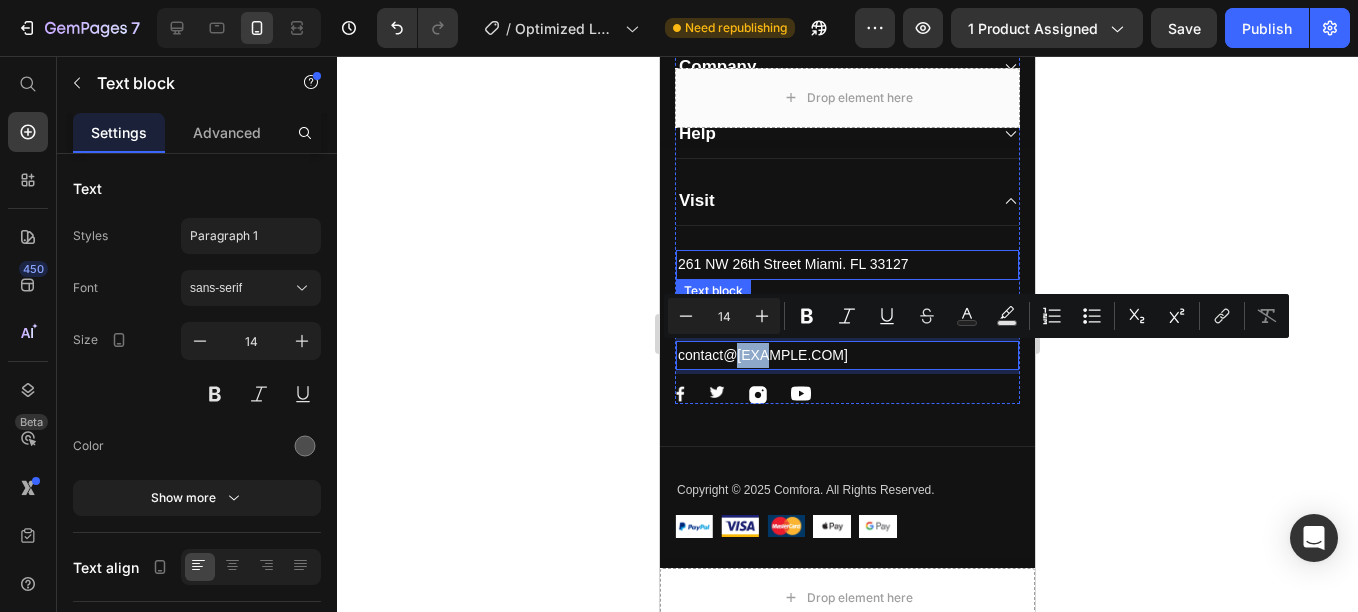drag, startPoint x: 737, startPoint y: 350, endPoint x: 767, endPoint y: 269, distance: 86.37708 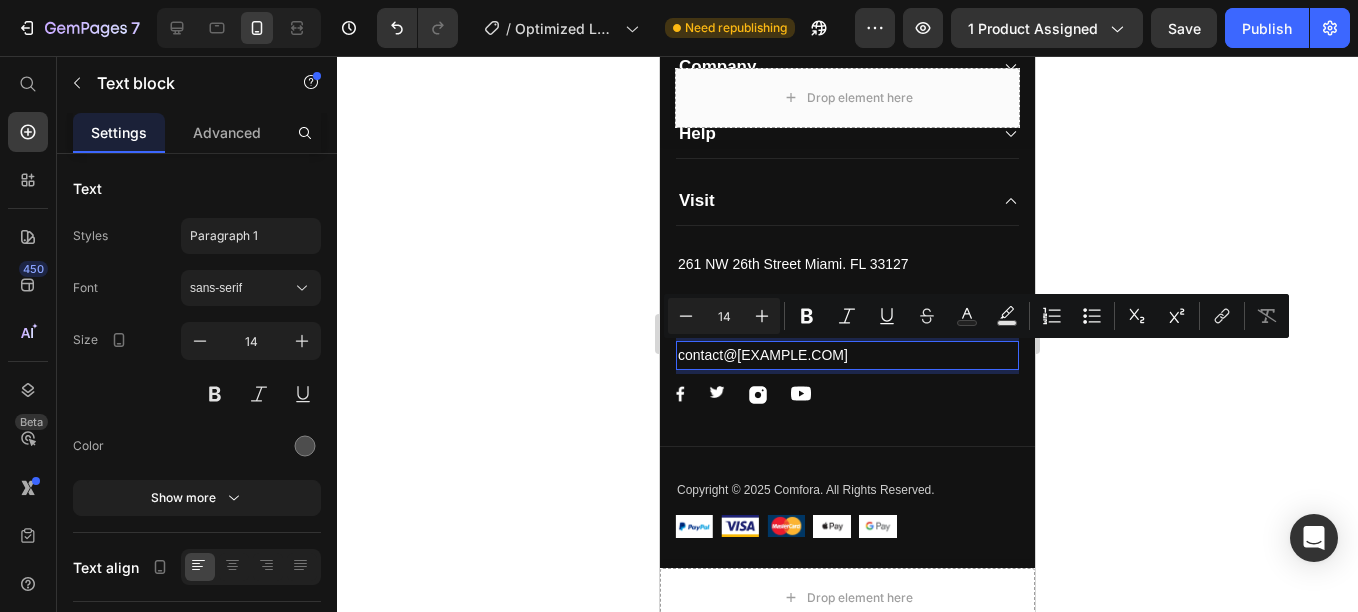 click on "contact@[EXAMPLE.COM]" at bounding box center (847, 355) 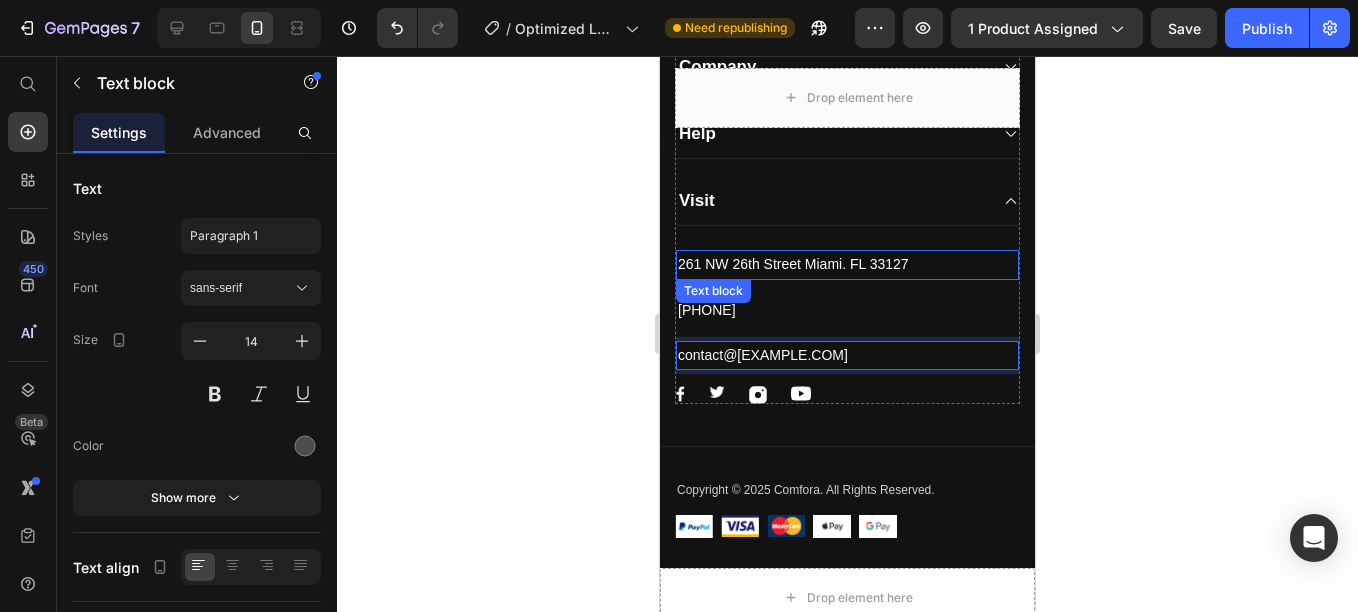 drag, startPoint x: 851, startPoint y: 351, endPoint x: 850, endPoint y: 272, distance: 79.00633 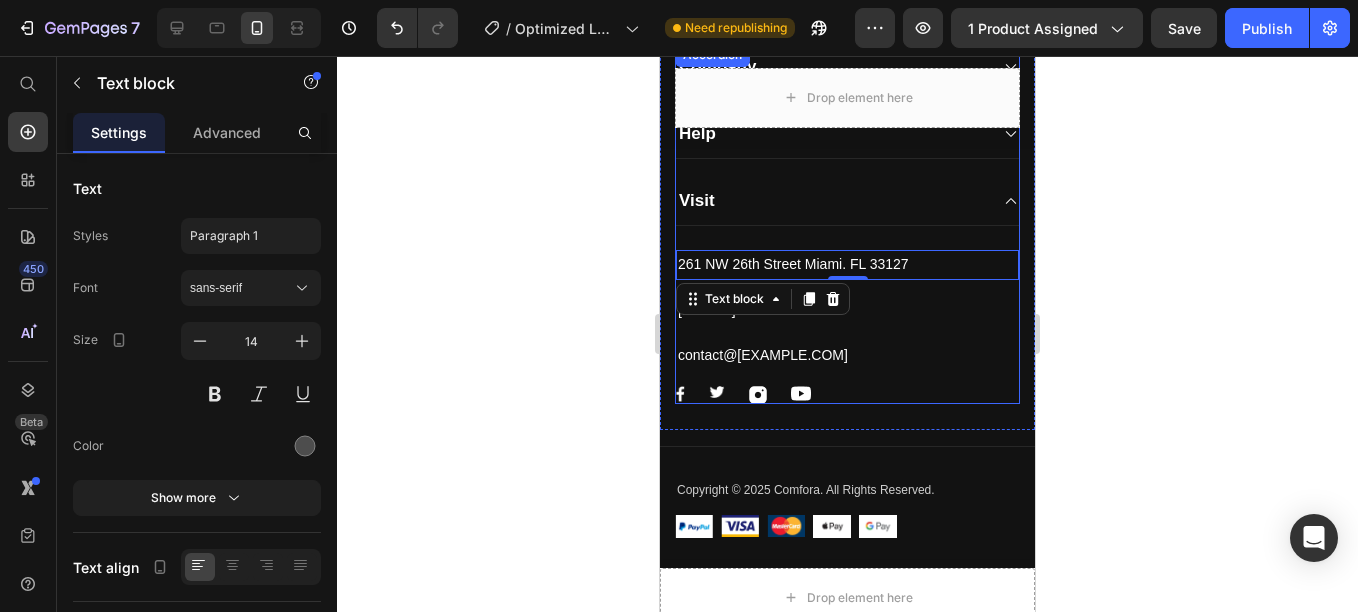 click on "[NUMBER] [STREET] [CITY]. [STATE] [POSTAL_CODE] Text block   0 [PHONE] Text block contact@[EXAMPLE.COM] Text block Image Image Image Image Row" at bounding box center (847, 315) 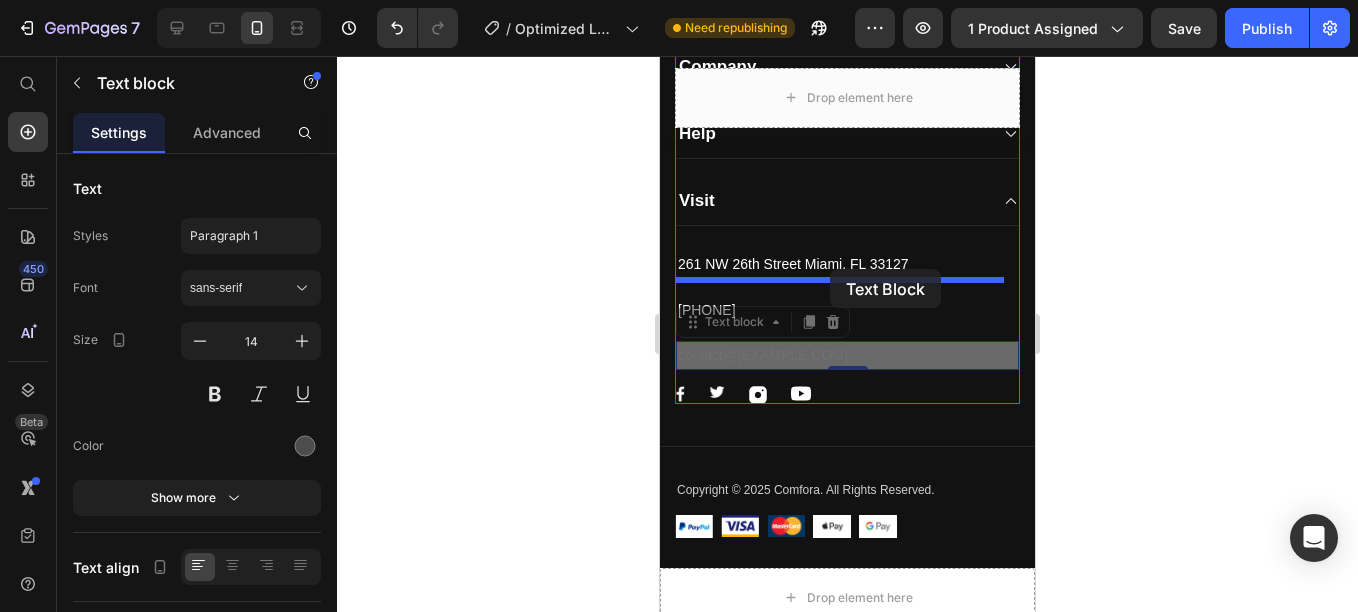 drag, startPoint x: 831, startPoint y: 350, endPoint x: 830, endPoint y: 269, distance: 81.00617 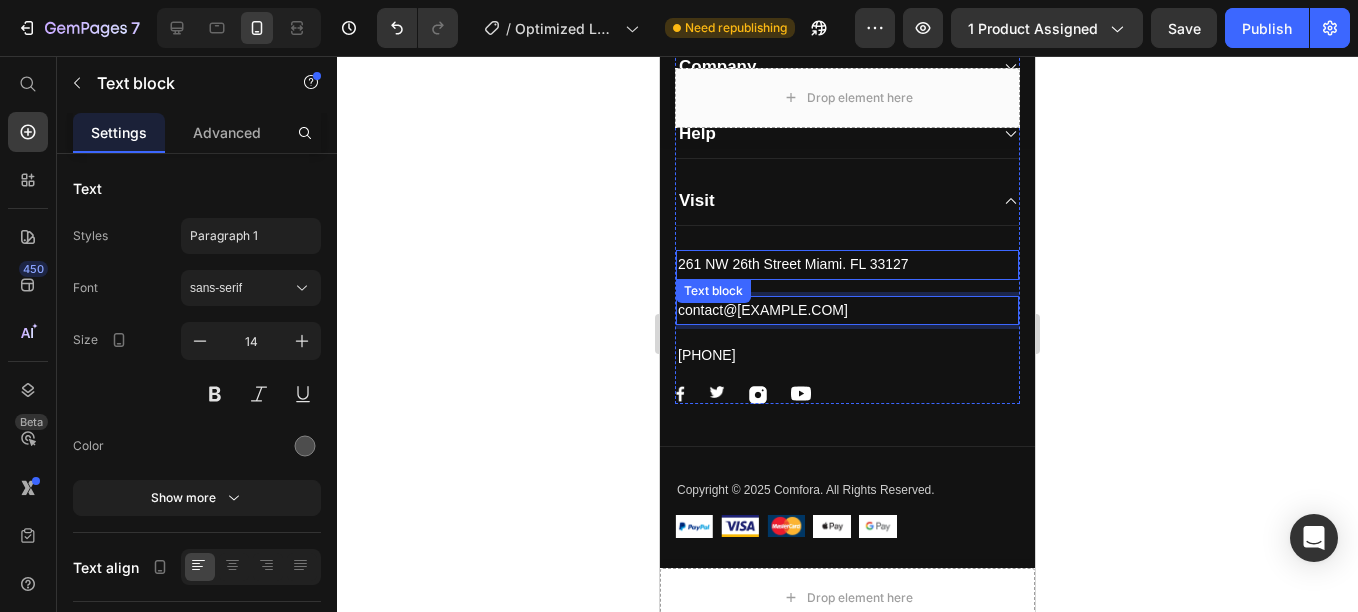 drag, startPoint x: 871, startPoint y: 308, endPoint x: 867, endPoint y: 256, distance: 52.153618 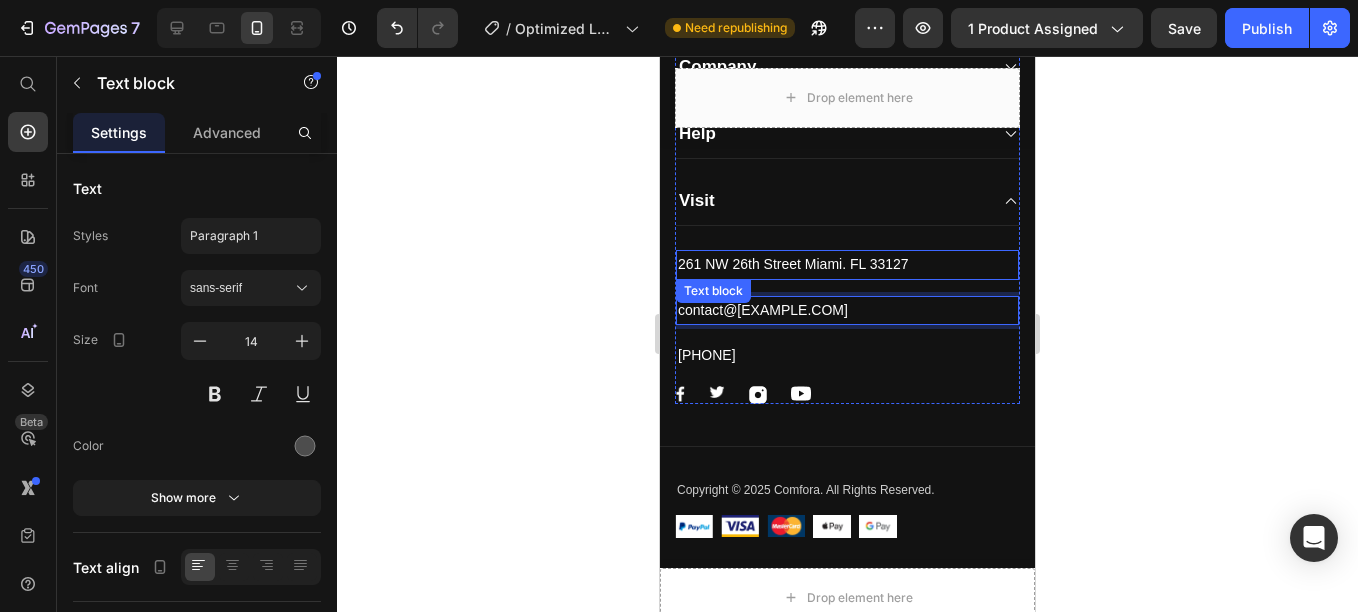 click on "261 NW 26th Street Miami. FL 33127" at bounding box center [847, 264] 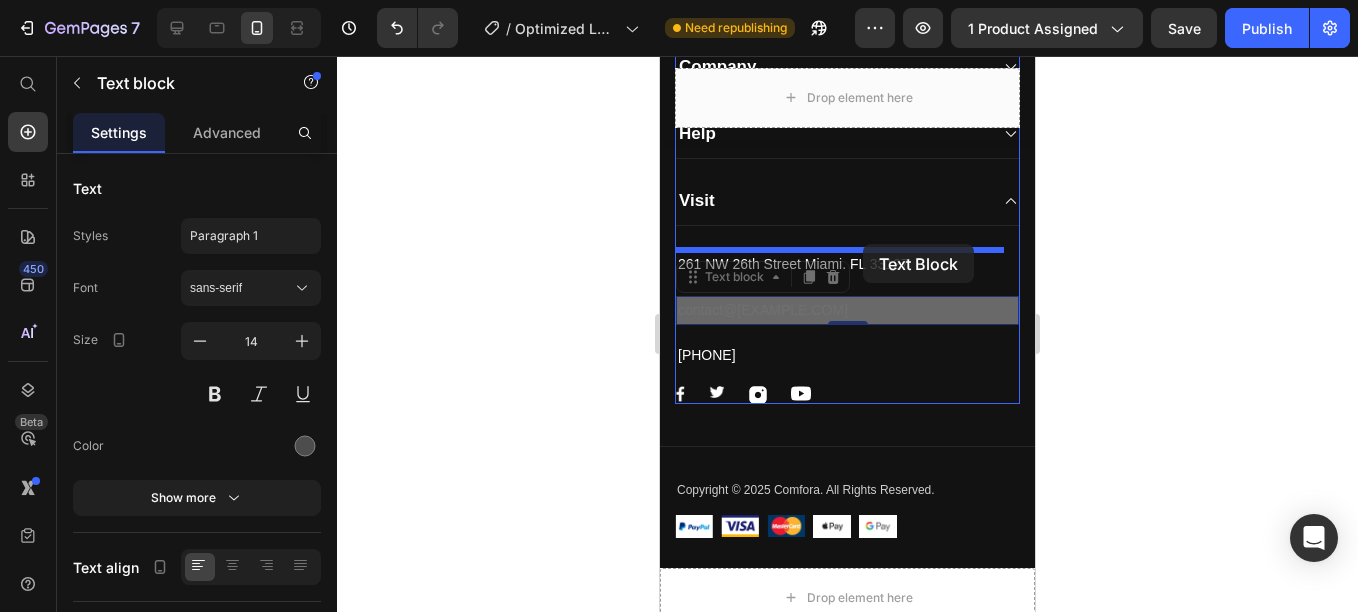 drag, startPoint x: 864, startPoint y: 313, endPoint x: 861, endPoint y: 250, distance: 63.07139 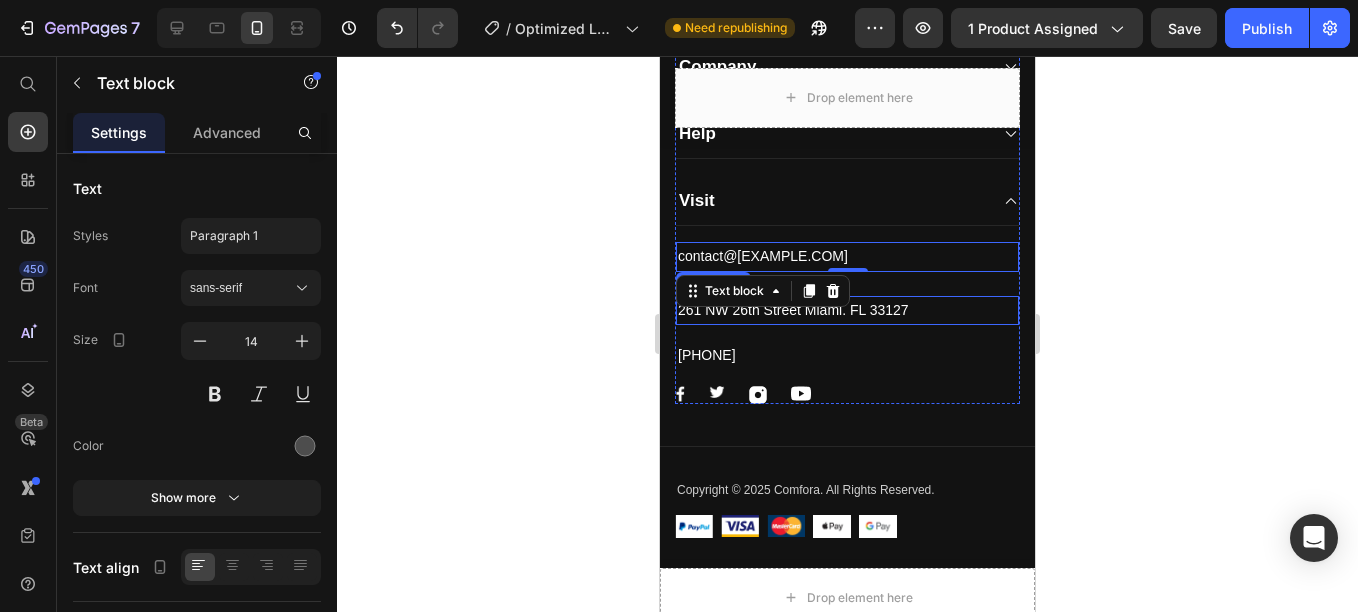 click on "261 NW 26th Street Miami. FL 33127" at bounding box center (847, 310) 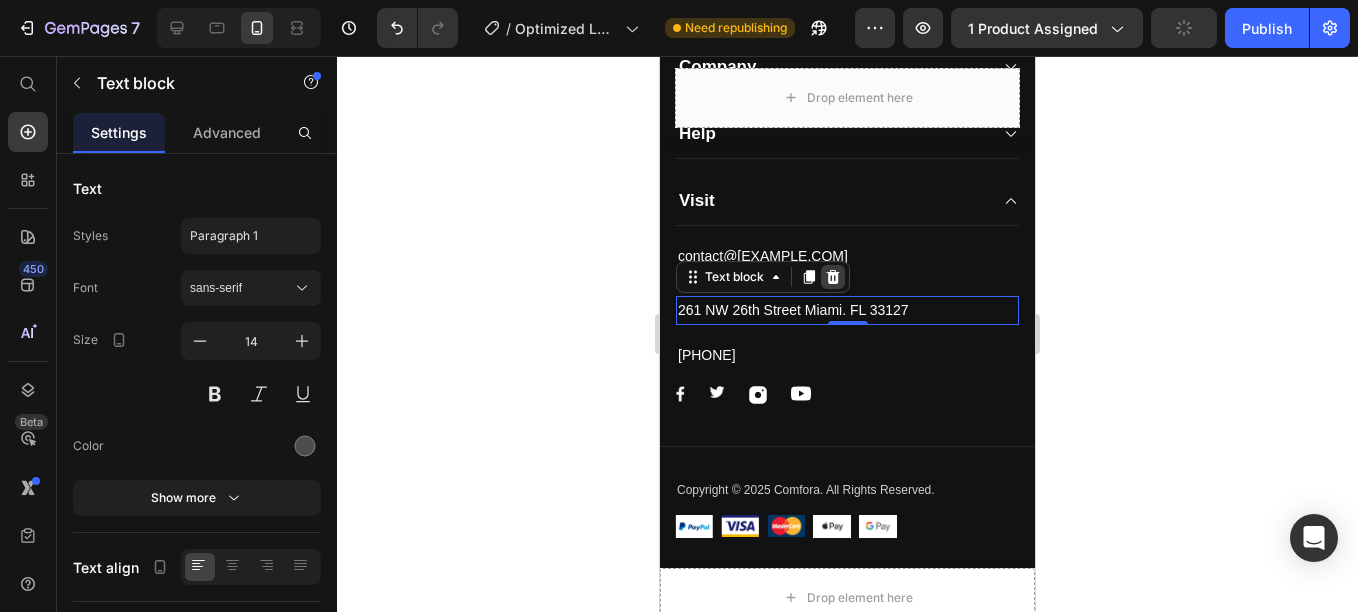 click 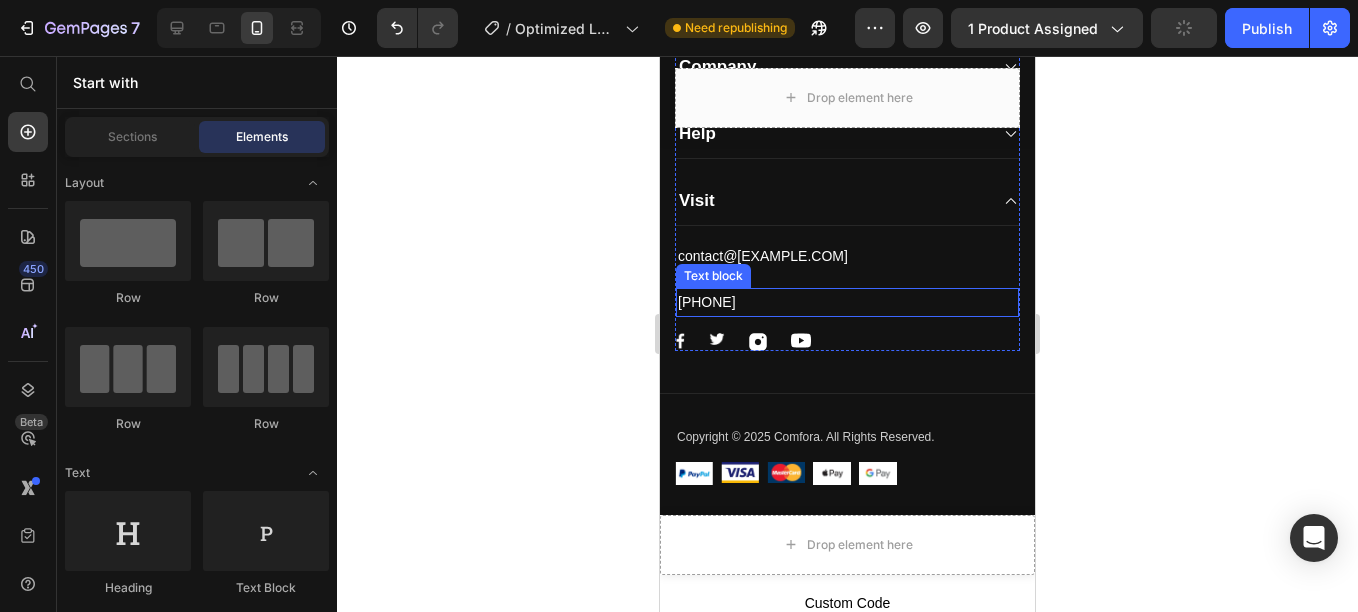 click on "[PHONE]" at bounding box center [847, 302] 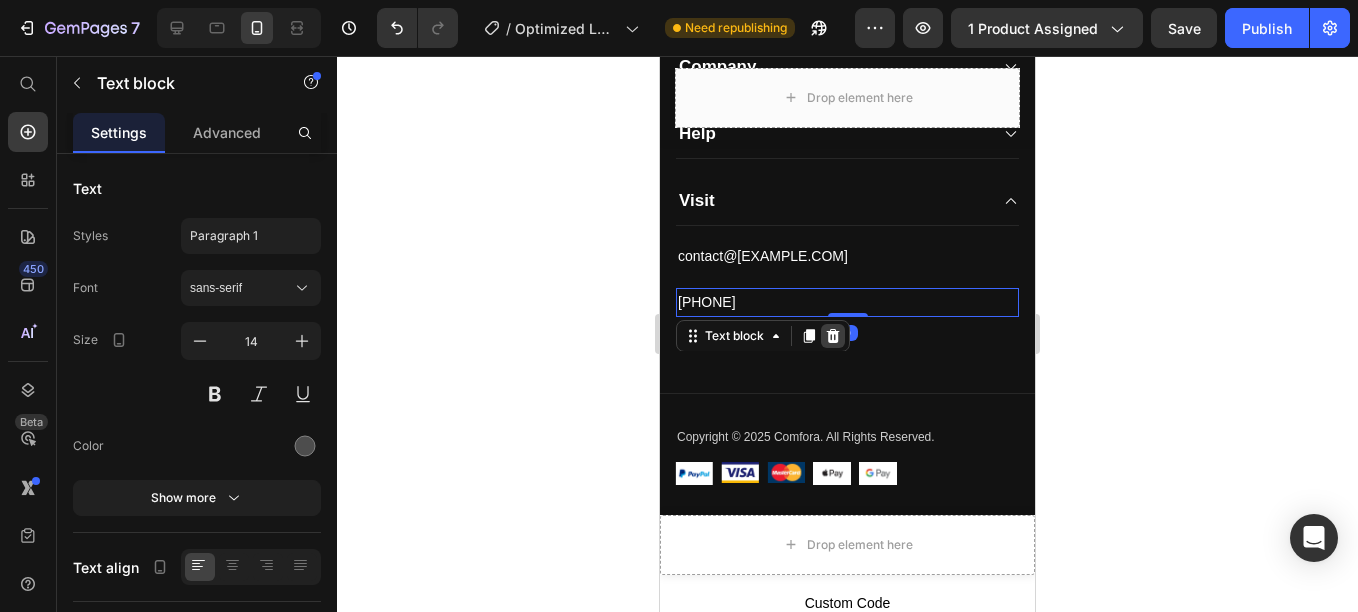 click 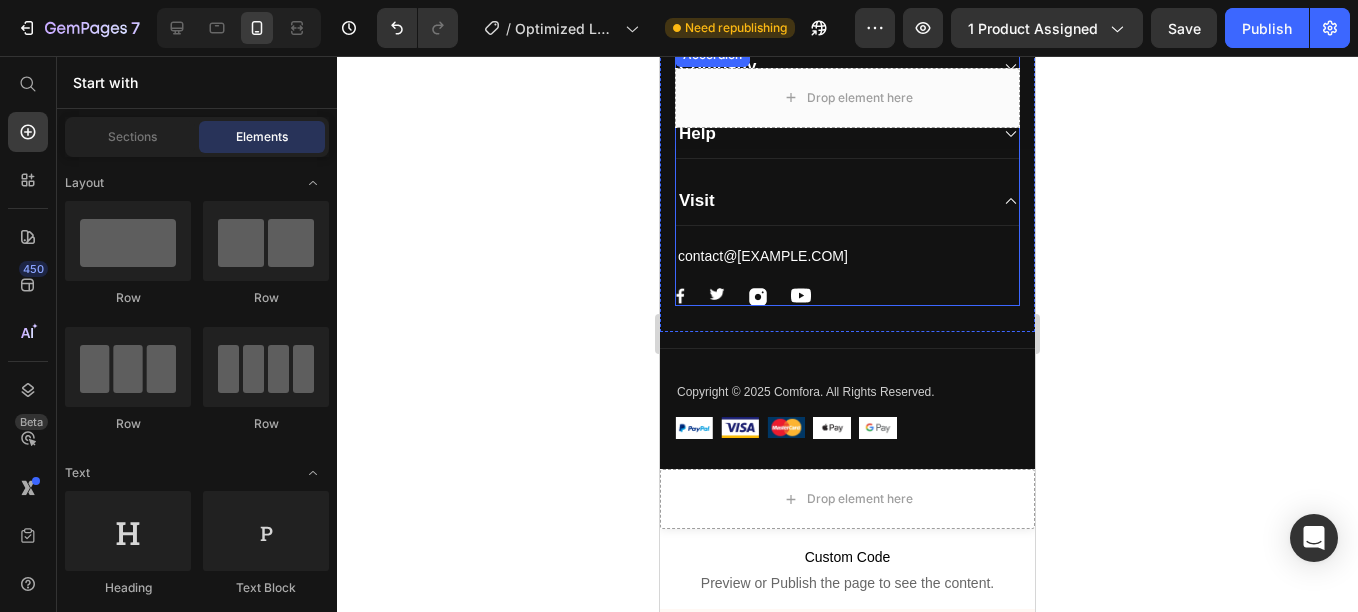 click 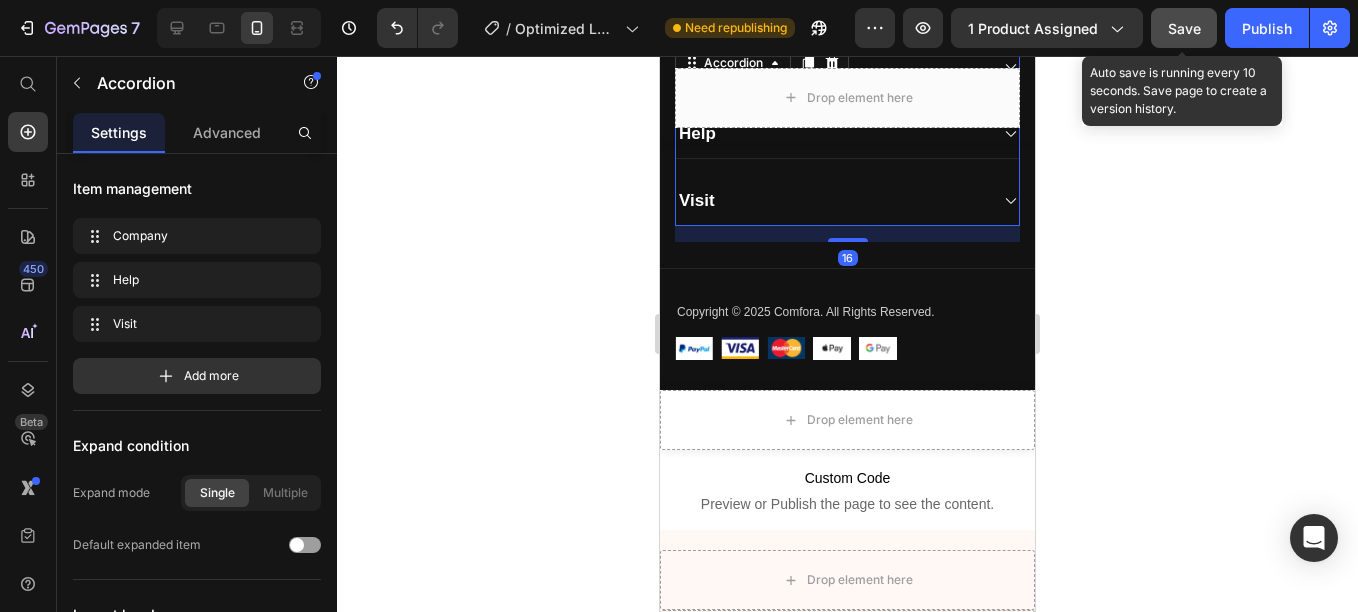click on "Save" 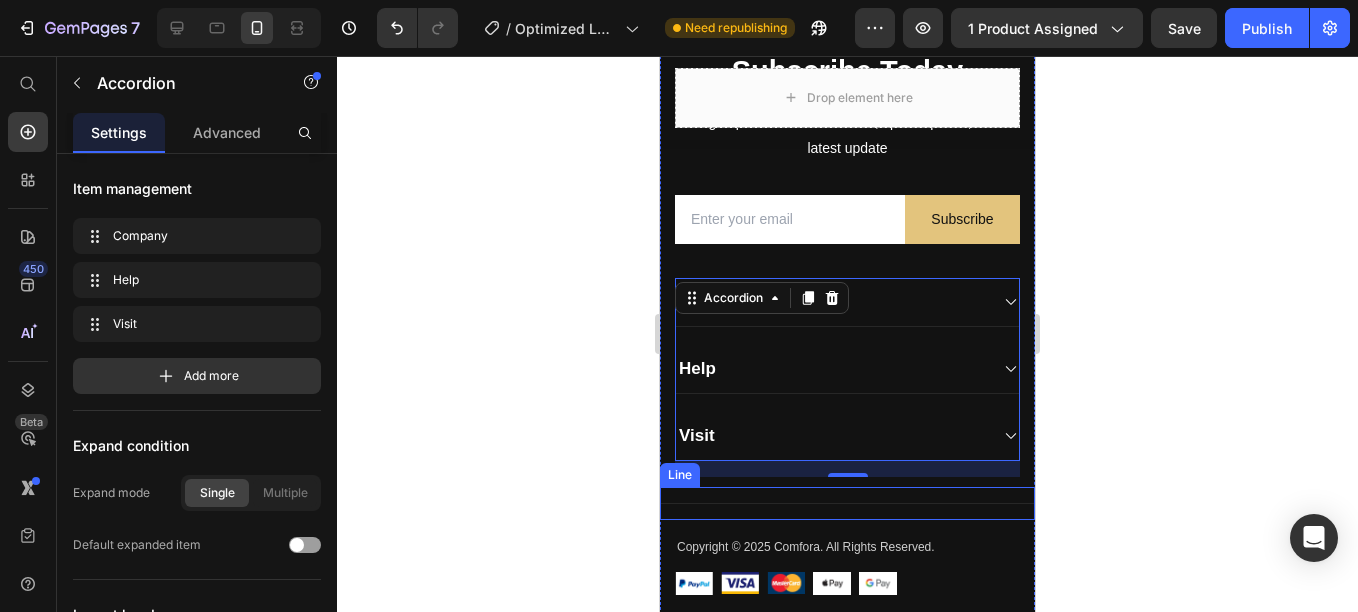 scroll, scrollTop: 6351, scrollLeft: 0, axis: vertical 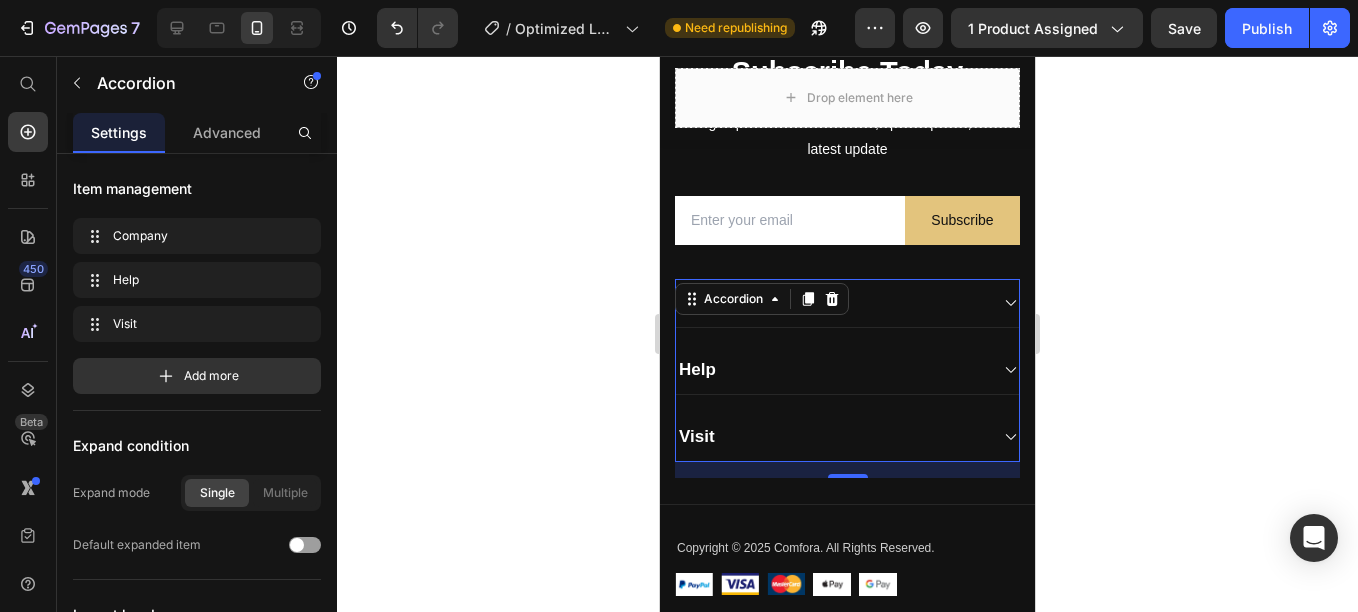 click 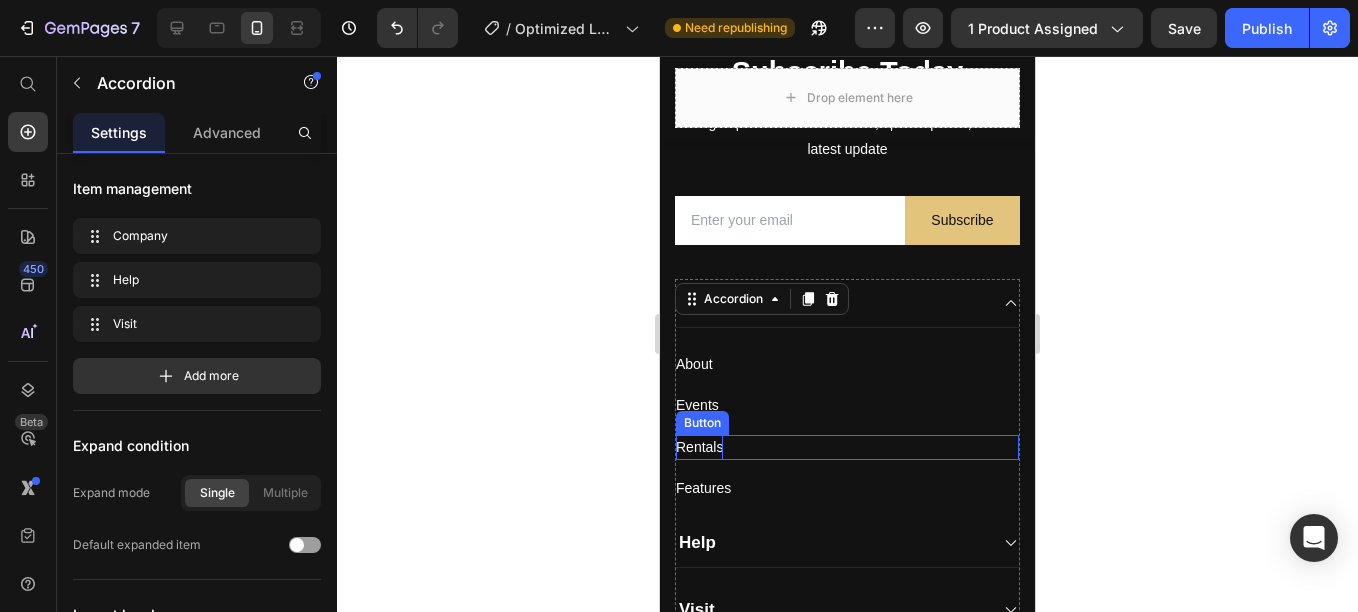 click on "Rentals" at bounding box center (699, 447) 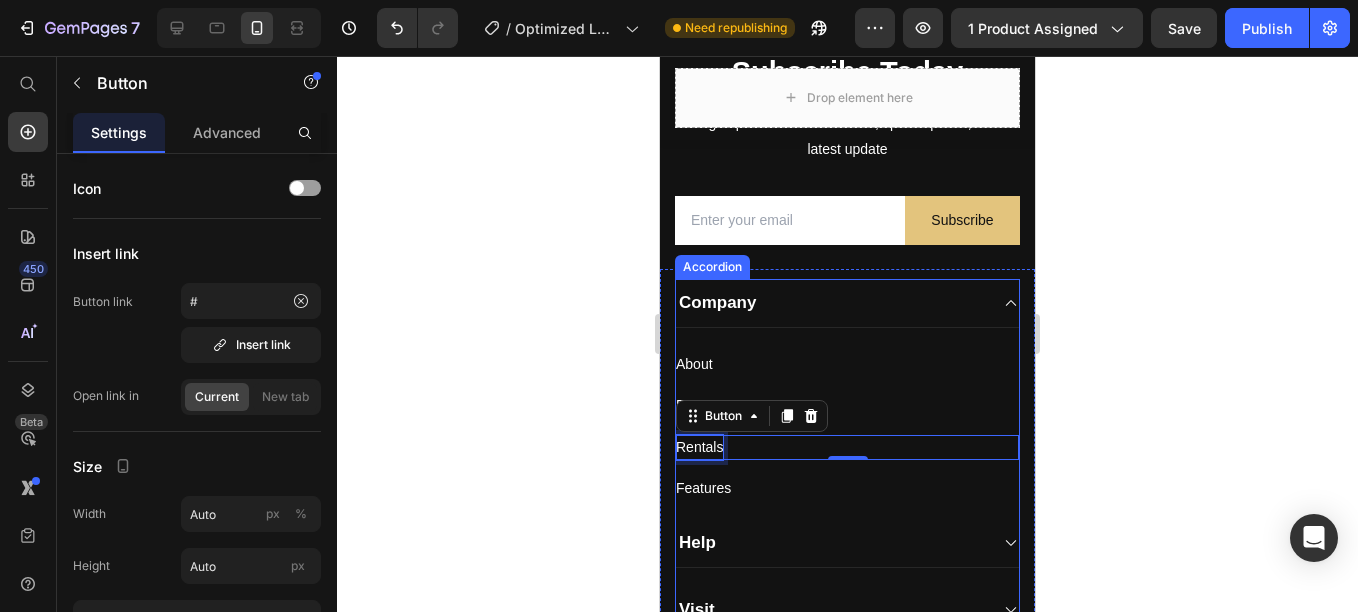 click 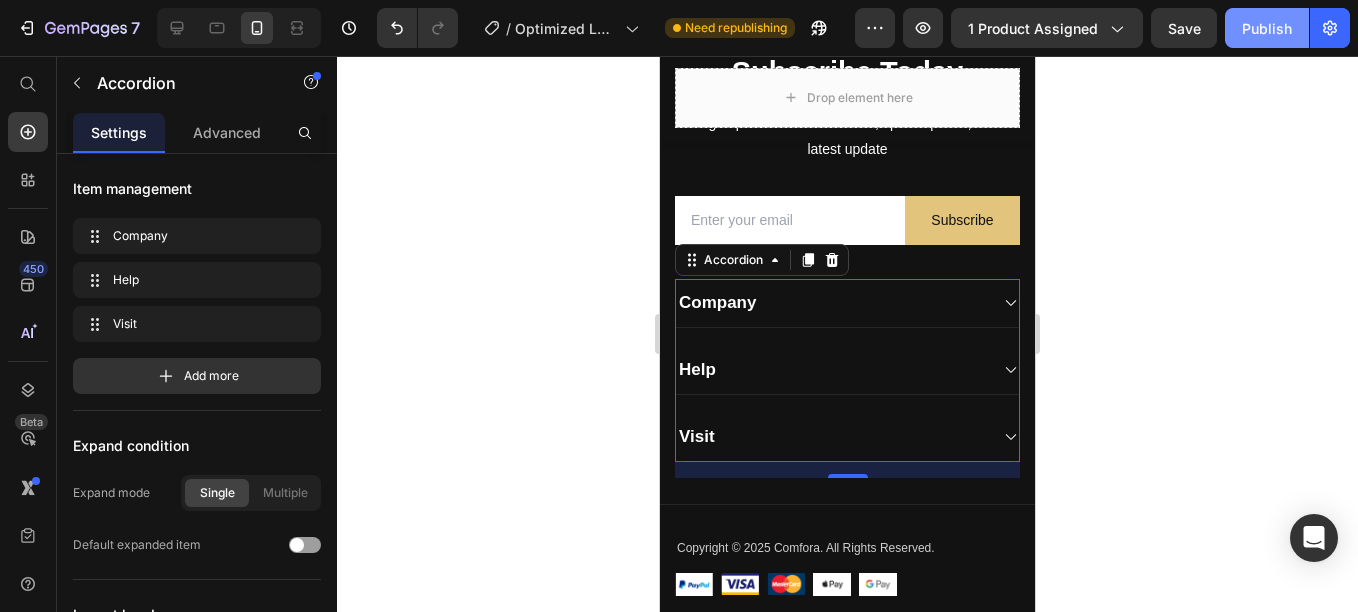 click on "Publish" at bounding box center [1267, 28] 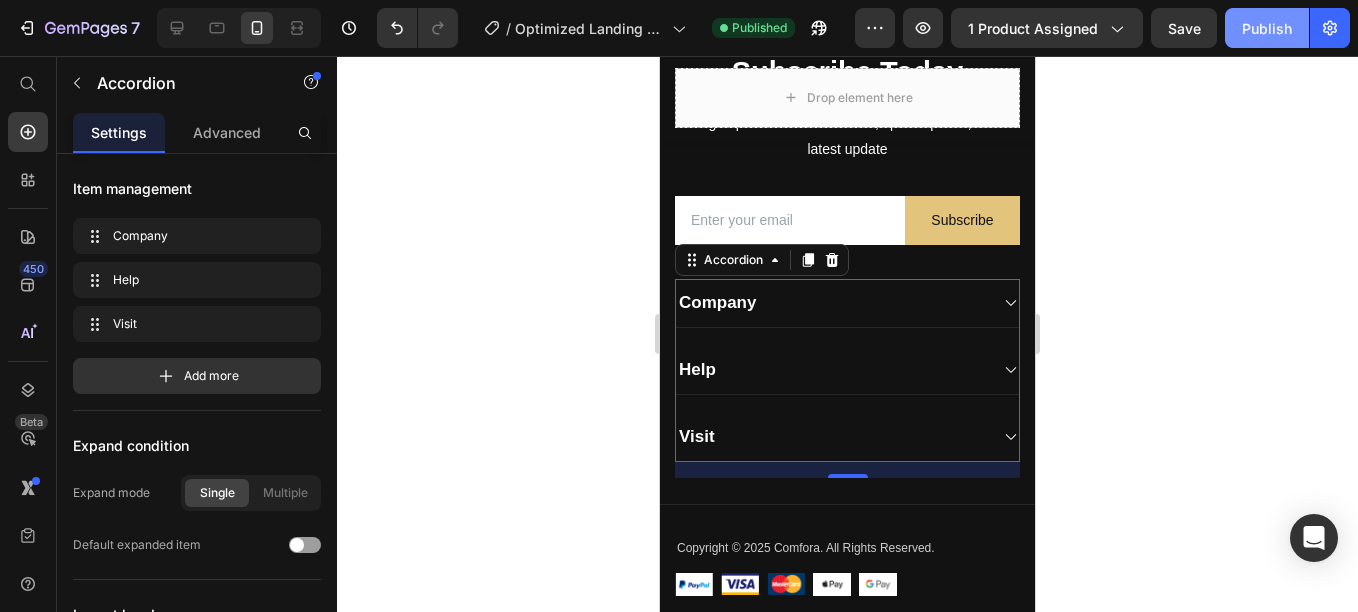 type 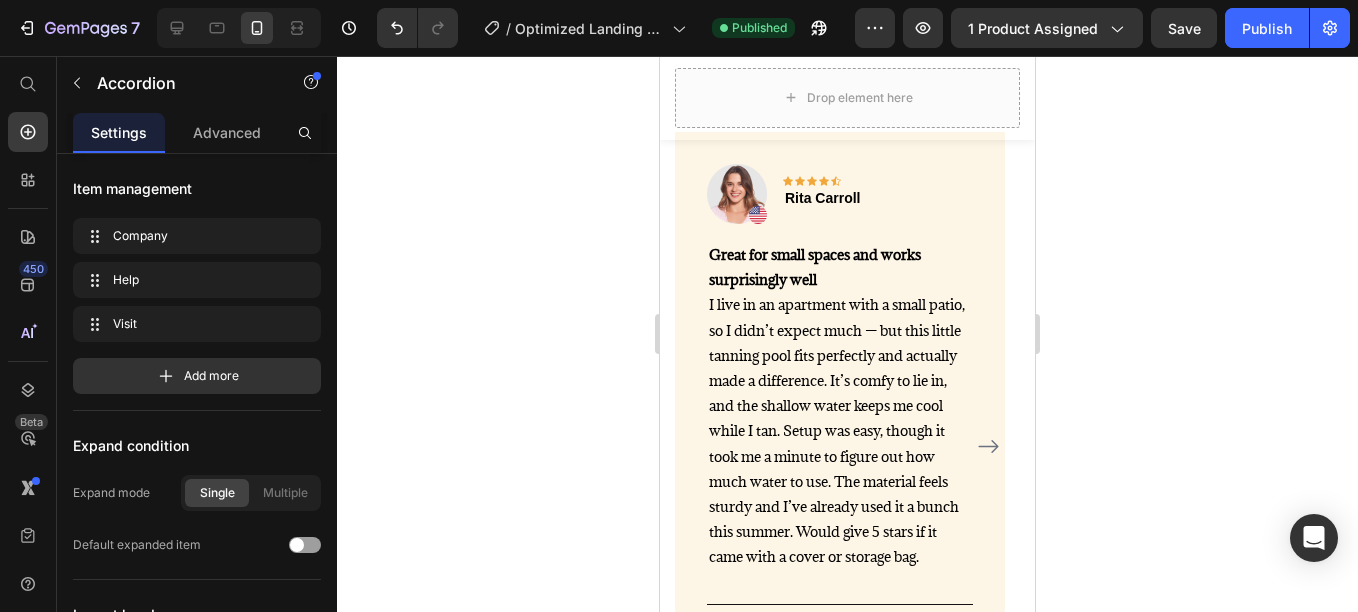 scroll, scrollTop: 4232, scrollLeft: 0, axis: vertical 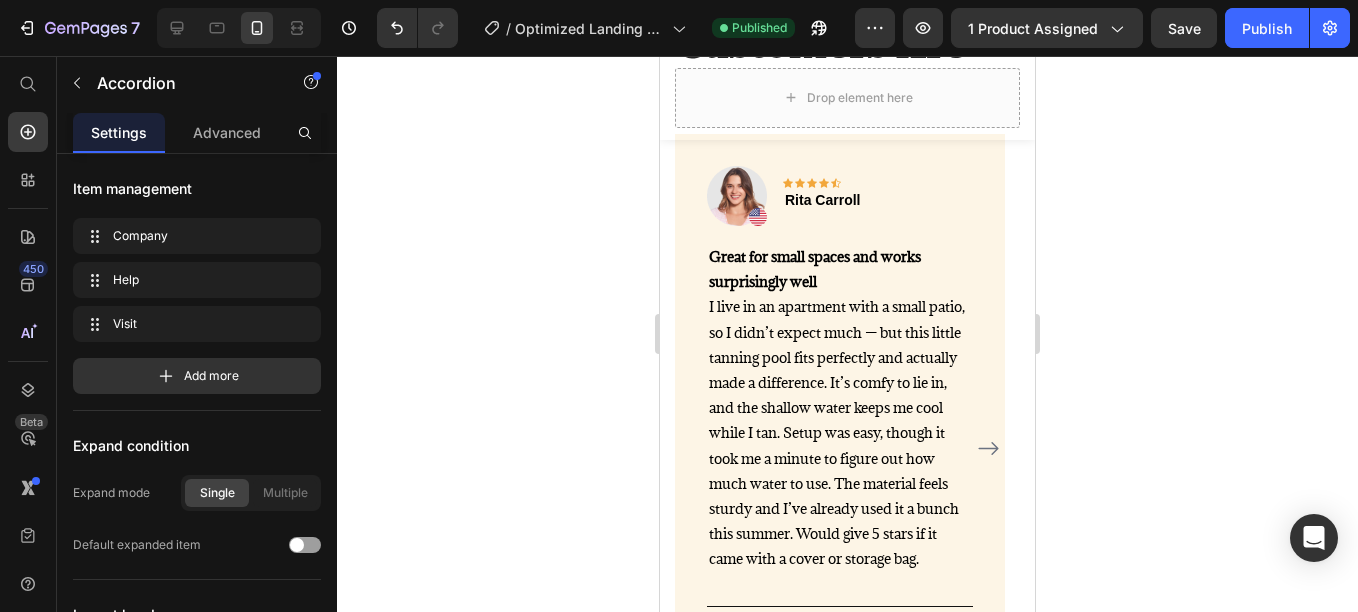 click 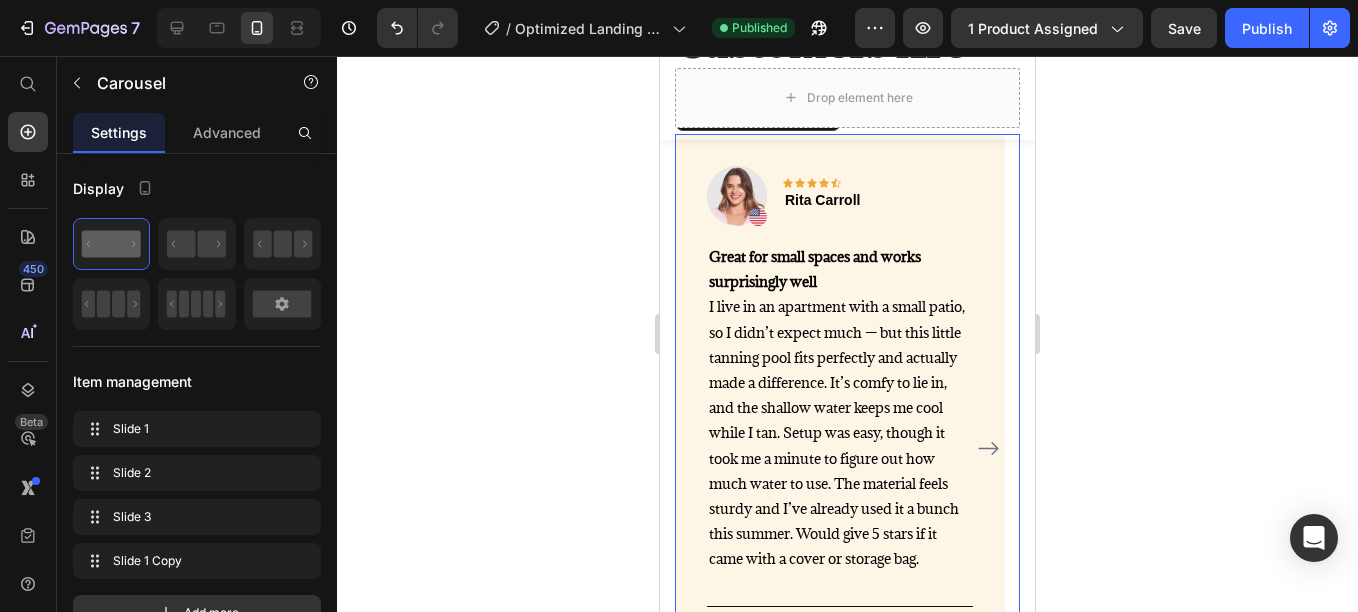 scroll, scrollTop: 4231, scrollLeft: 0, axis: vertical 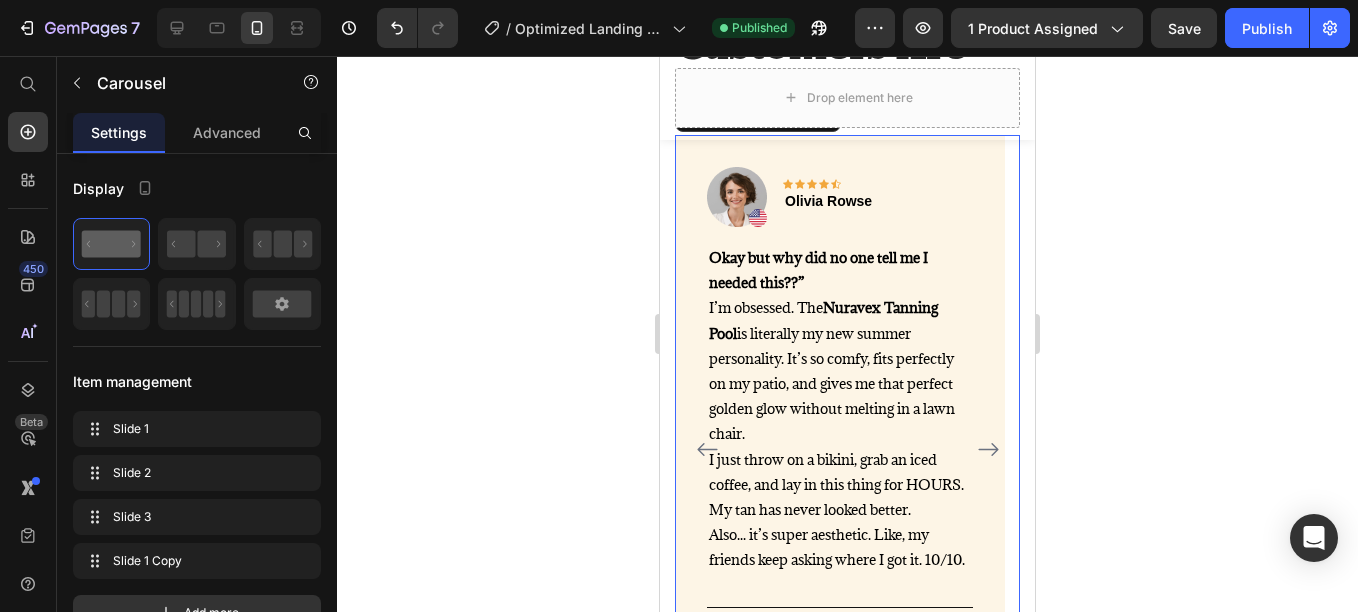 click 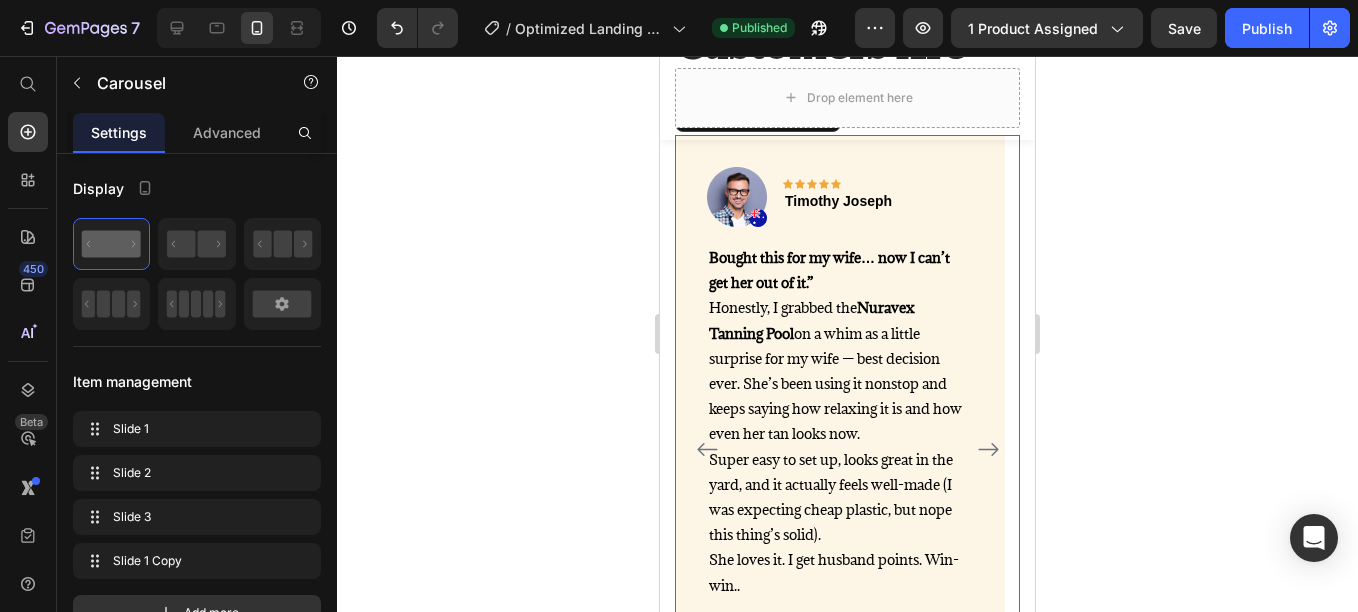 click 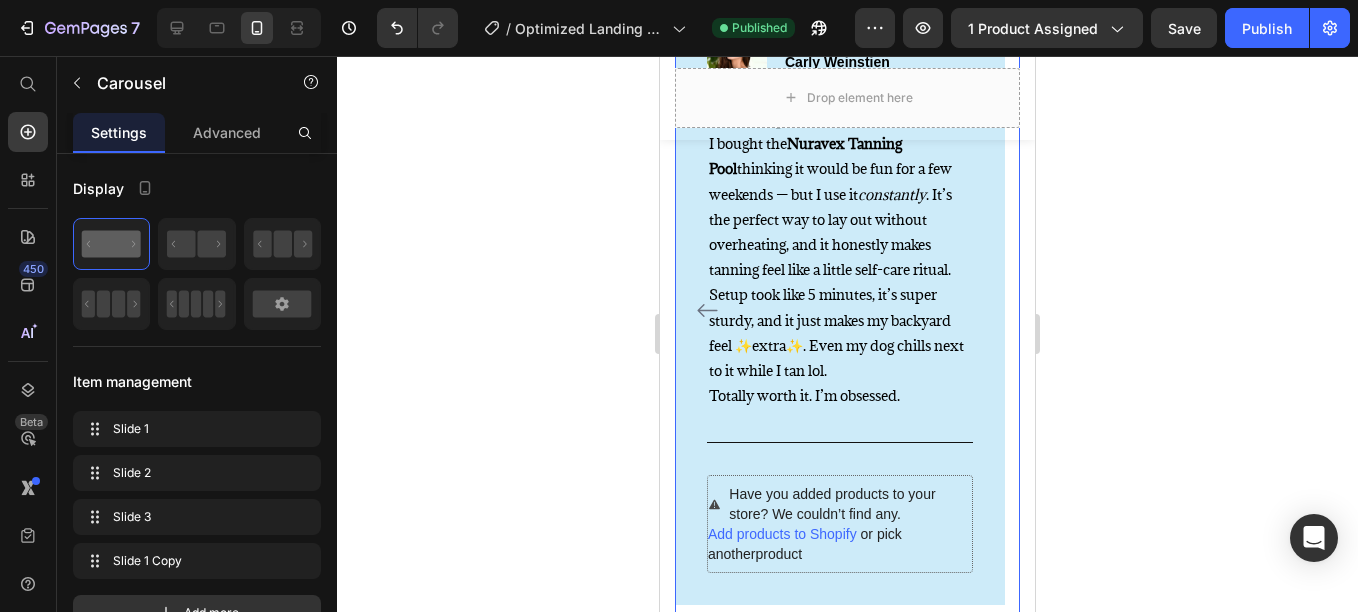 scroll, scrollTop: 4375, scrollLeft: 0, axis: vertical 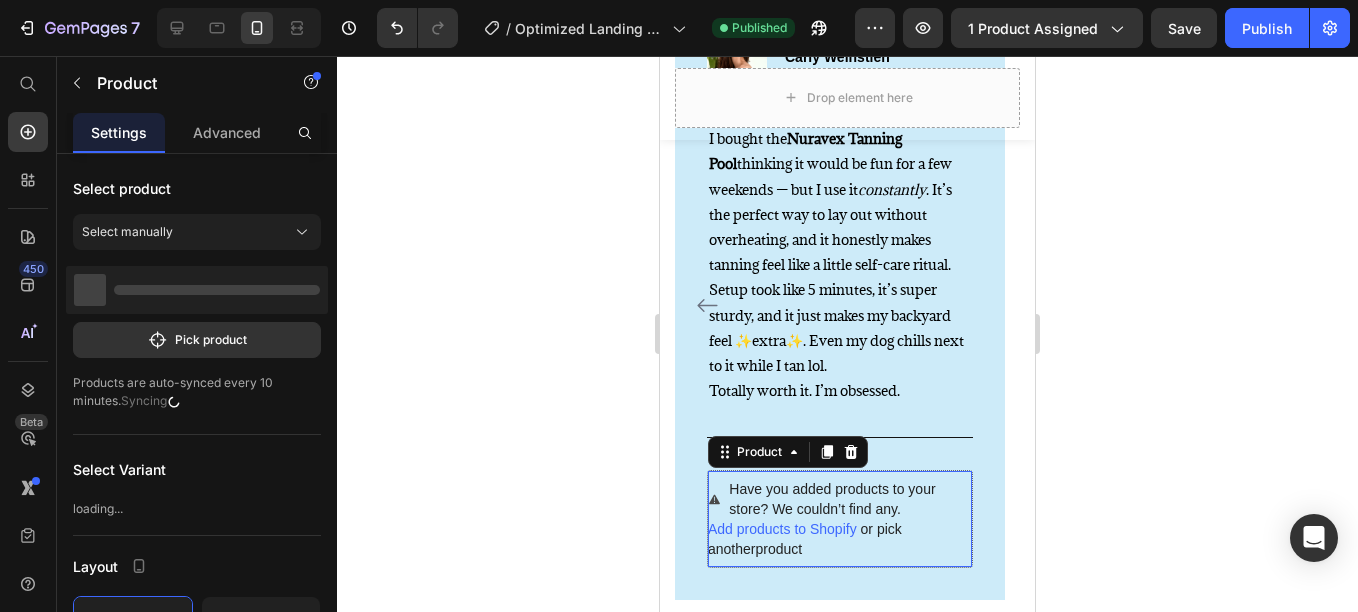 click on "Have you added products to your store? We couldn’t find any." at bounding box center (850, 499) 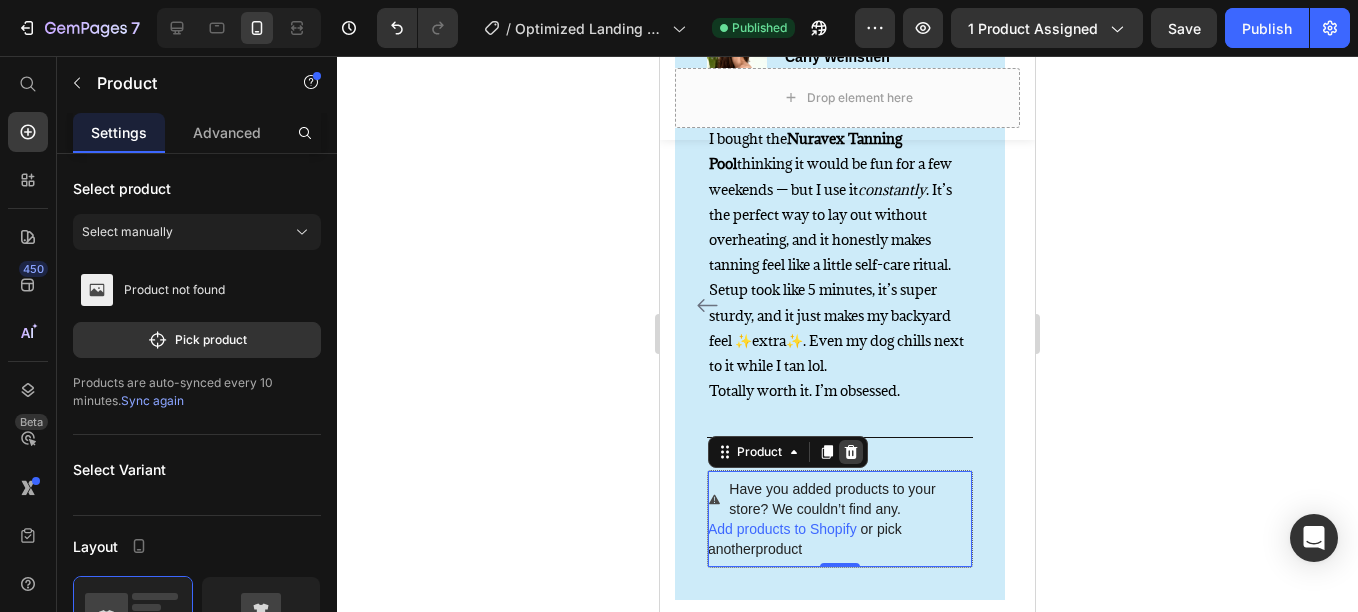 click 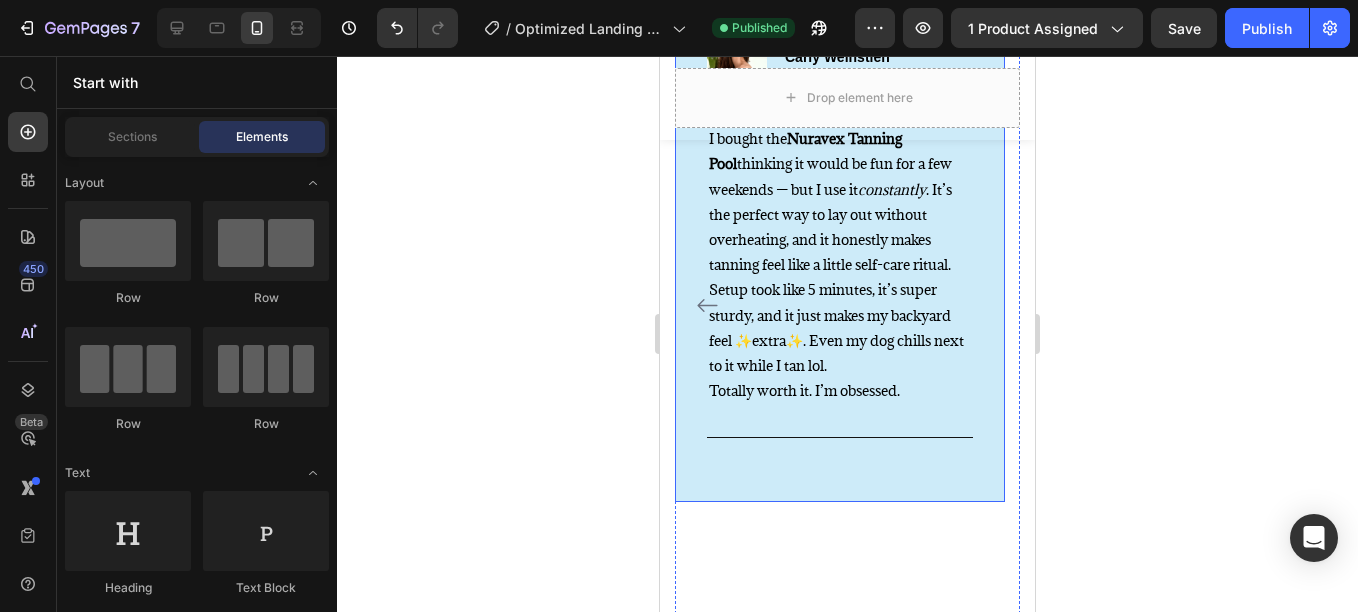 click on "Image
Icon
Icon
Icon
Icon
Icon Row Carly Weinstien Text block Row I didn’t expect to love it  this  much. I bought the  Nuravex Tanning Pool  thinking it would be fun for a few weekends — but I use it  constantly . It’s the perfect way to lay out without overheating, and it honestly makes tanning feel like a little self-care ritual. Setup took like 5 minutes, it’s super sturdy, and it just makes my backyard feel ✨extra✨. Even my dog chills next to it while I tan lol. Totally worth it. I’m obsessed. Text block                Title Line Row" at bounding box center [840, 246] 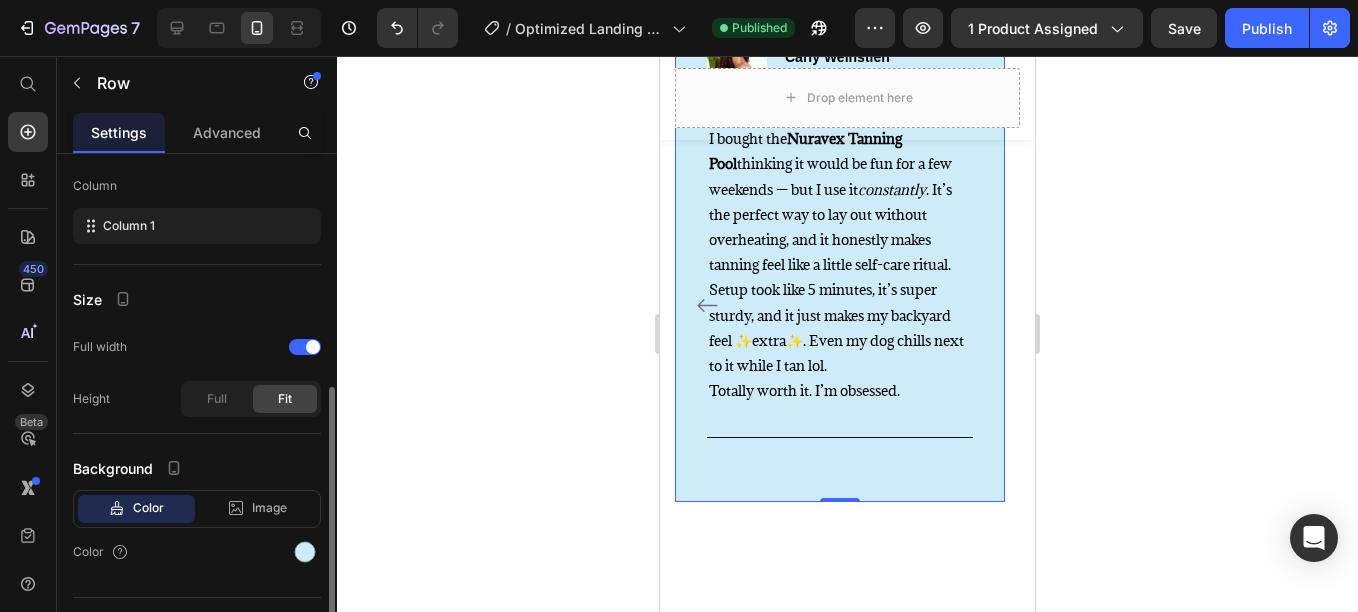 scroll, scrollTop: 301, scrollLeft: 0, axis: vertical 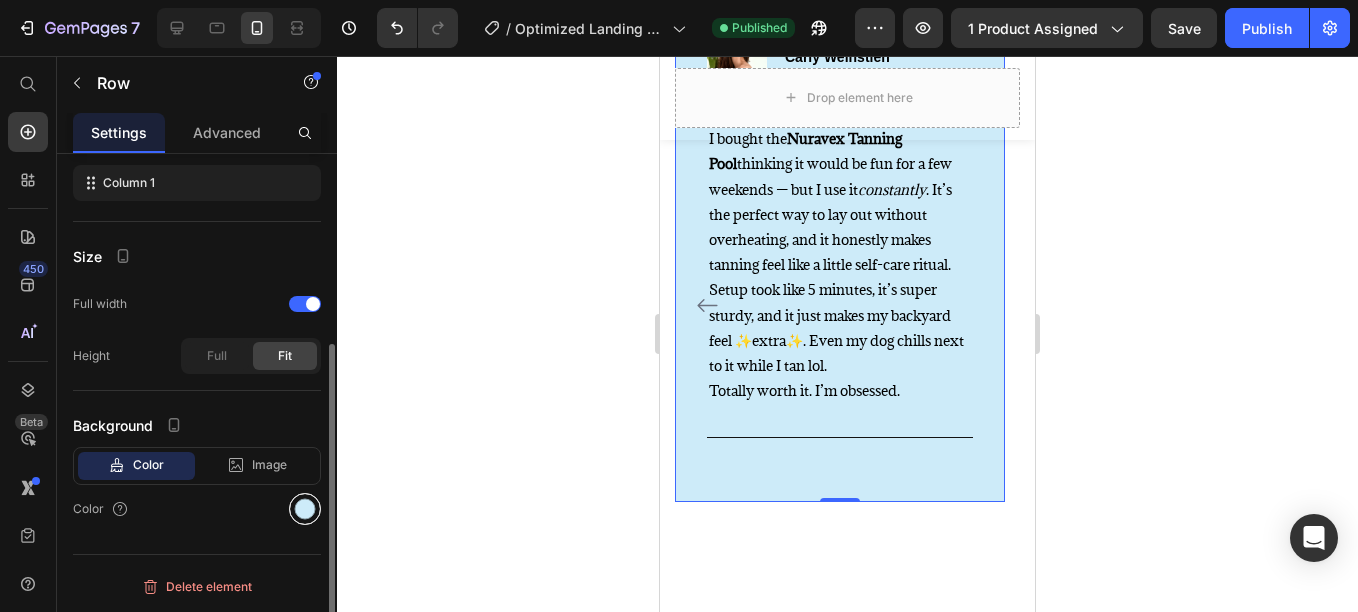 click at bounding box center (305, 509) 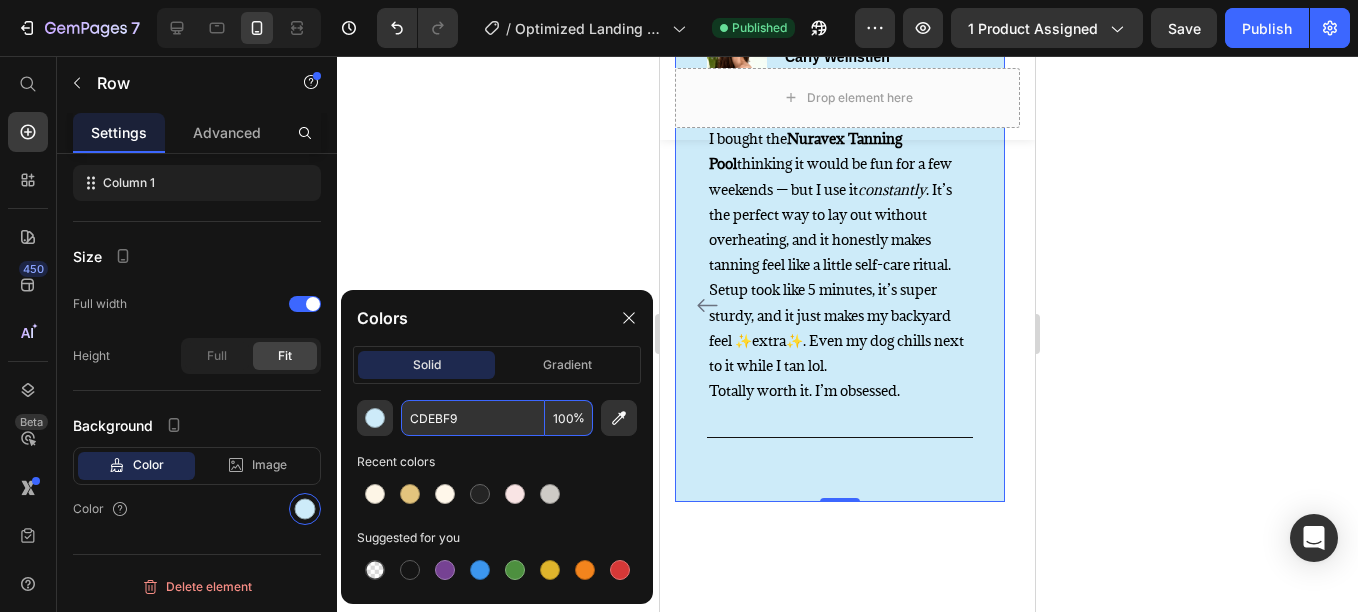 click on "CDEBF9" at bounding box center (473, 418) 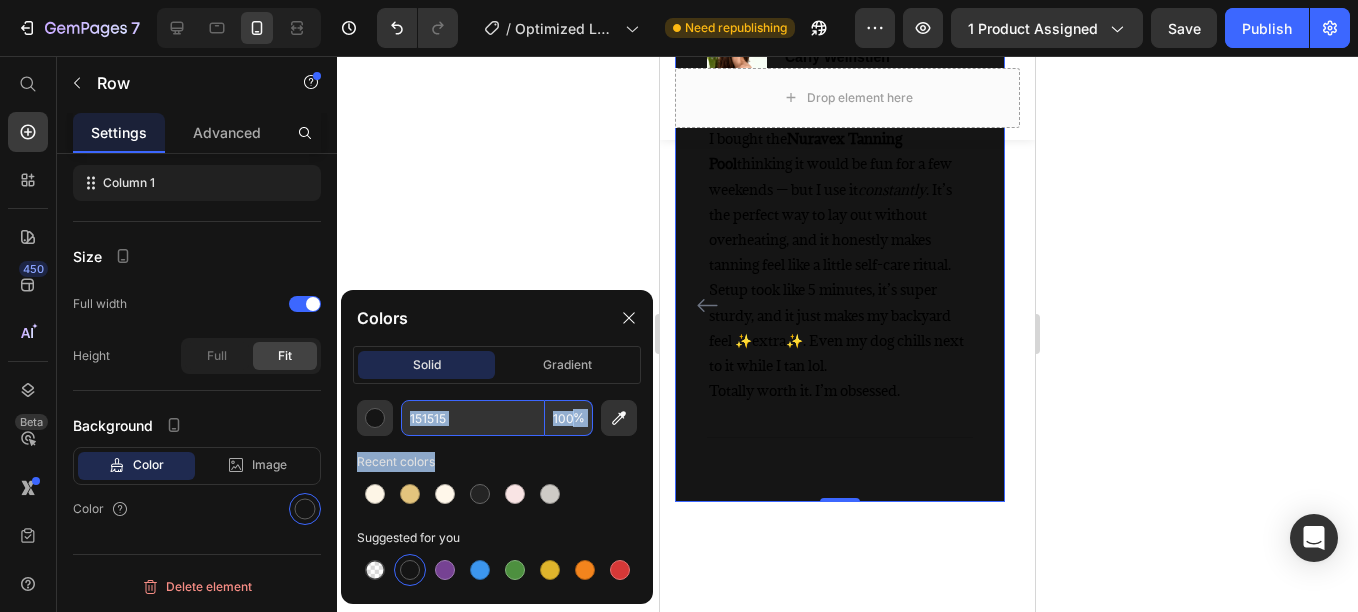 drag, startPoint x: 388, startPoint y: 491, endPoint x: 513, endPoint y: 423, distance: 142.29898 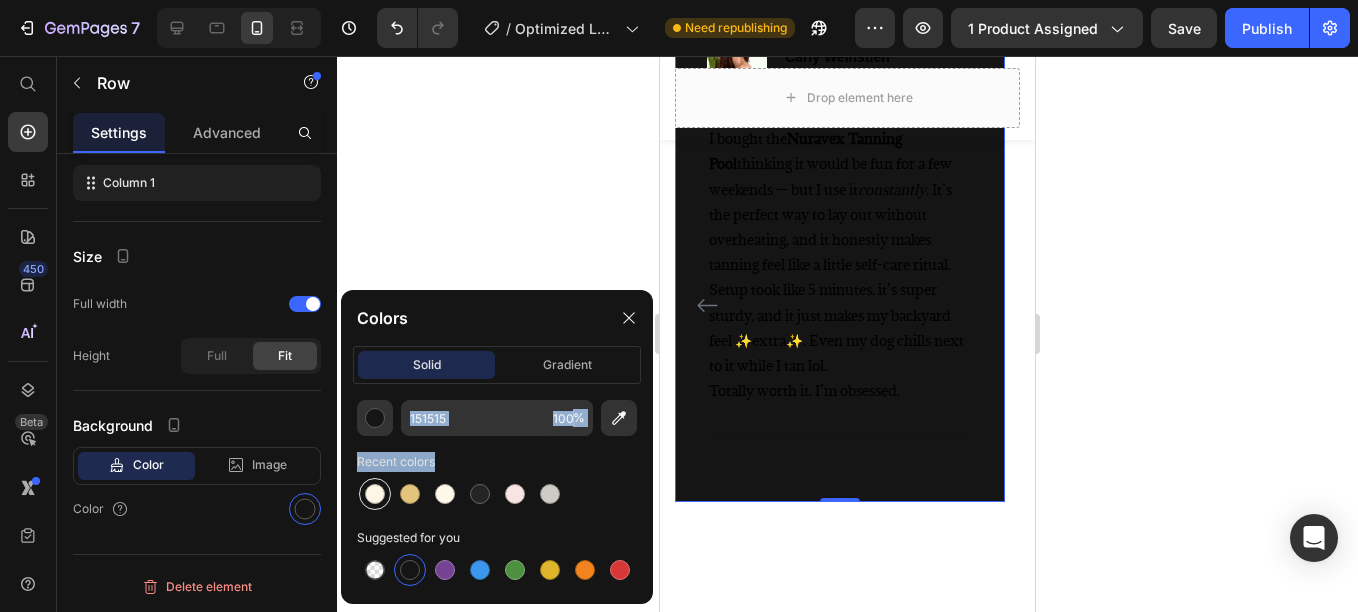 click at bounding box center (375, 494) 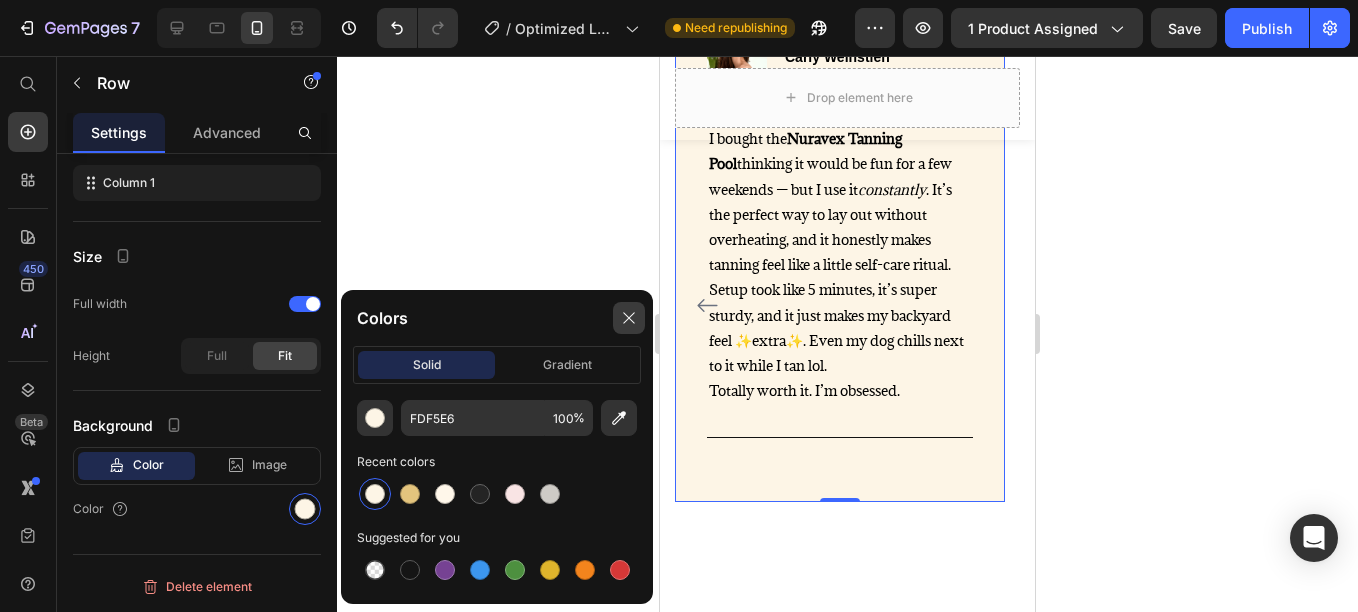 click 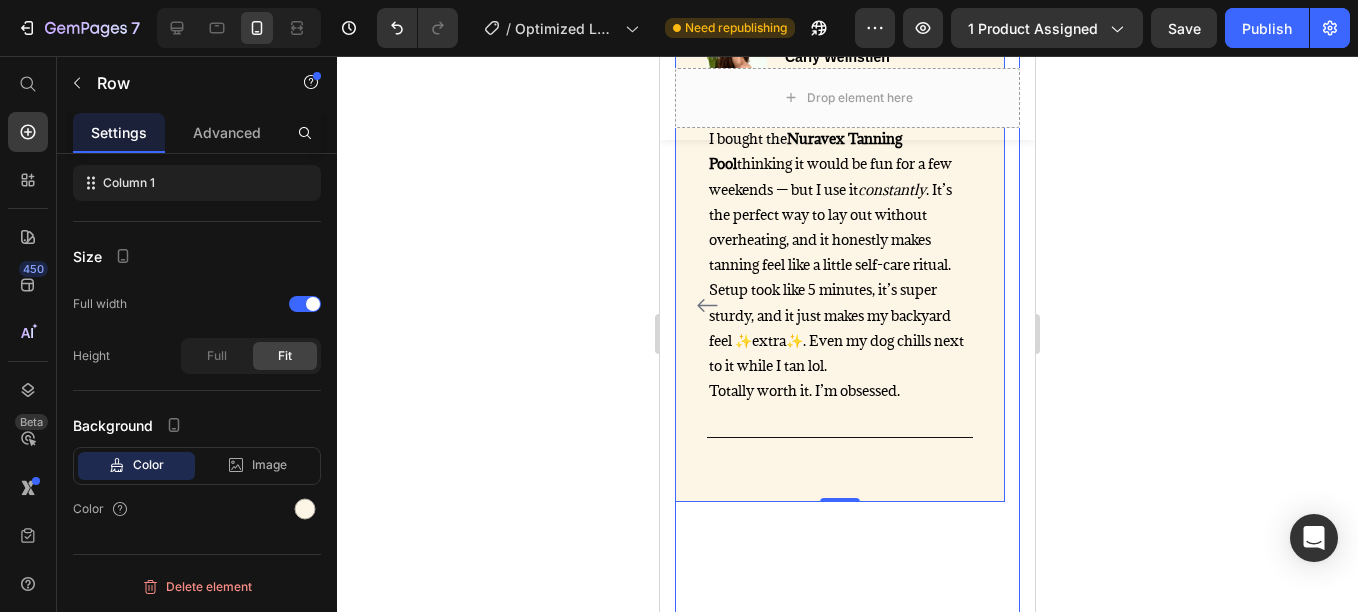 click 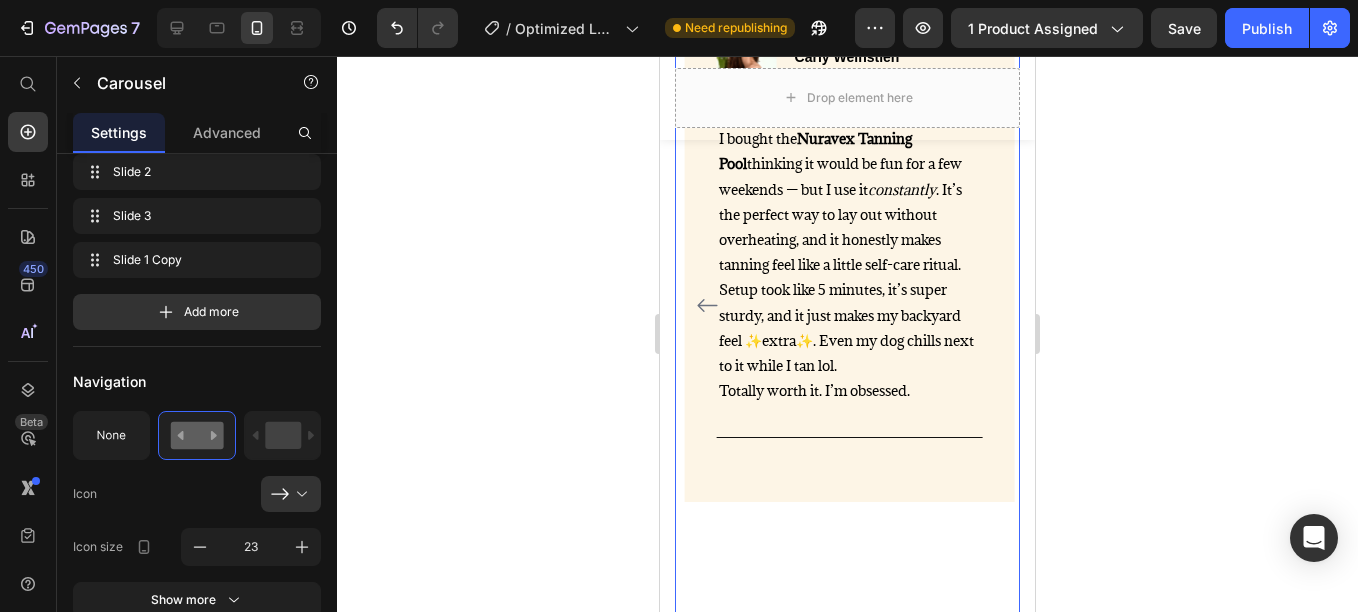 scroll, scrollTop: 0, scrollLeft: 0, axis: both 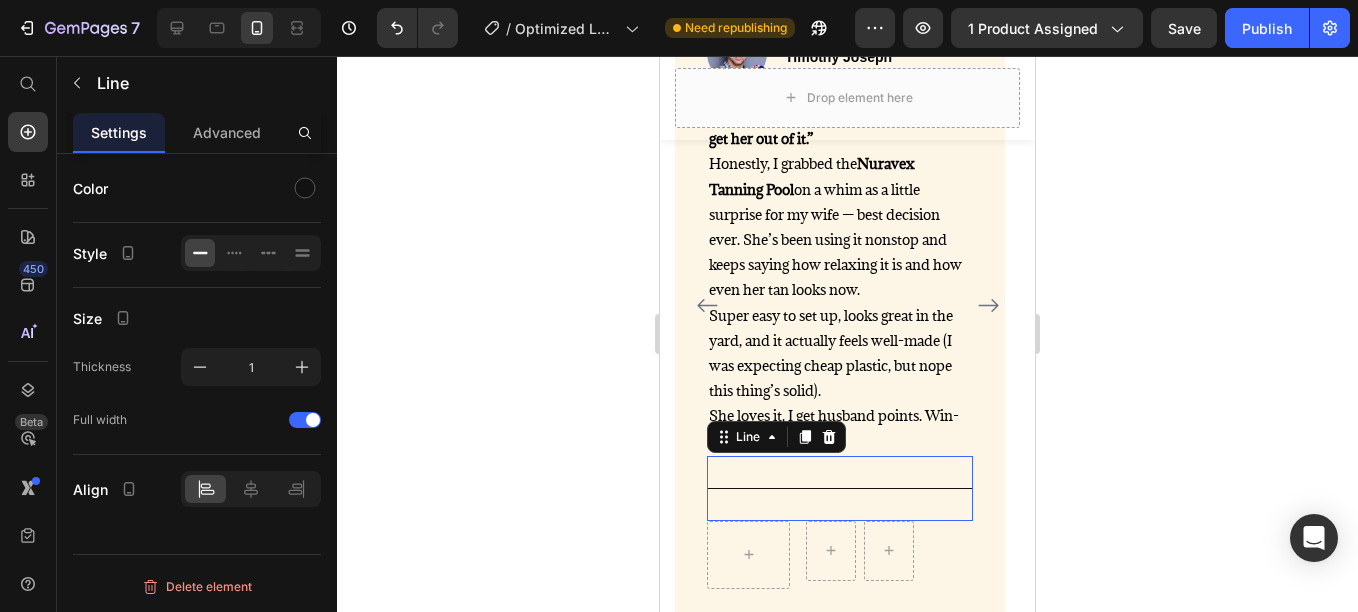 click on "Title Line   0" at bounding box center [840, 488] 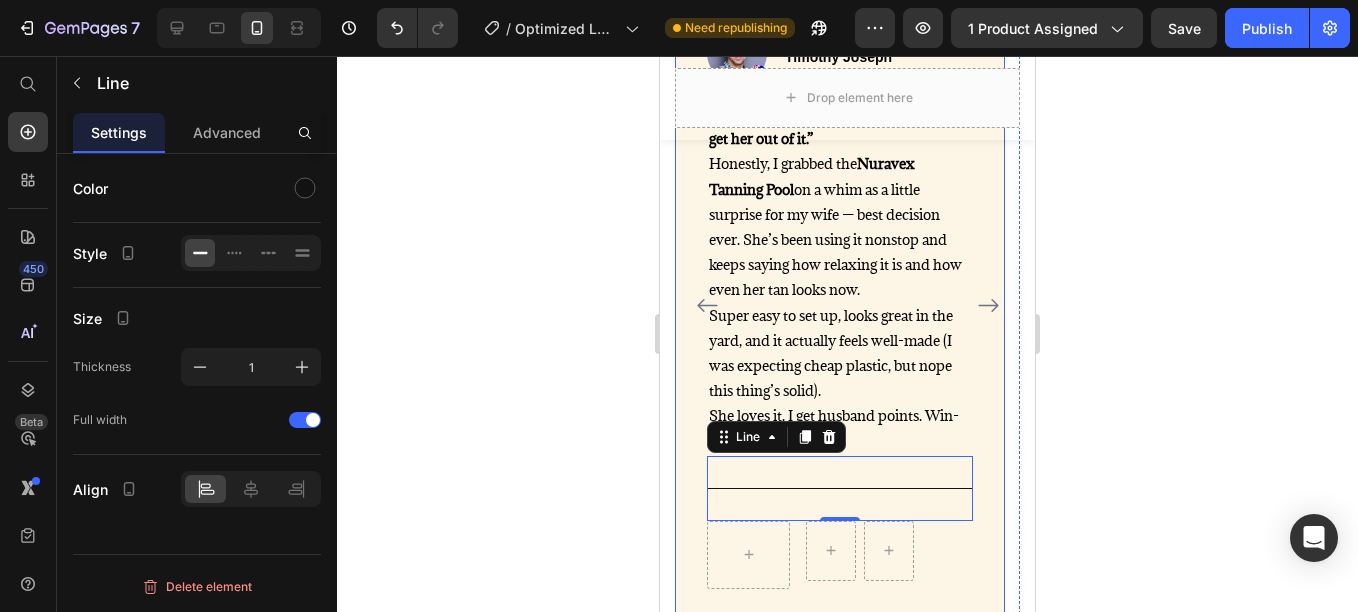 click on "Image
Icon
Icon
Icon
Icon
Icon Row Timothy Joseph Text block Row Bought this for my wife… now I can’t get her out of it.” Honestly, I grabbed the  Nuravex Tanning Pool  on a whim as a little surprise for my wife — best decision ever. She’s been using it nonstop and keeps saying how relaxing it is and how even her tan looks now. Super easy to set up, looks great in the yard, and it actually feels well-made (I was expecting cheap plastic, but nope this thing’s solid). She loves it. I get husband points. Win-win.. Text block                Title Line   0
Row Product Row" at bounding box center (840, 306) 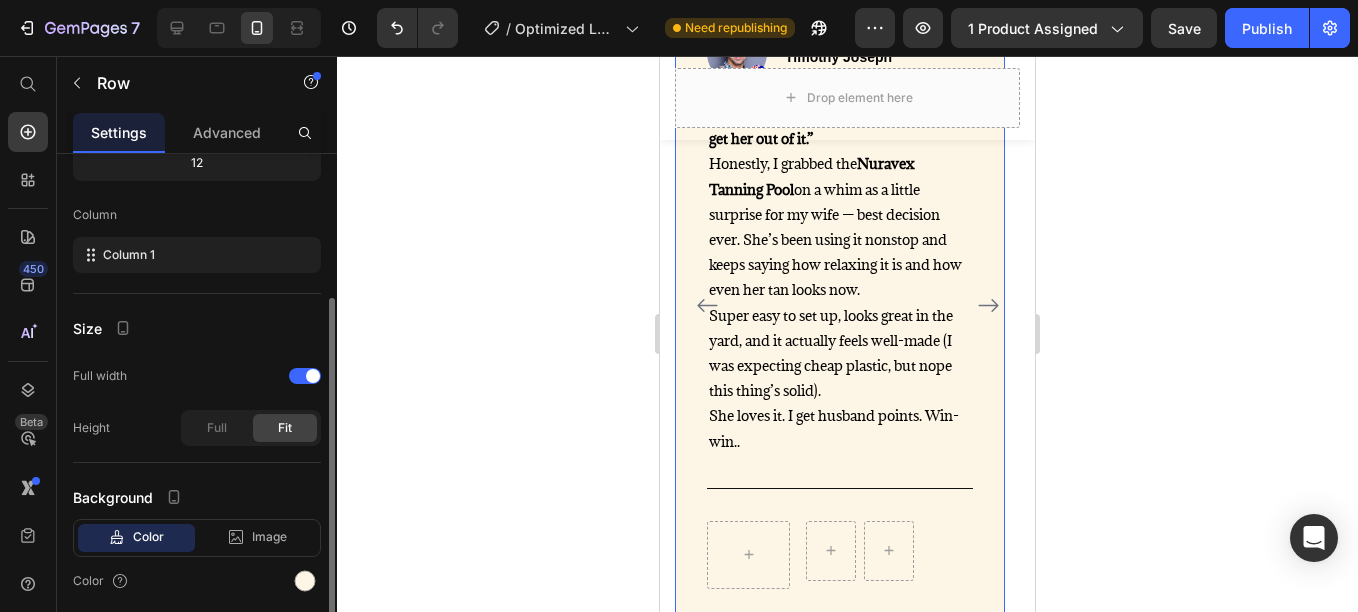 scroll, scrollTop: 301, scrollLeft: 0, axis: vertical 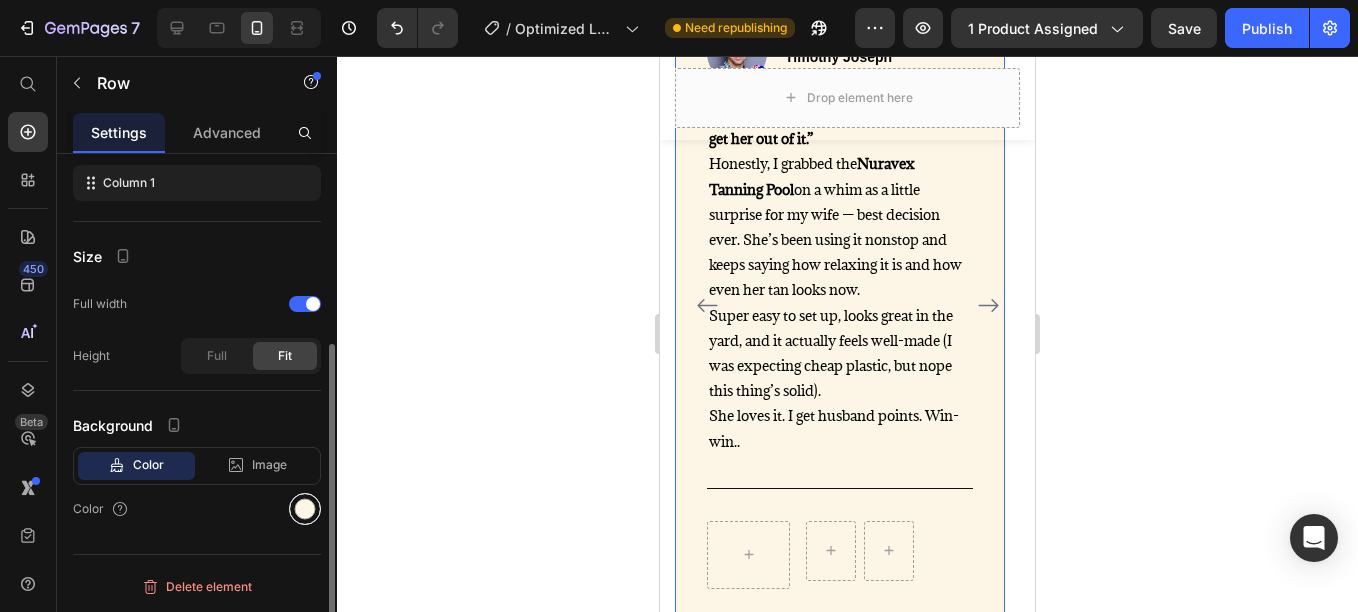 click at bounding box center (305, 509) 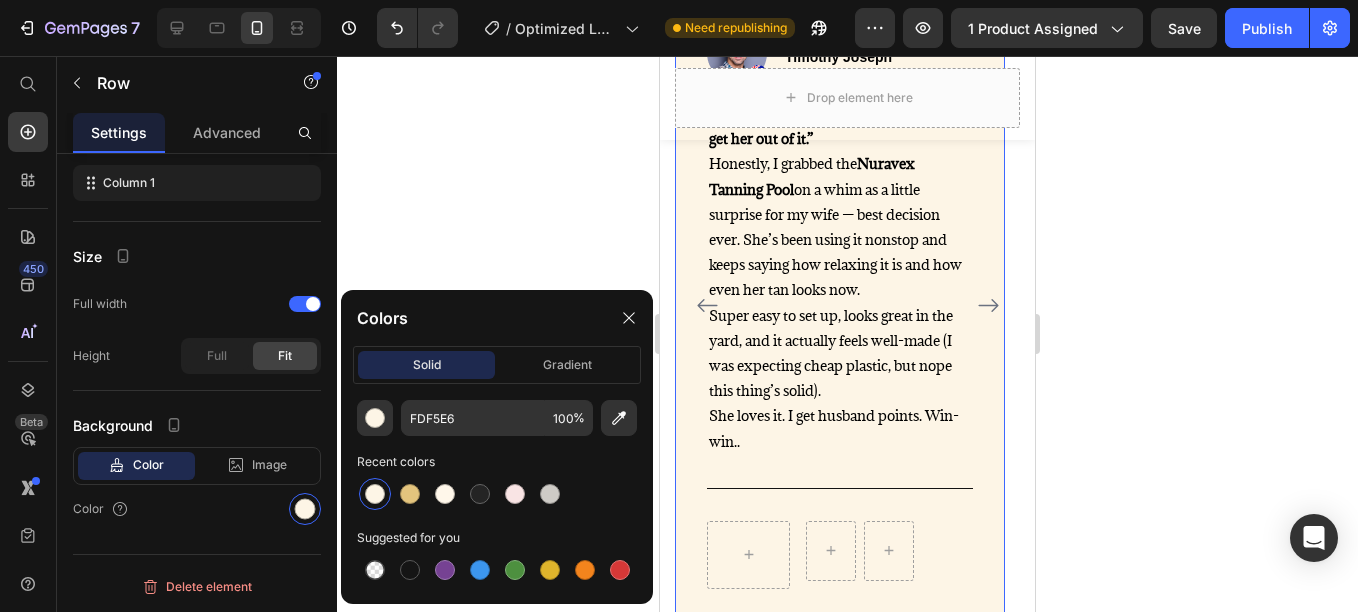 click 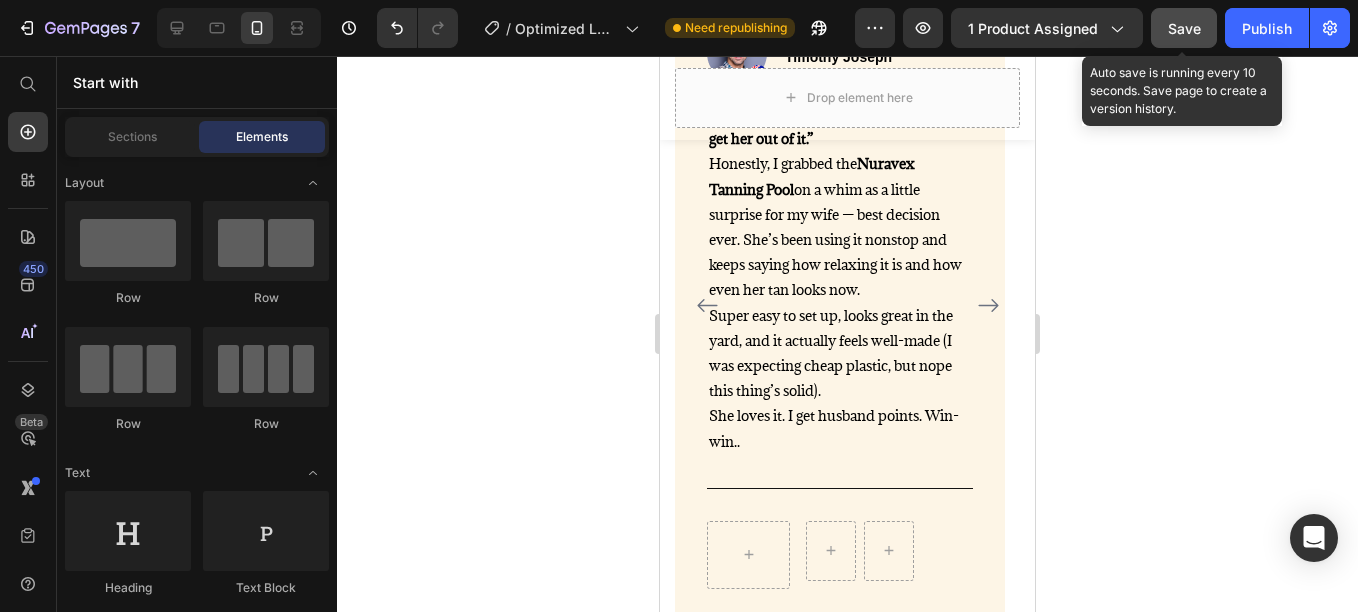 click on "Save" 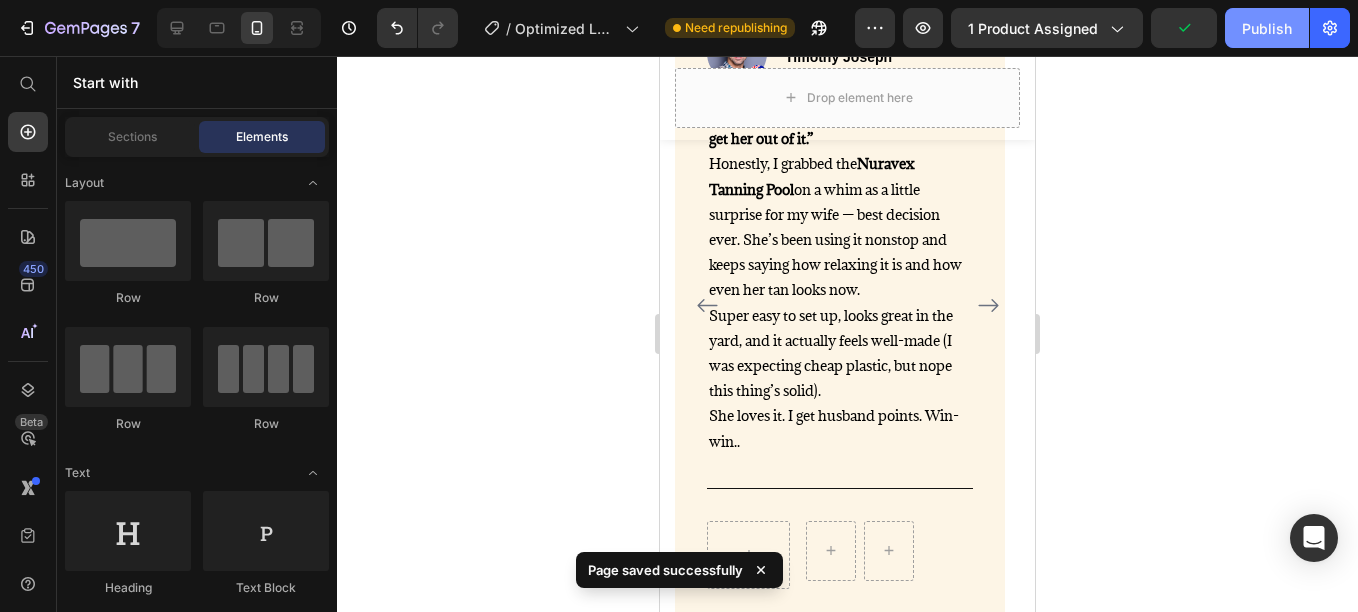 click on "Publish" 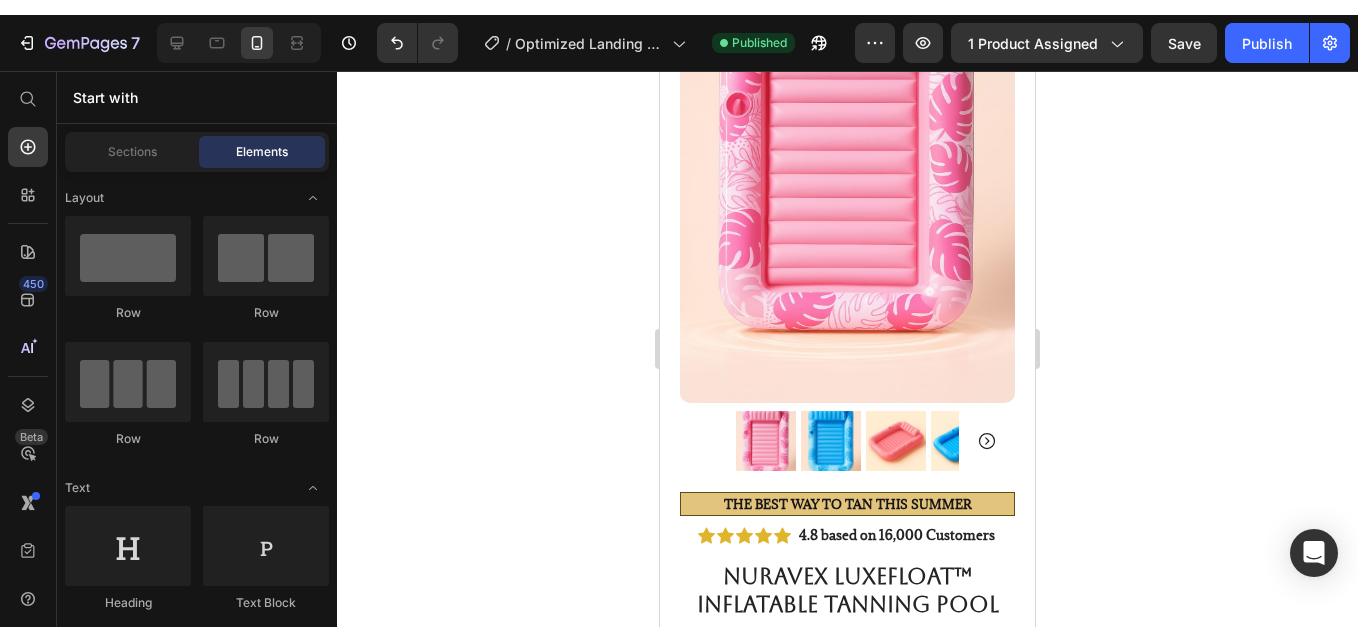 scroll, scrollTop: 0, scrollLeft: 0, axis: both 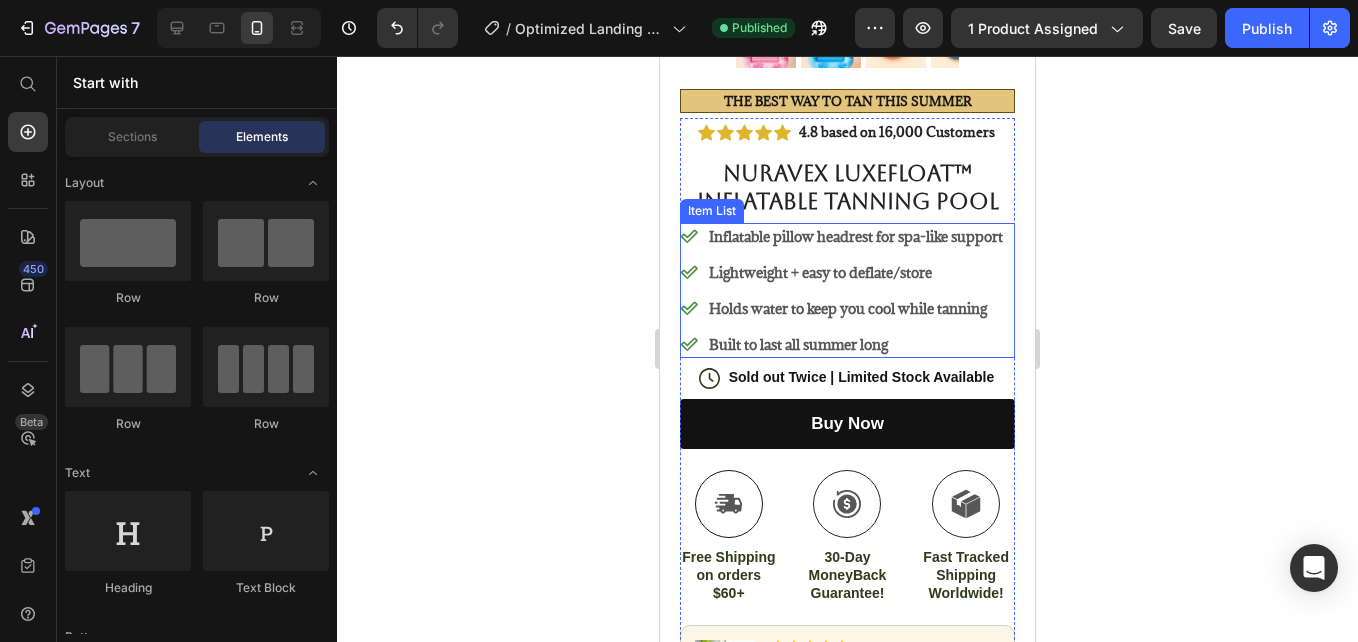 click 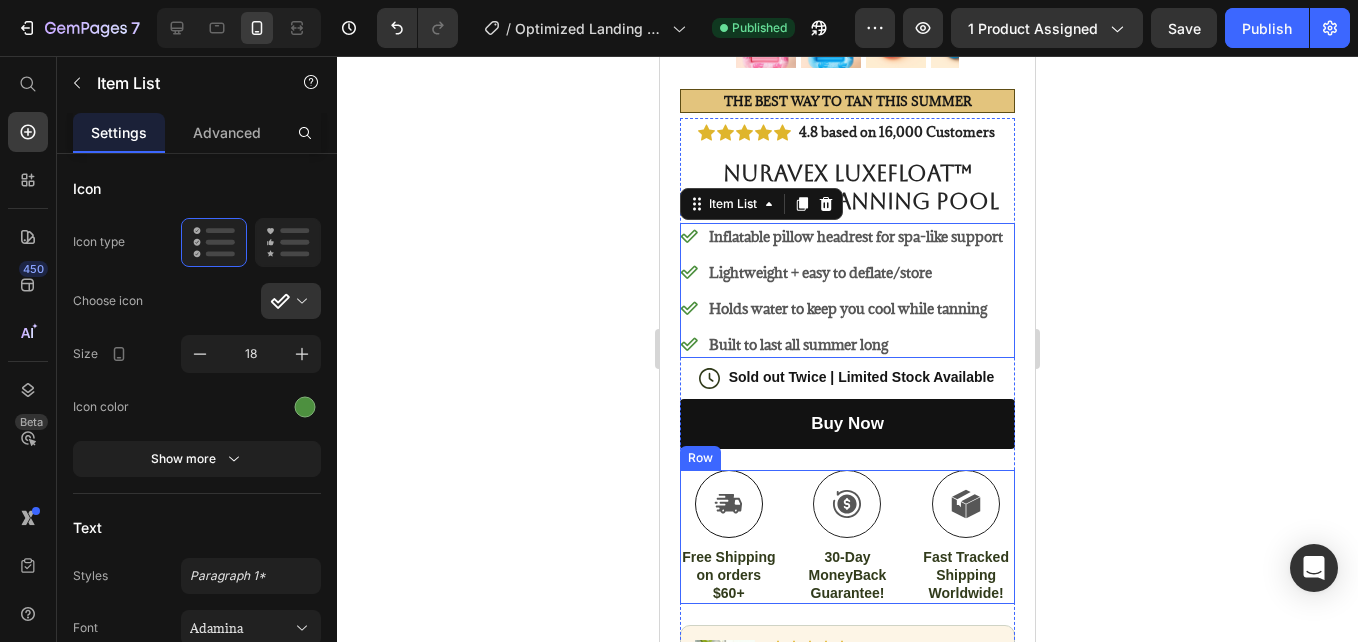 scroll, scrollTop: 887, scrollLeft: 0, axis: vertical 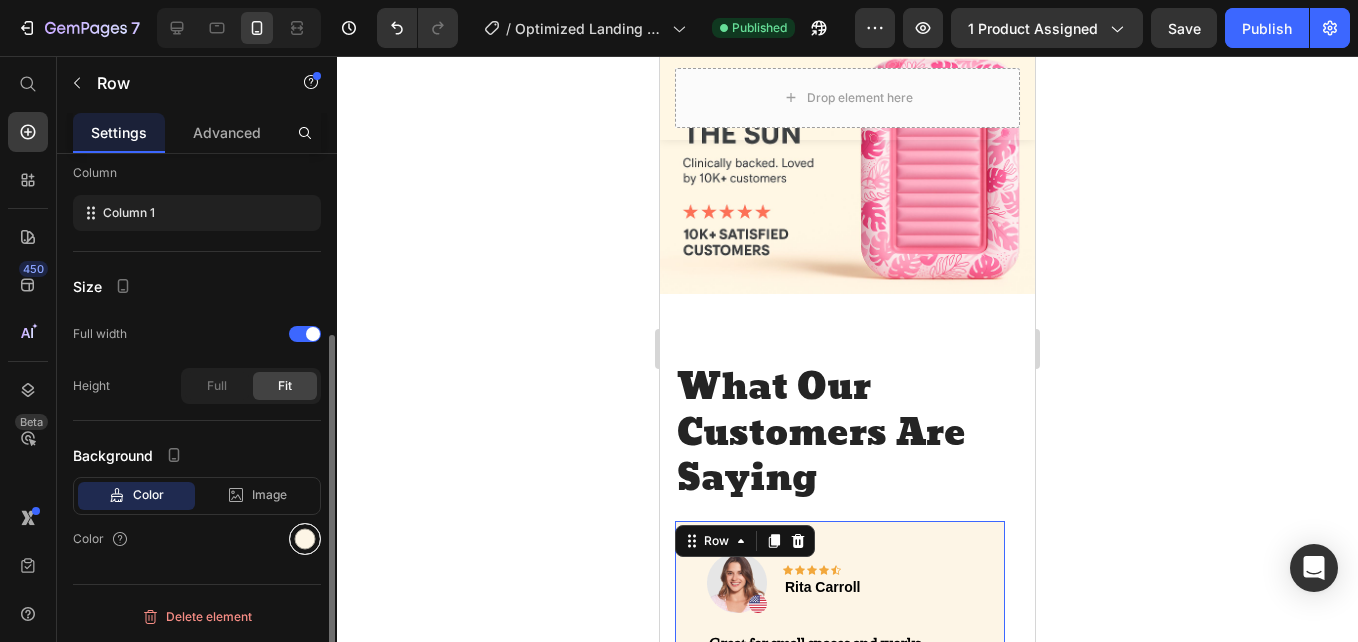 click at bounding box center [305, 539] 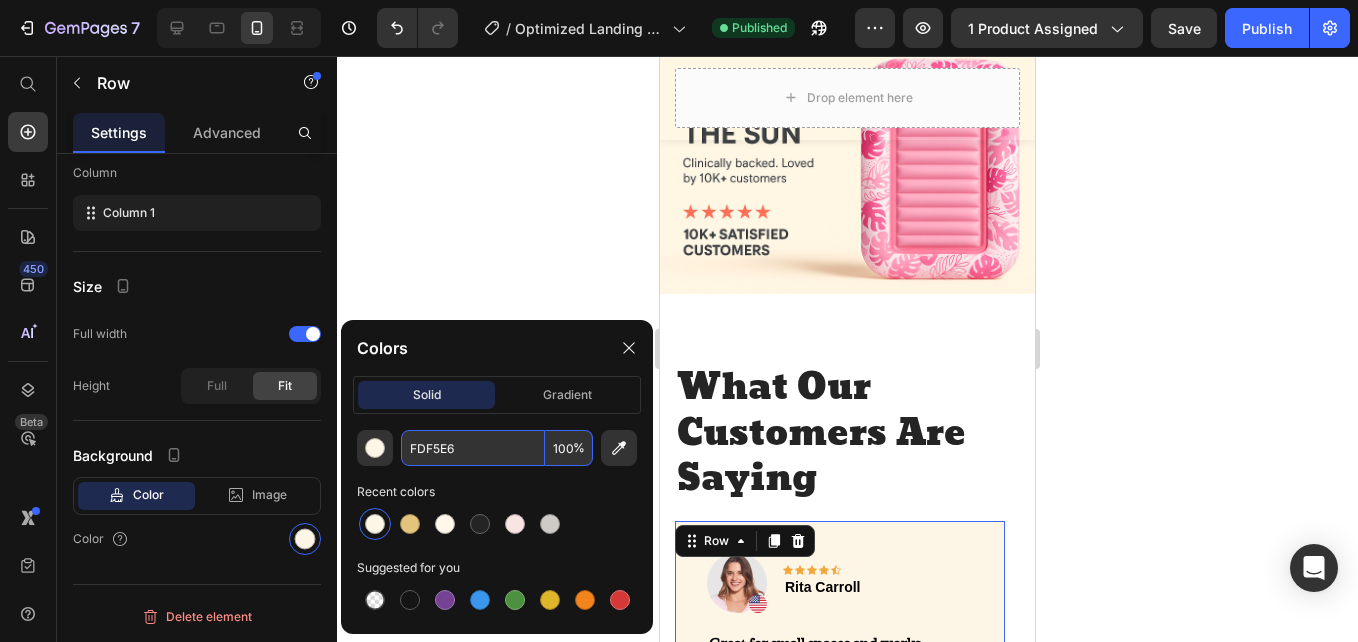 click on "FDF5E6" at bounding box center [473, 448] 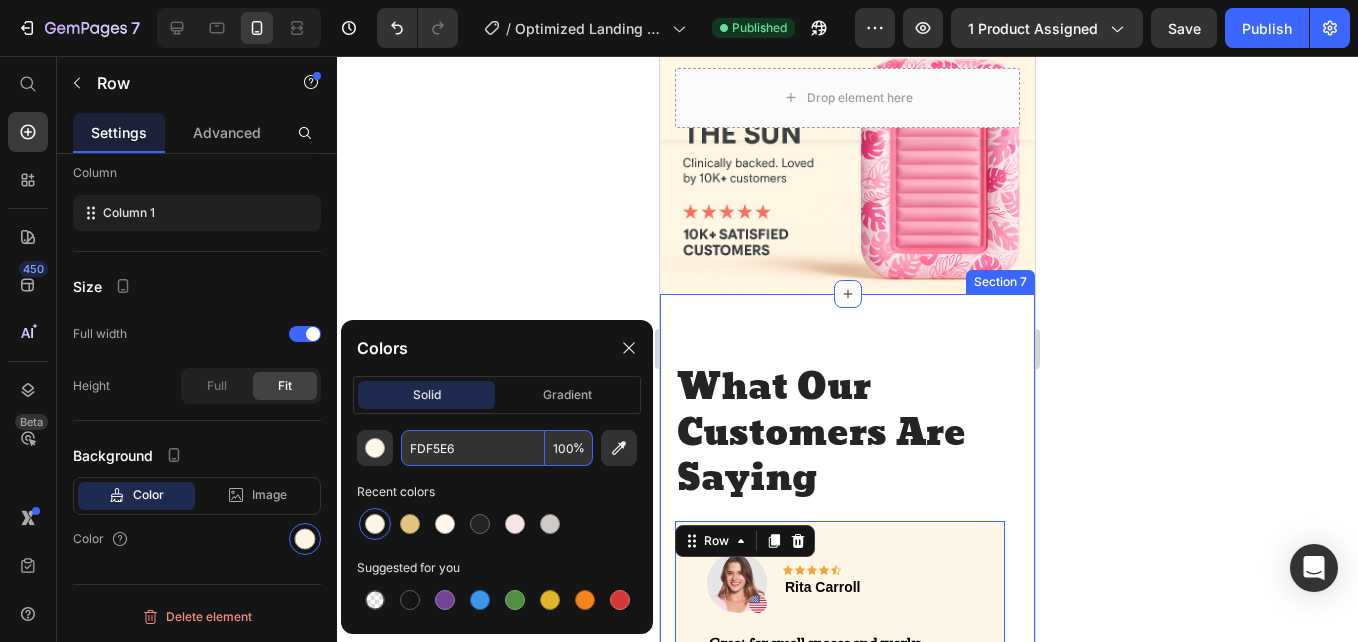 click on "Image
Icon
Icon
Icon
Icon
Icon Row Rita Carroll Text block Row Great for small spaces and works surprisingly well I live in an apartment with a small patio, so I didn’t expect much — but this little tanning pool fits perfectly and actually made a difference. It’s comfy to lie in, and the shallow water keeps me cool while I tan. Setup was easy, though it took me a minute to figure out how much water to use. The material feels sturdy and I’ve already used it a bunch this summer. Would give 5 stars if it came with a cover or storage bag. Text block                Title Line
Drop element here Product Row   0 Image
Icon
Icon
Icon
Icon
Icon Row Olivia Rowse Text block Row Okay but why did no one tell me I needed this??” I’m obsessed. The  Text block Title" at bounding box center (847, 771) 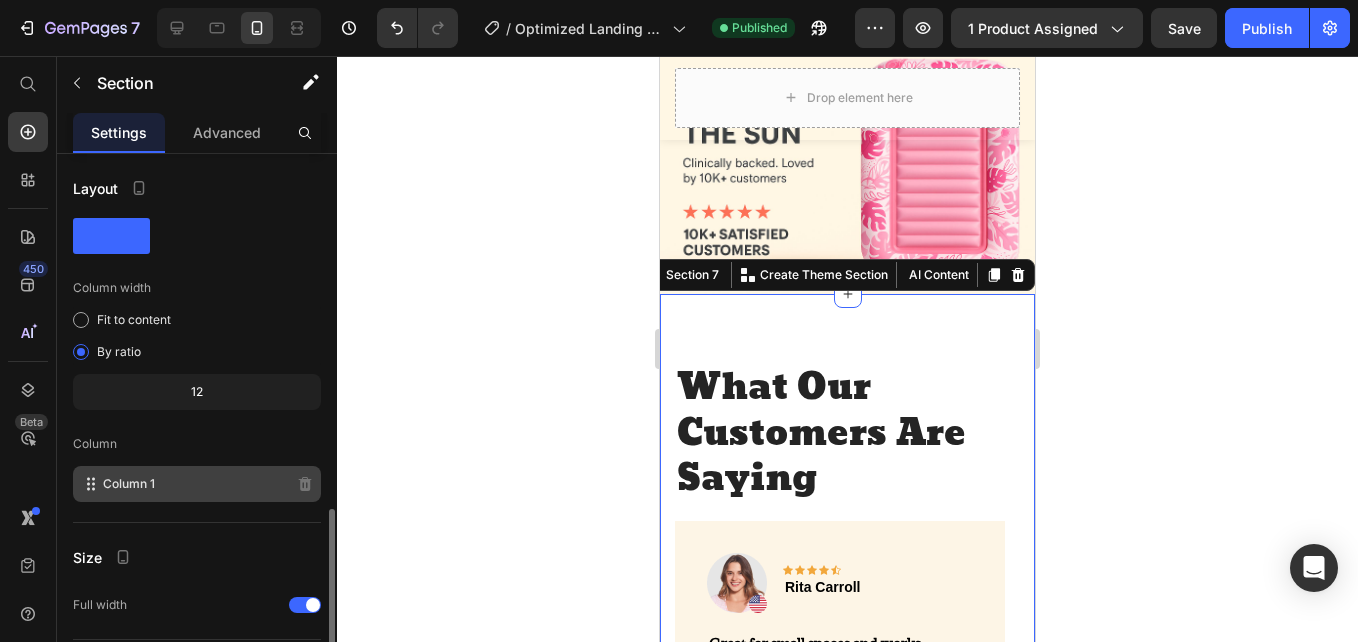 scroll, scrollTop: 219, scrollLeft: 0, axis: vertical 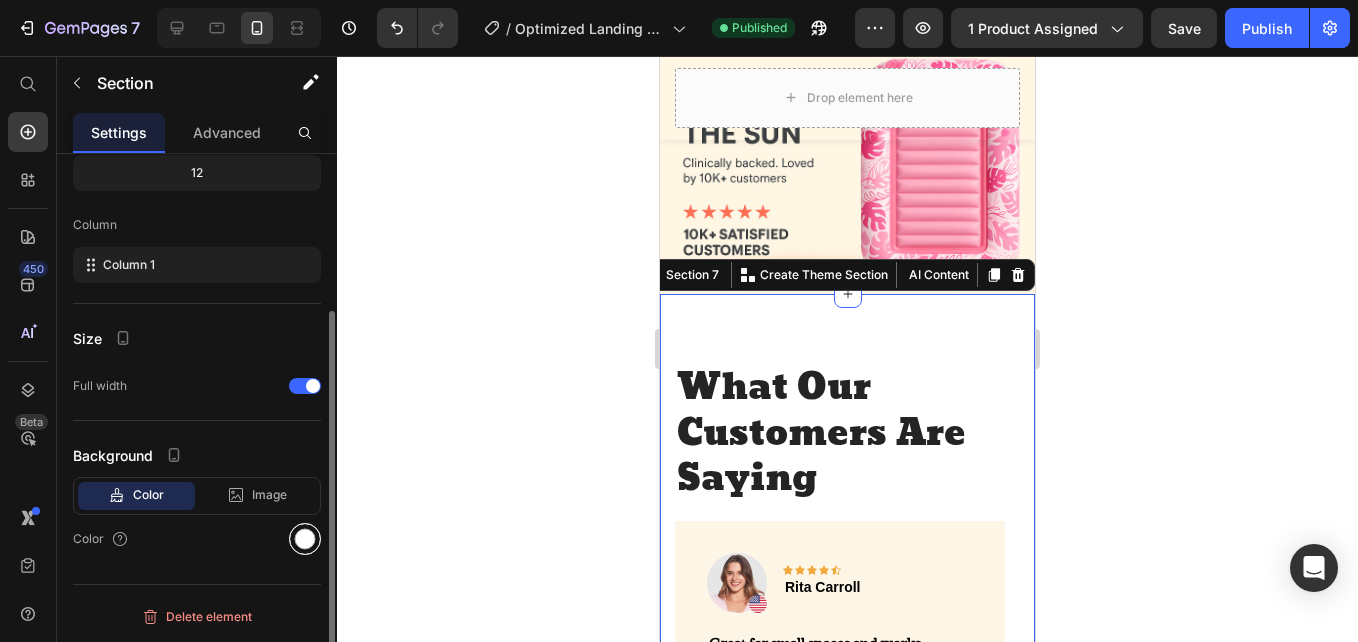 click at bounding box center (305, 539) 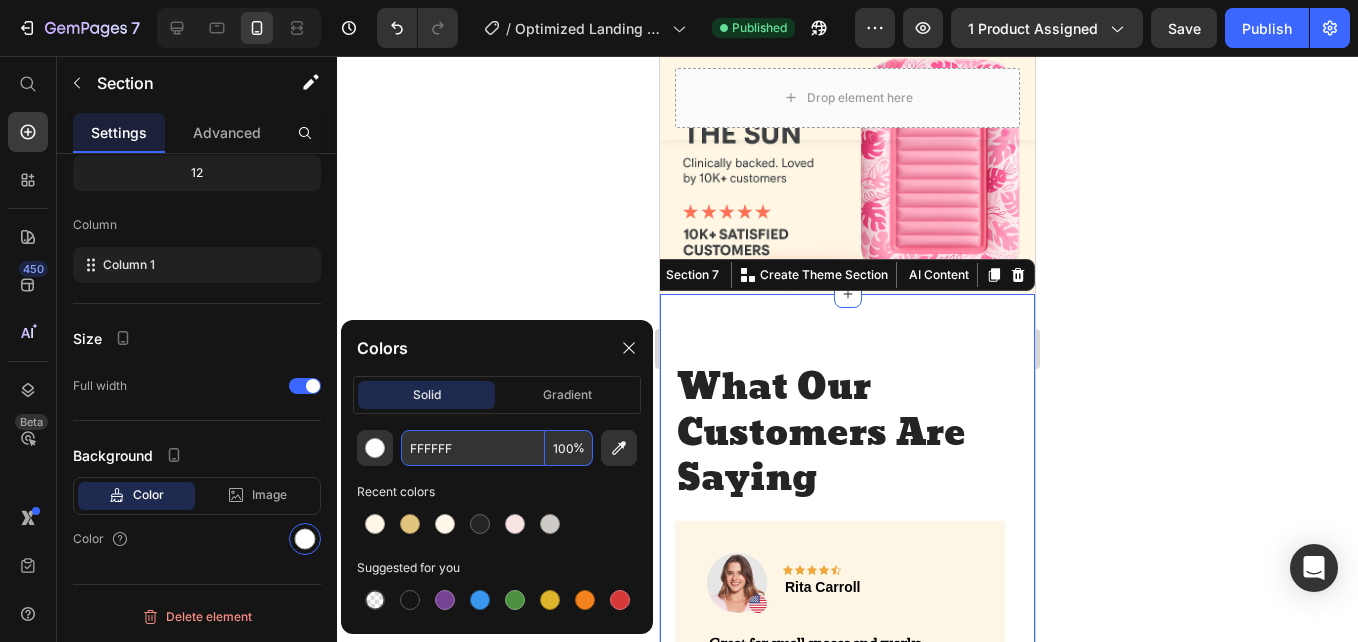 click on "FFFFFF" at bounding box center (473, 448) 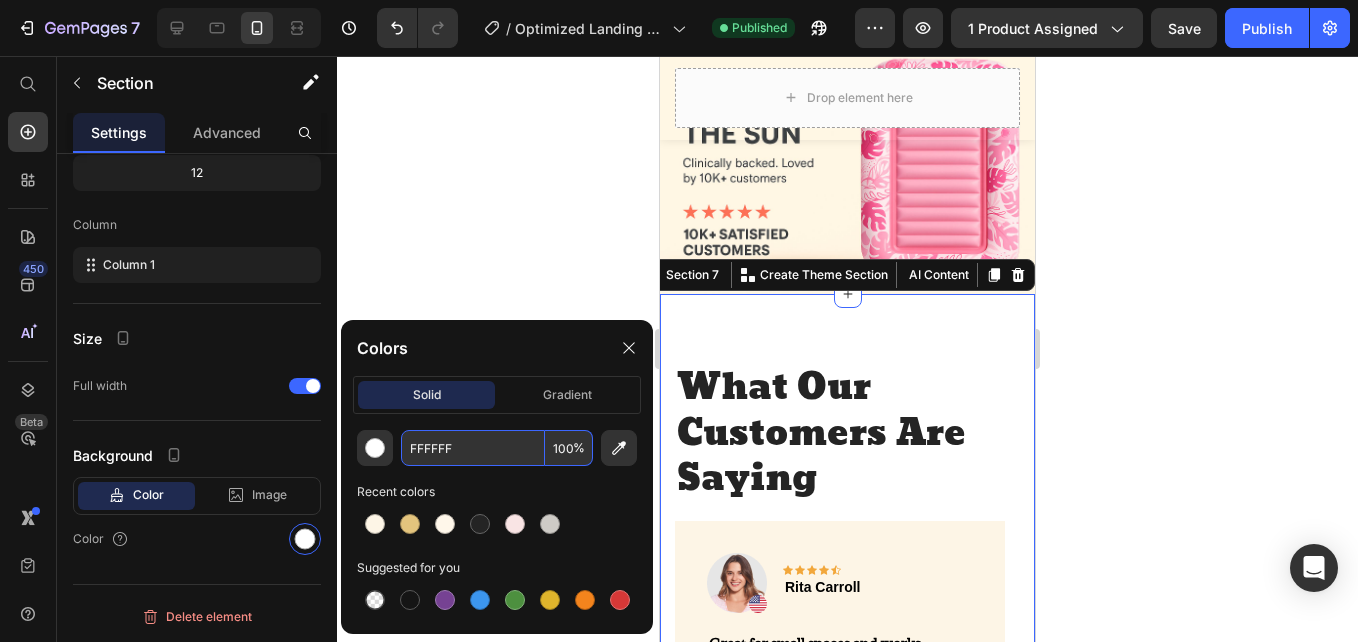 paste on "[CREDIT_CARD]" 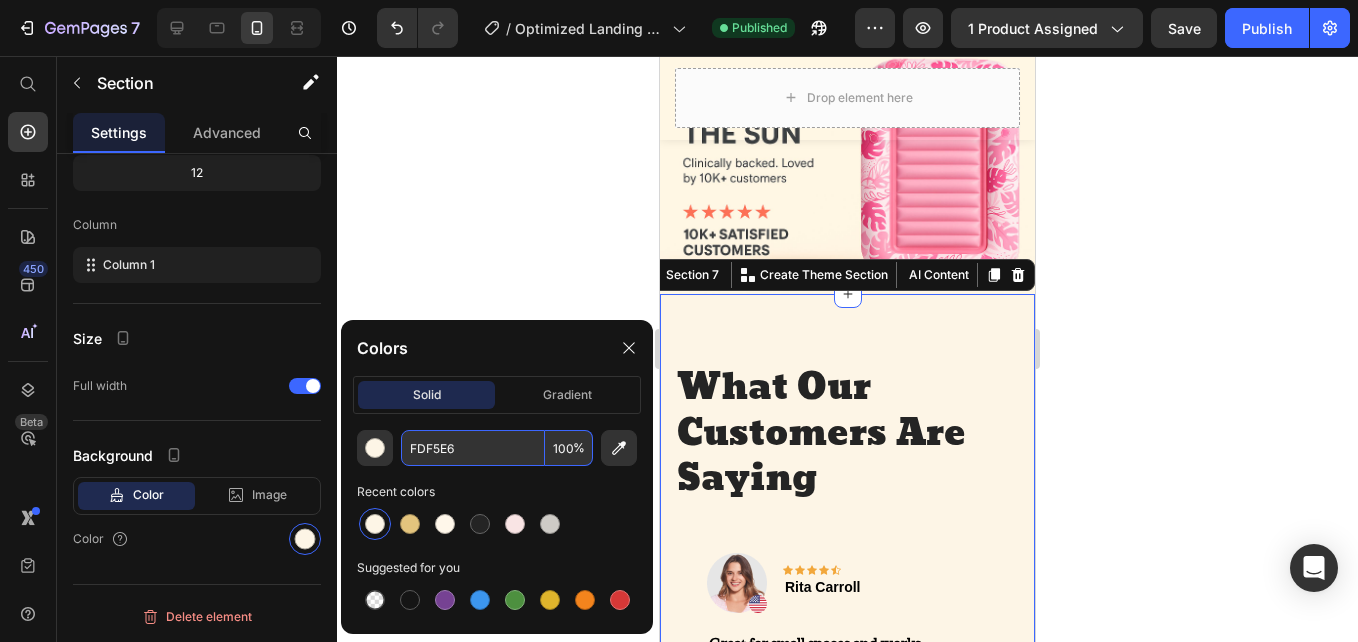 type on "FDF5E6" 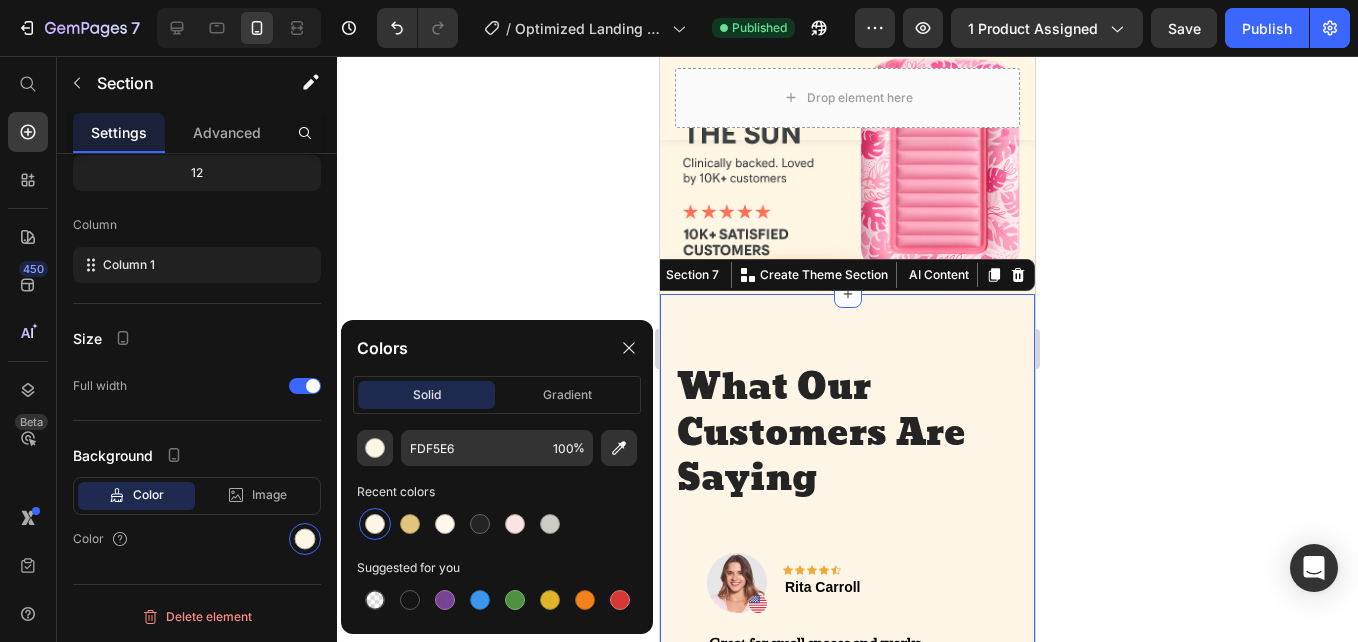 click 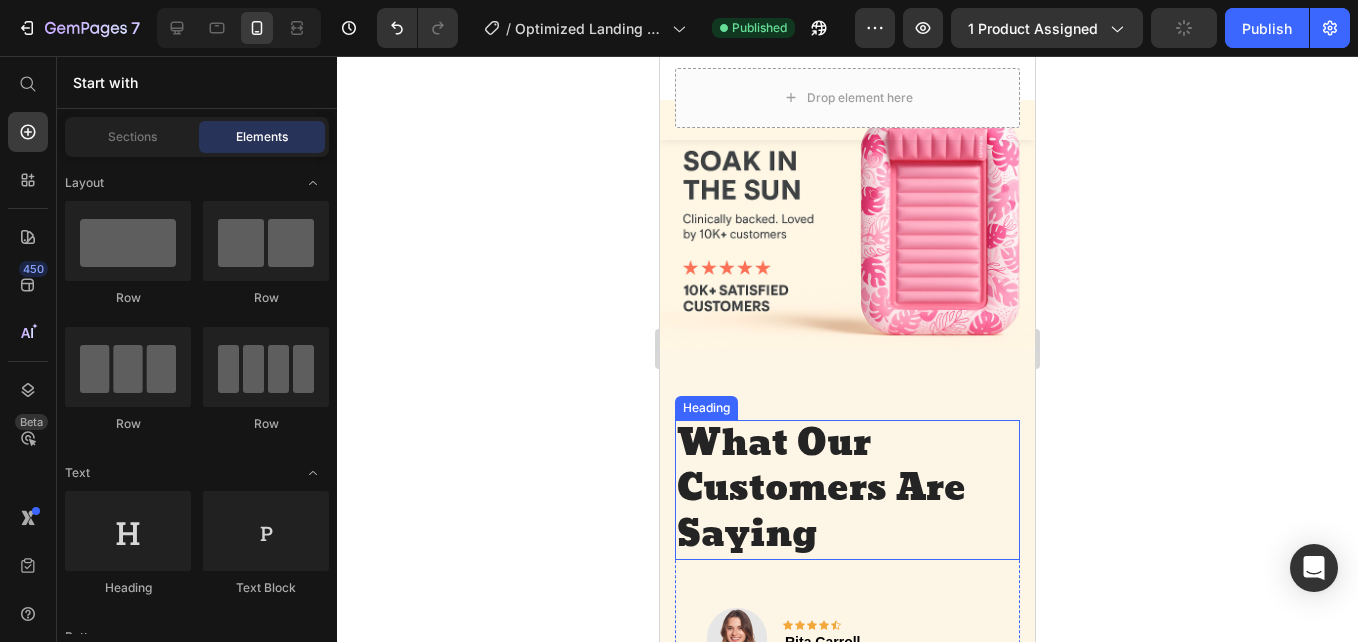 scroll, scrollTop: 3672, scrollLeft: 0, axis: vertical 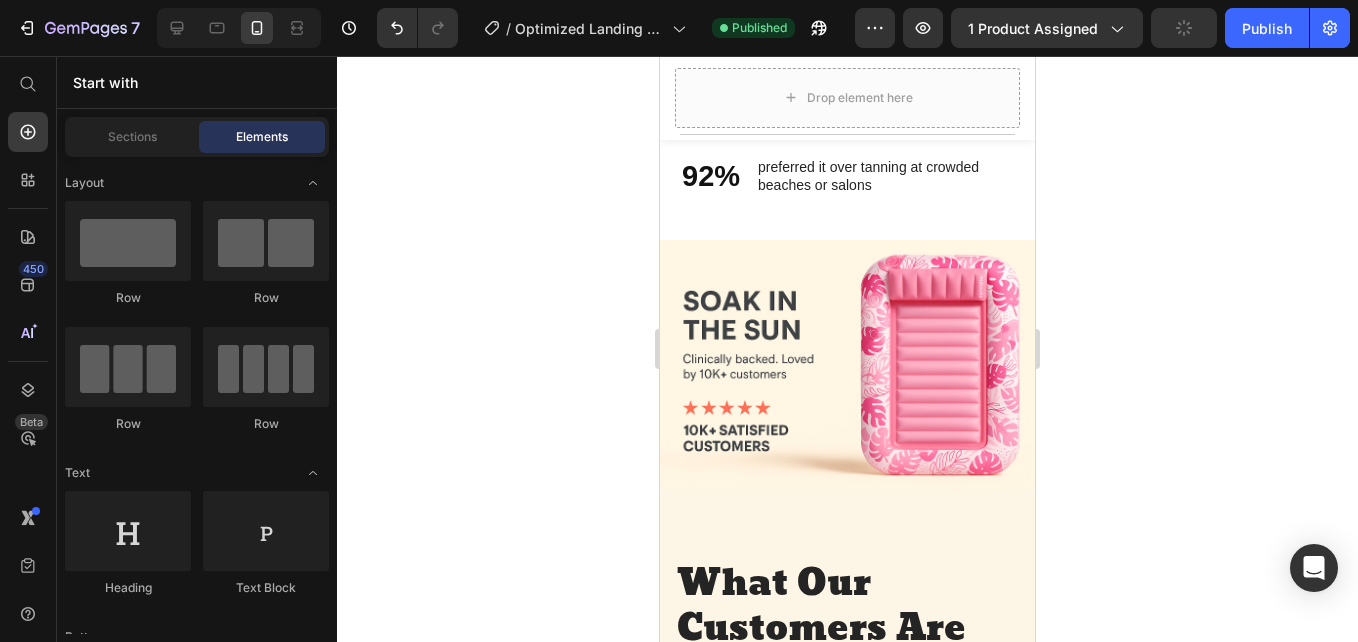 click 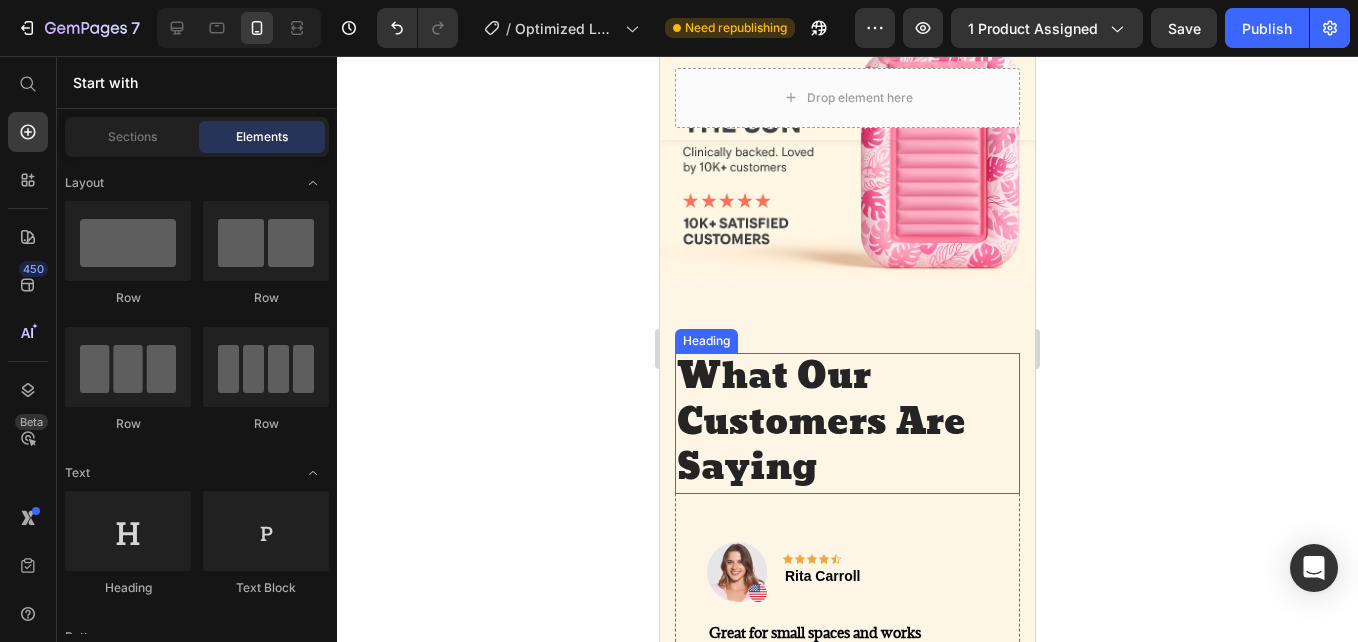 scroll, scrollTop: 3862, scrollLeft: 0, axis: vertical 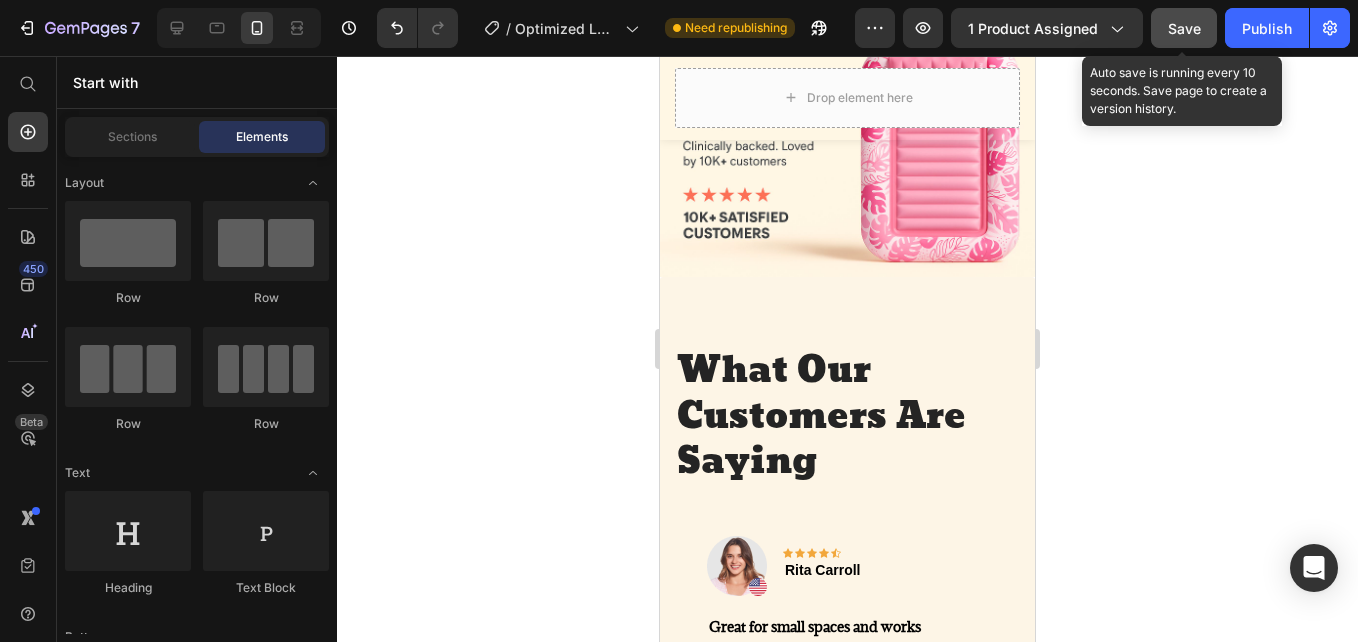 click on "Save" 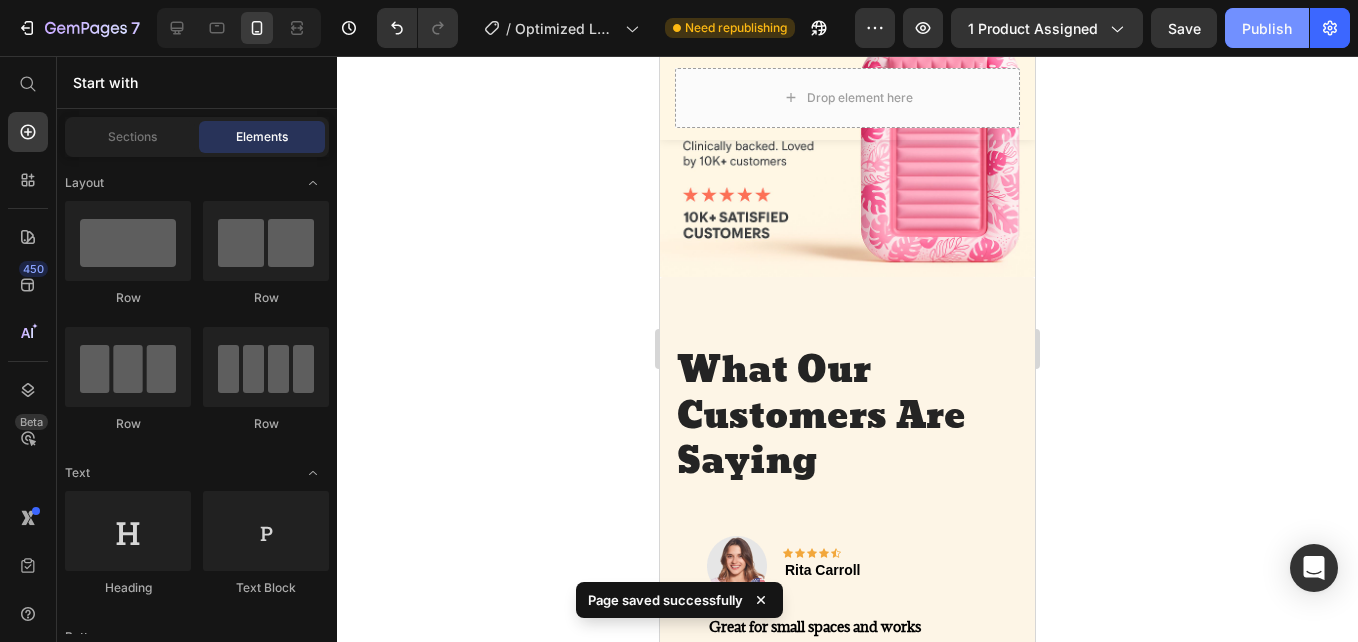 click on "Publish" 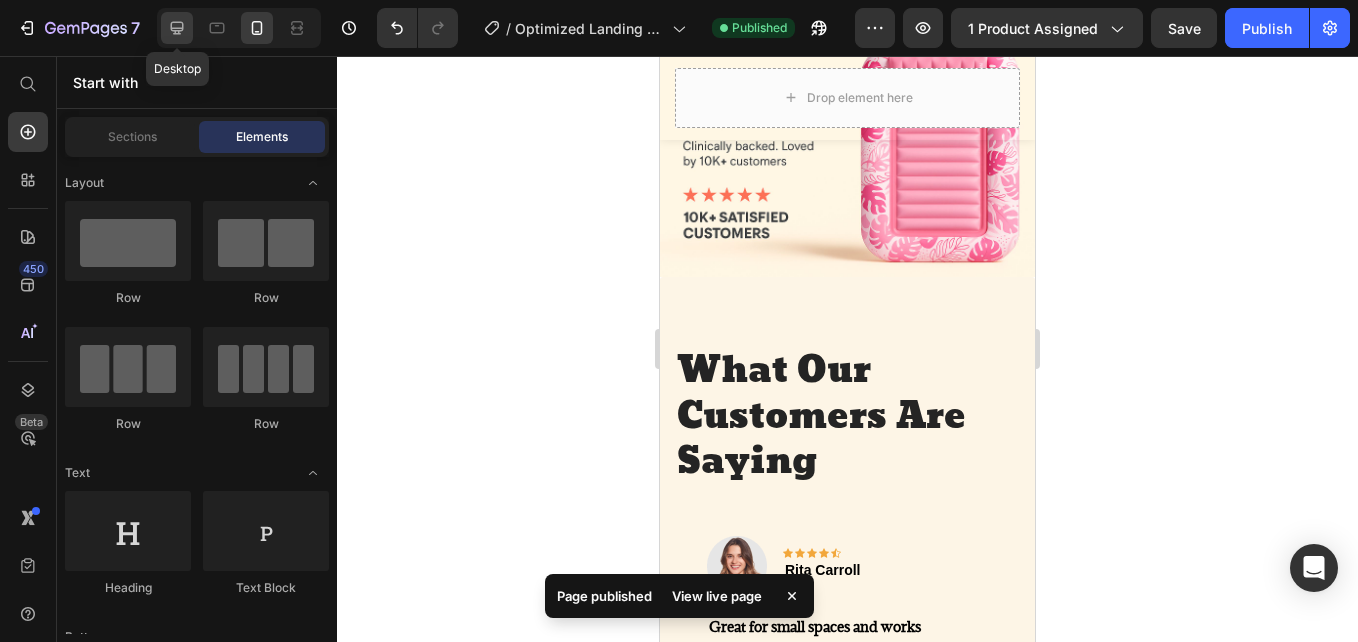 click 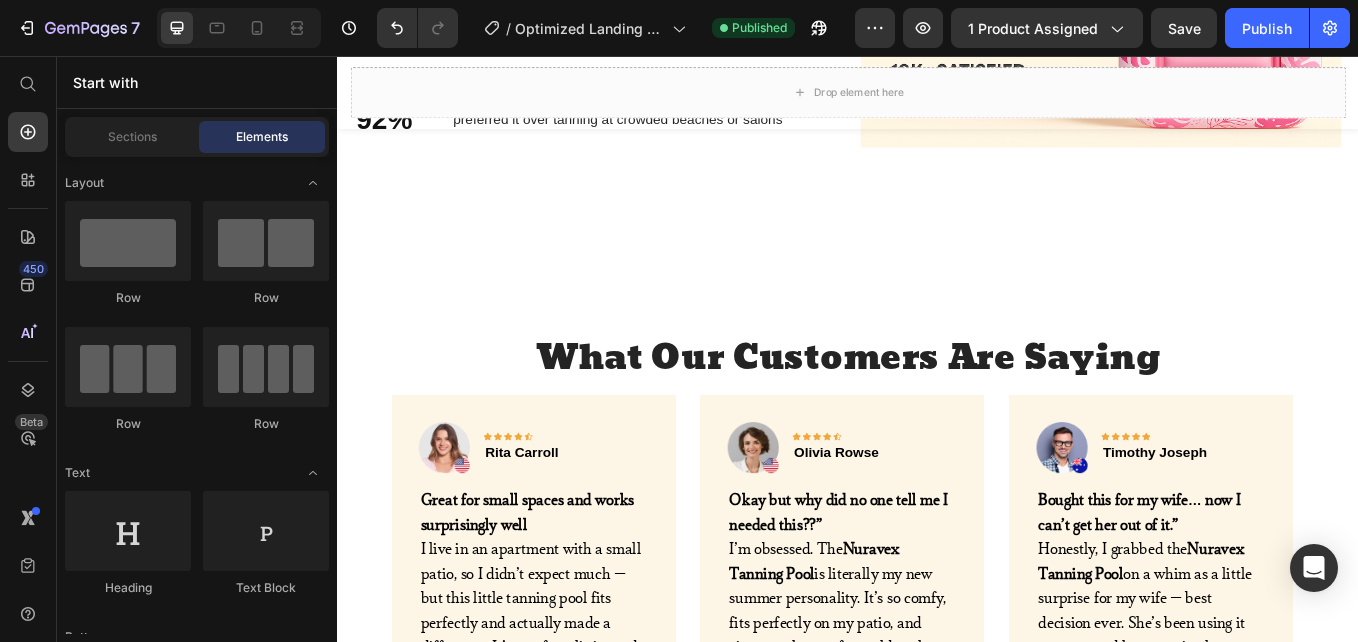 scroll, scrollTop: 3881, scrollLeft: 0, axis: vertical 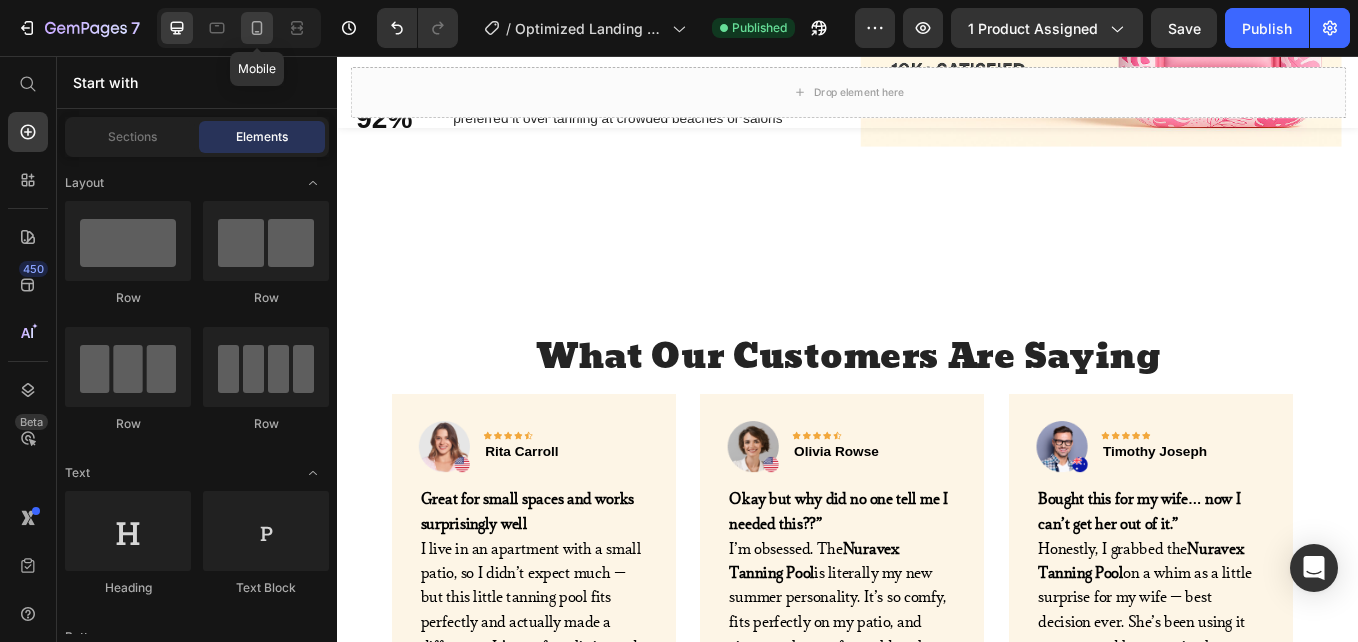 click 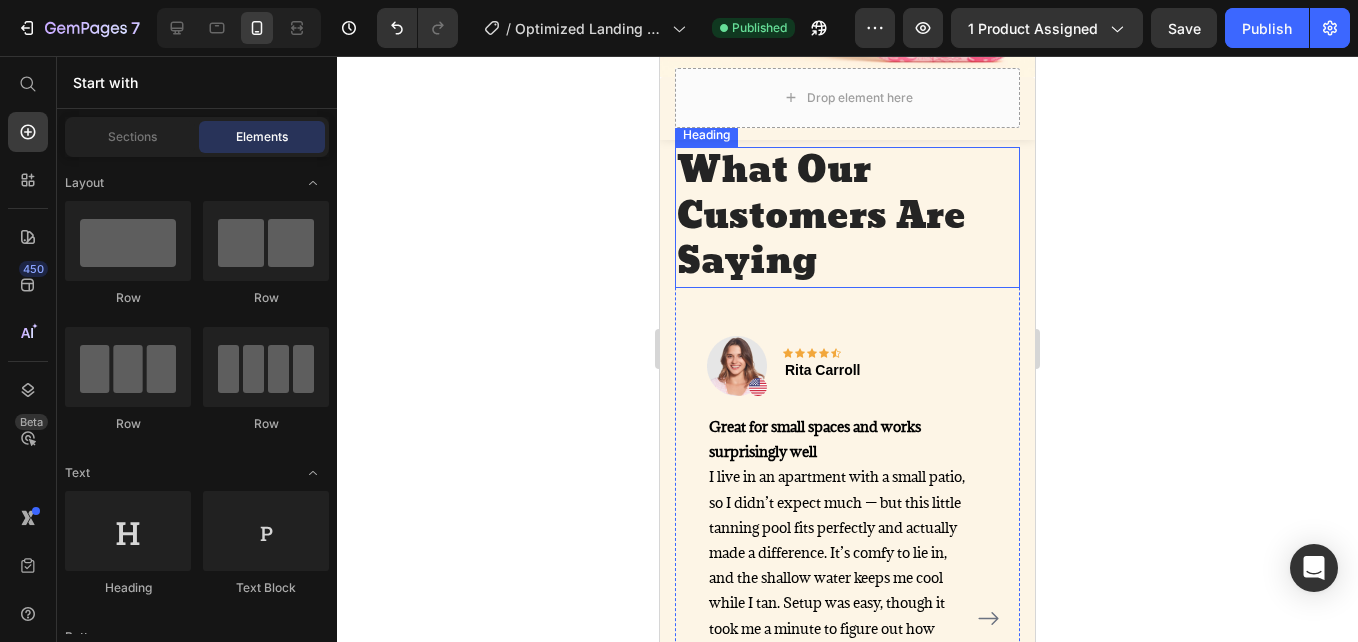 scroll, scrollTop: 4069, scrollLeft: 0, axis: vertical 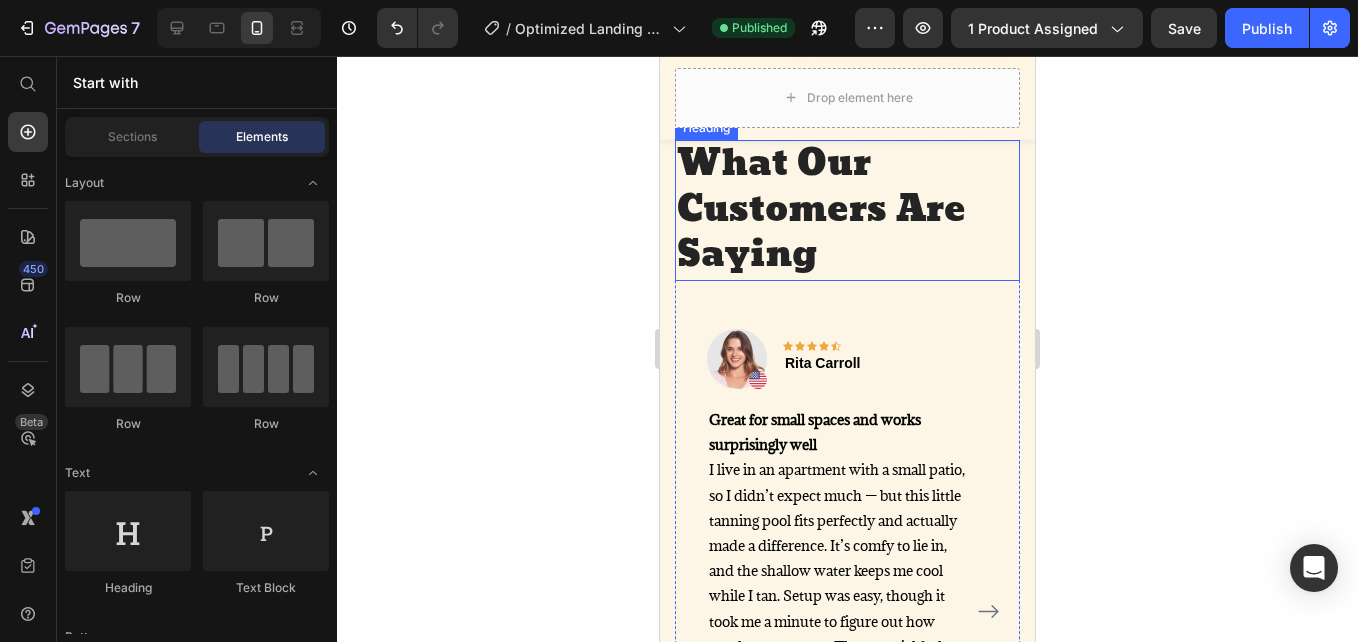 click on "Great for small spaces and works surprisingly well" at bounding box center [815, 432] 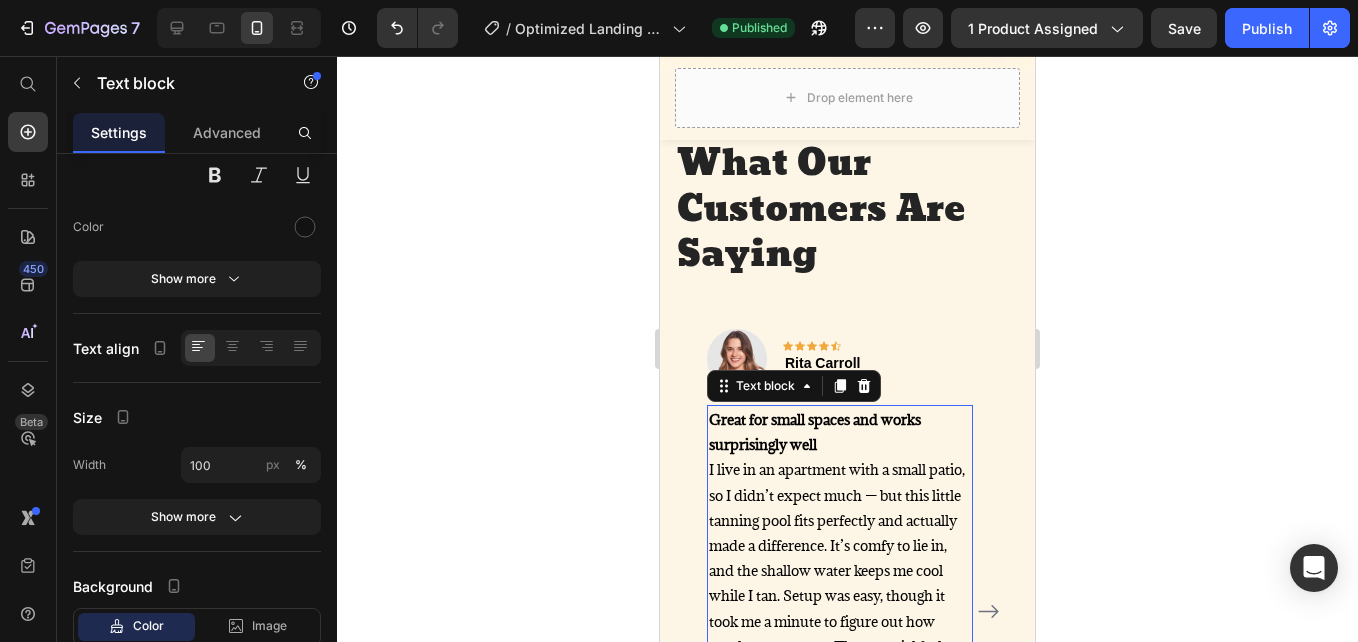 scroll, scrollTop: 0, scrollLeft: 0, axis: both 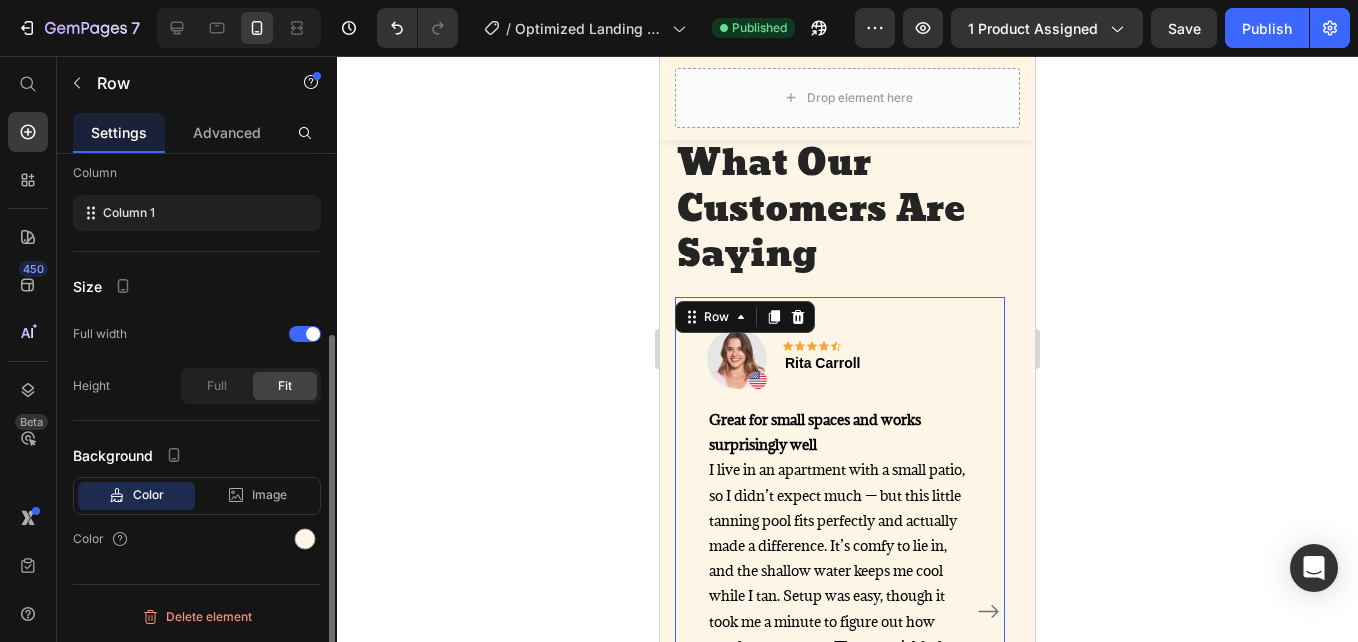 click on "Layout Column width Fit to content By ratio 12 Column Column 1 Size Full width Height Full Fit Background Color Image Video  Color" at bounding box center [197, 241] 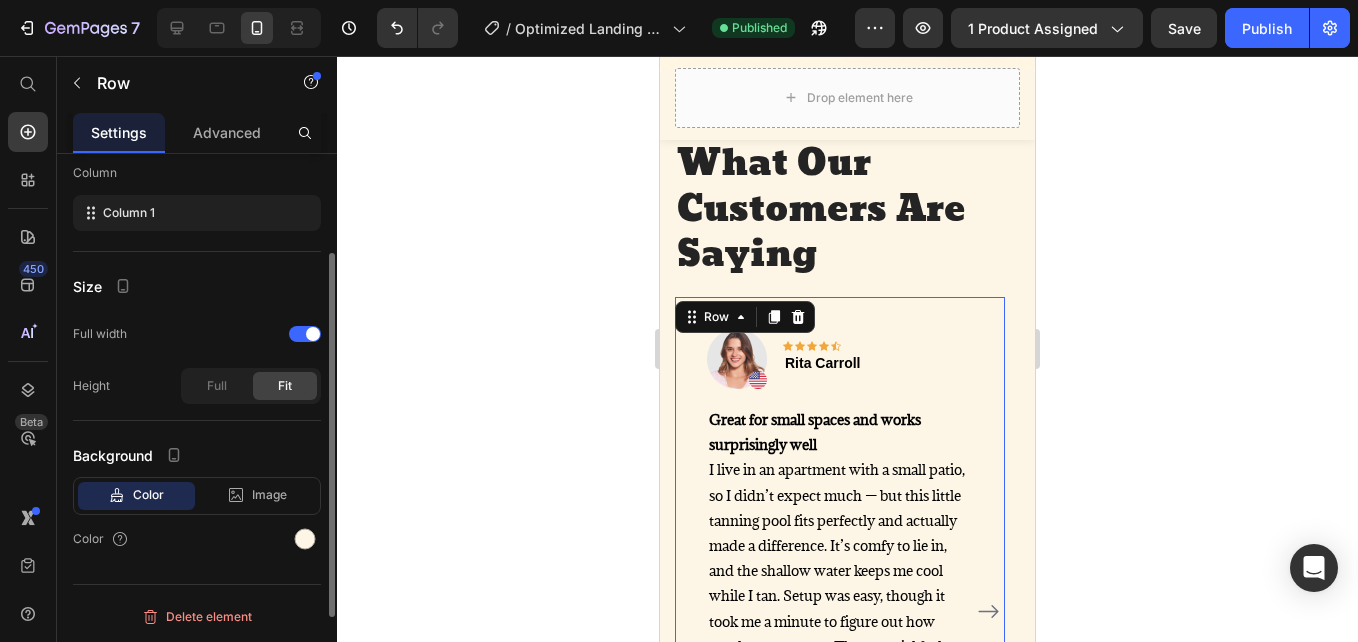 scroll, scrollTop: 0, scrollLeft: 0, axis: both 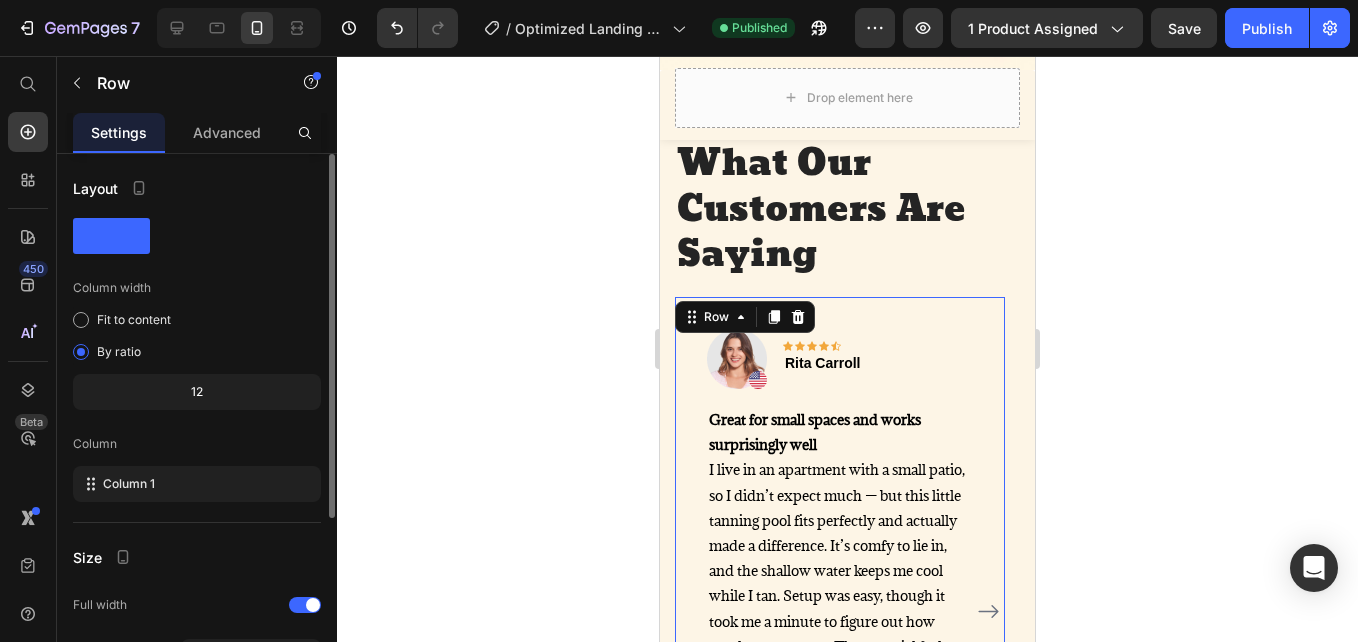 click 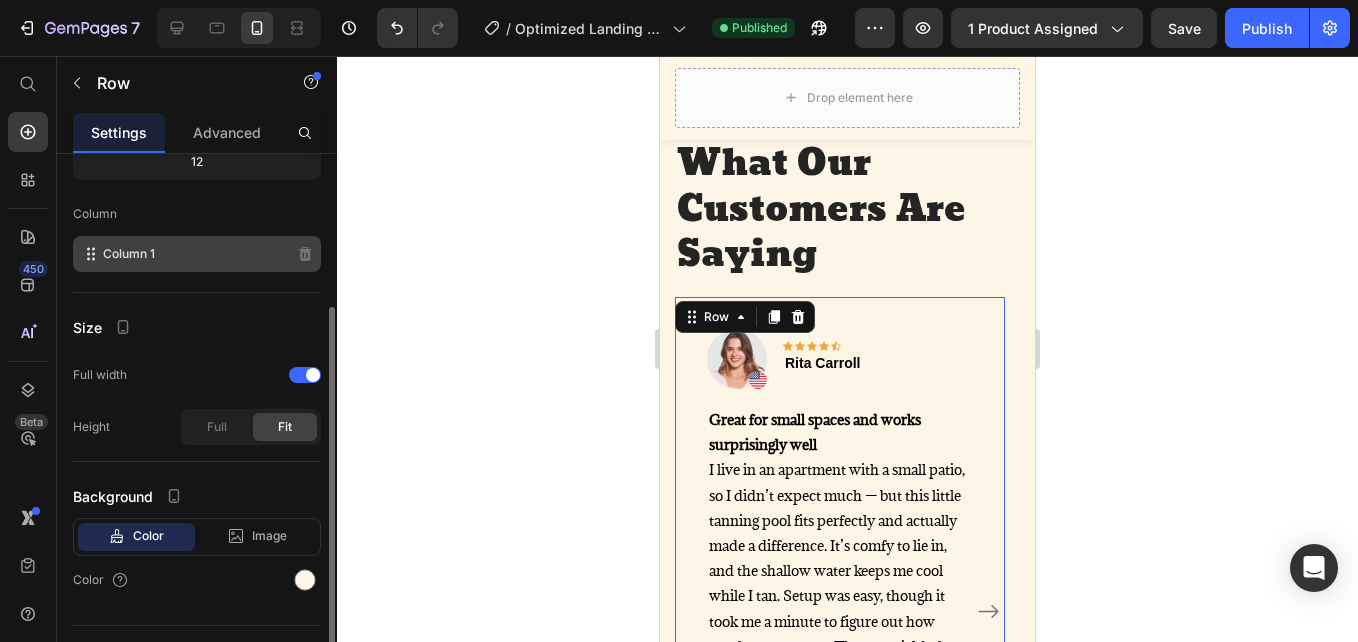 scroll, scrollTop: 271, scrollLeft: 0, axis: vertical 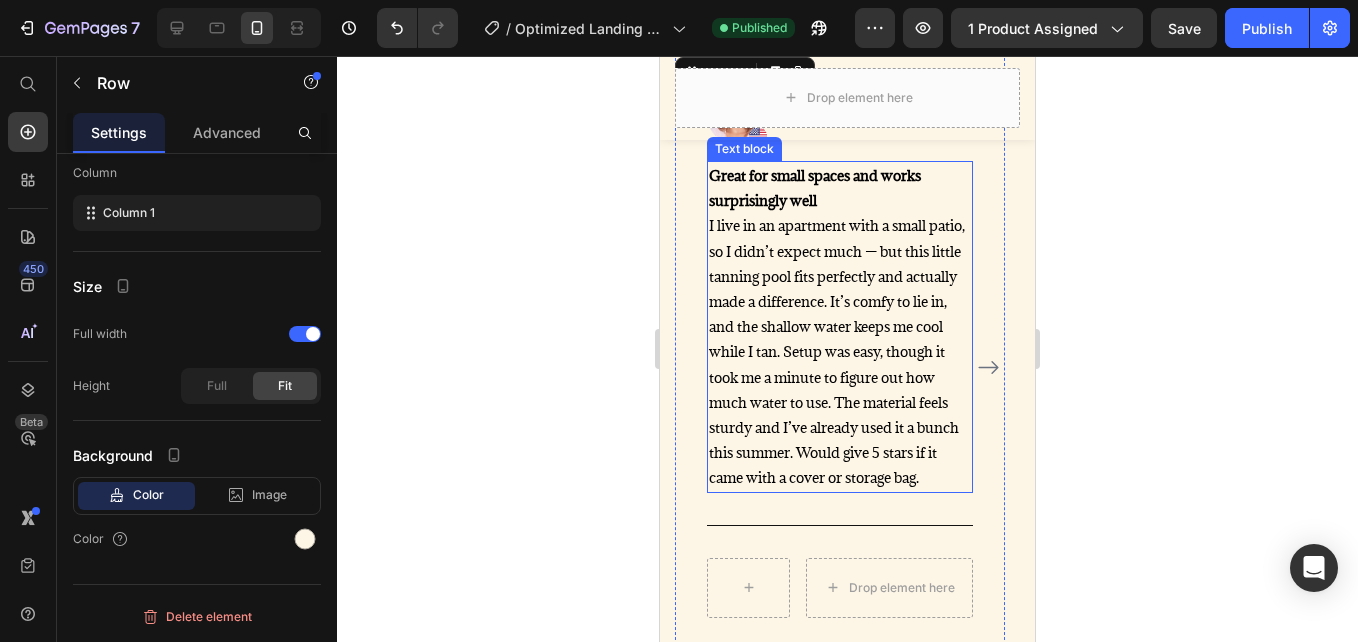 click on "Great for small spaces and works surprisingly well I live in an apartment with a small patio, so I didn’t expect much — but this little tanning pool fits perfectly and actually made a difference. It’s comfy to lie in, and the shallow water keeps me cool while I tan. Setup was easy, though it took me a minute to figure out how much water to use. The material feels sturdy and I’ve already used it a bunch this summer. Would give 5 stars if it came with a cover or storage bag." at bounding box center [840, 327] 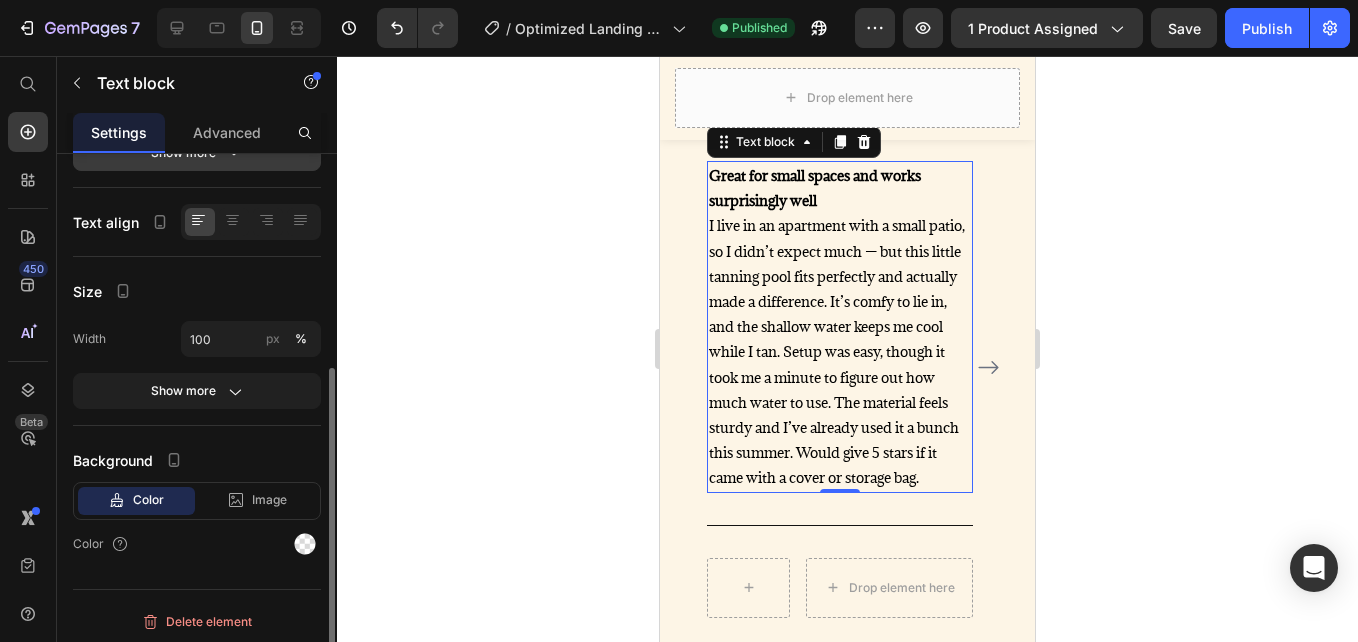 scroll, scrollTop: 350, scrollLeft: 0, axis: vertical 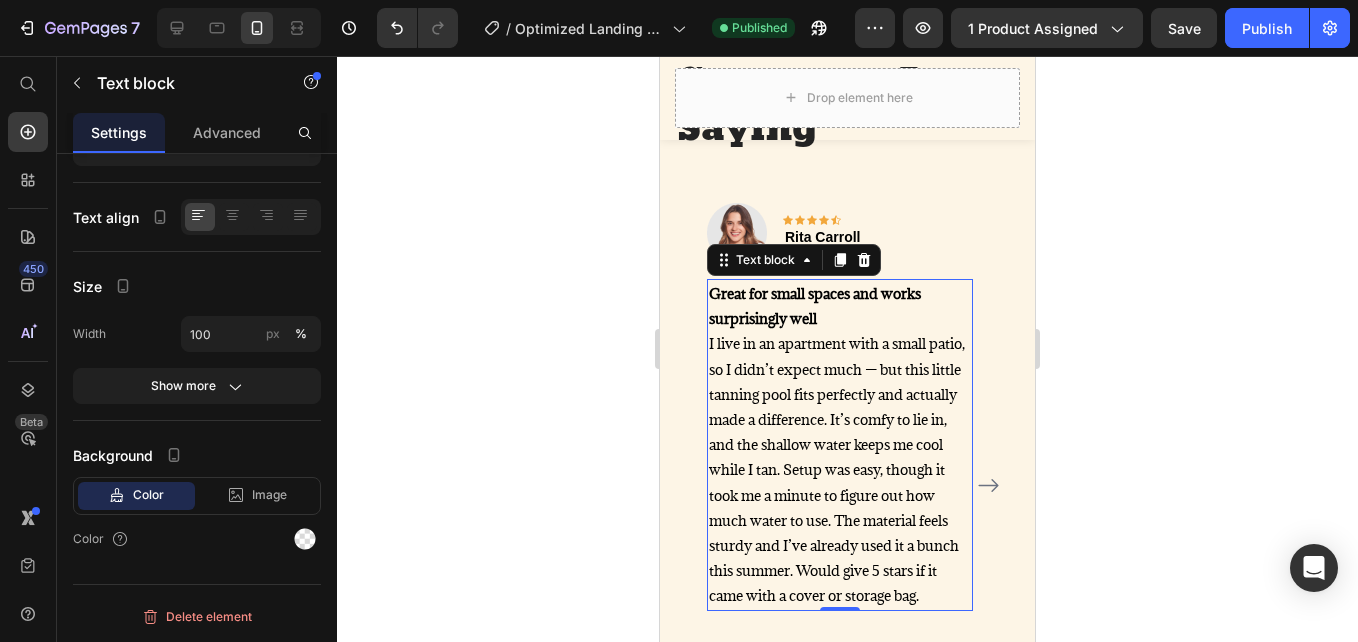 click 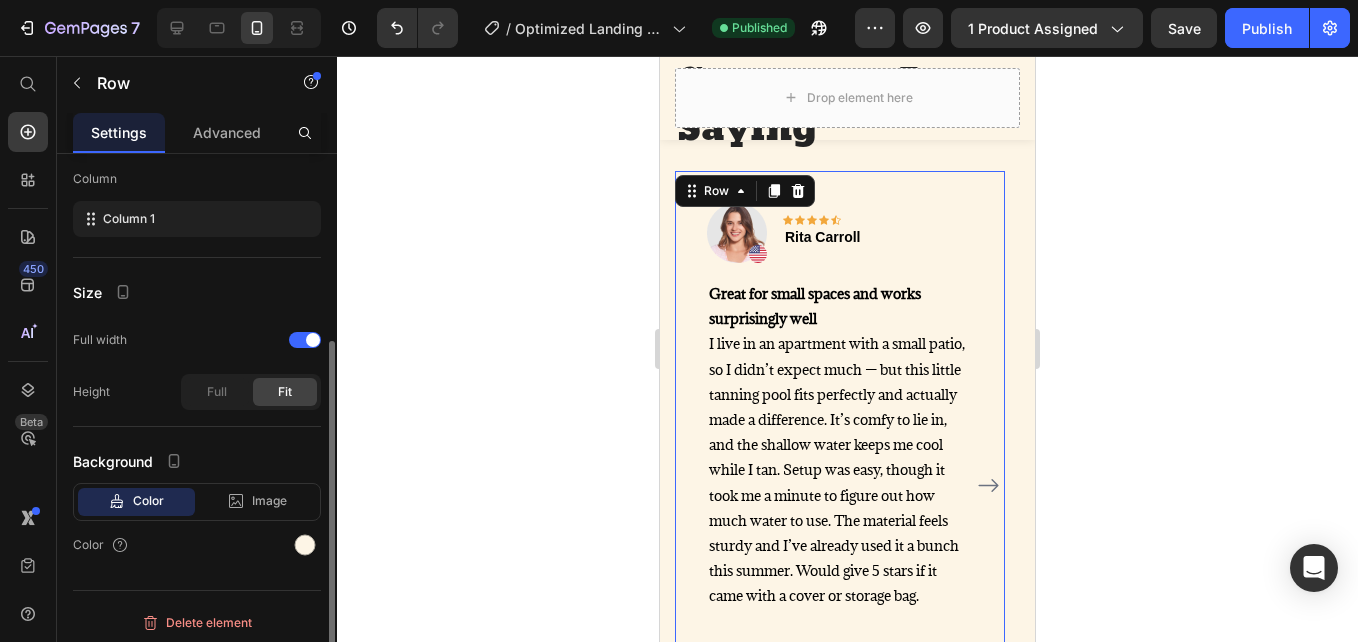 scroll, scrollTop: 271, scrollLeft: 0, axis: vertical 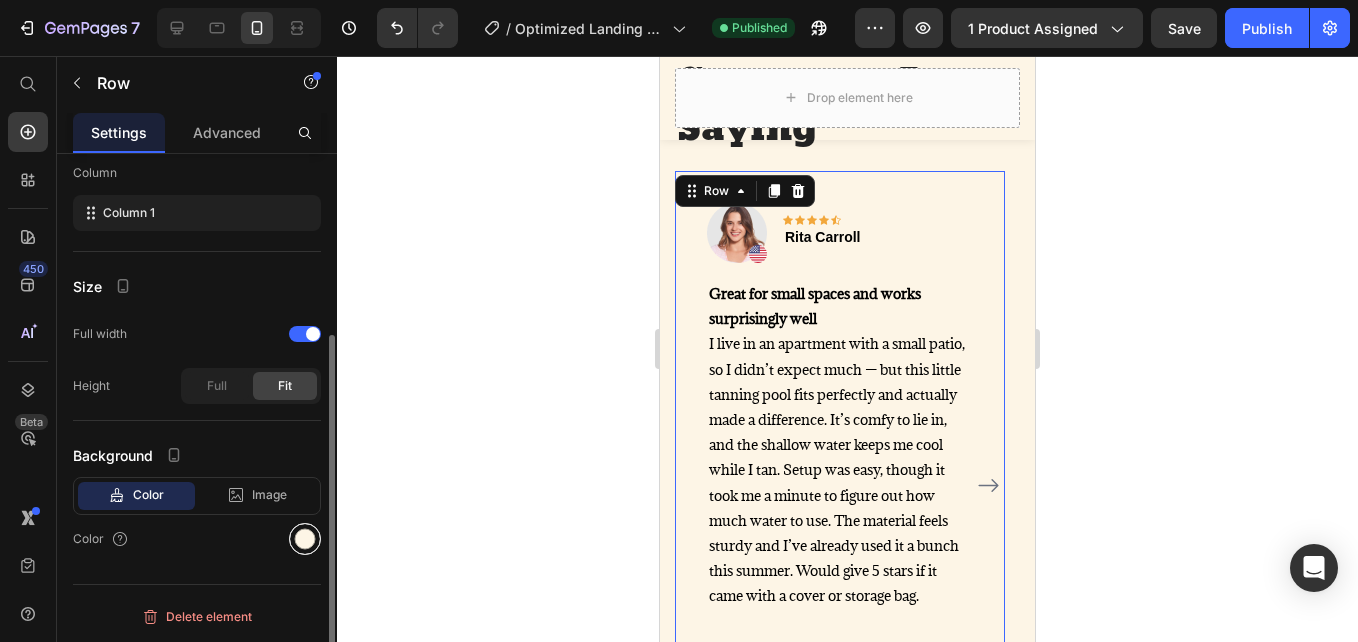 click at bounding box center [305, 539] 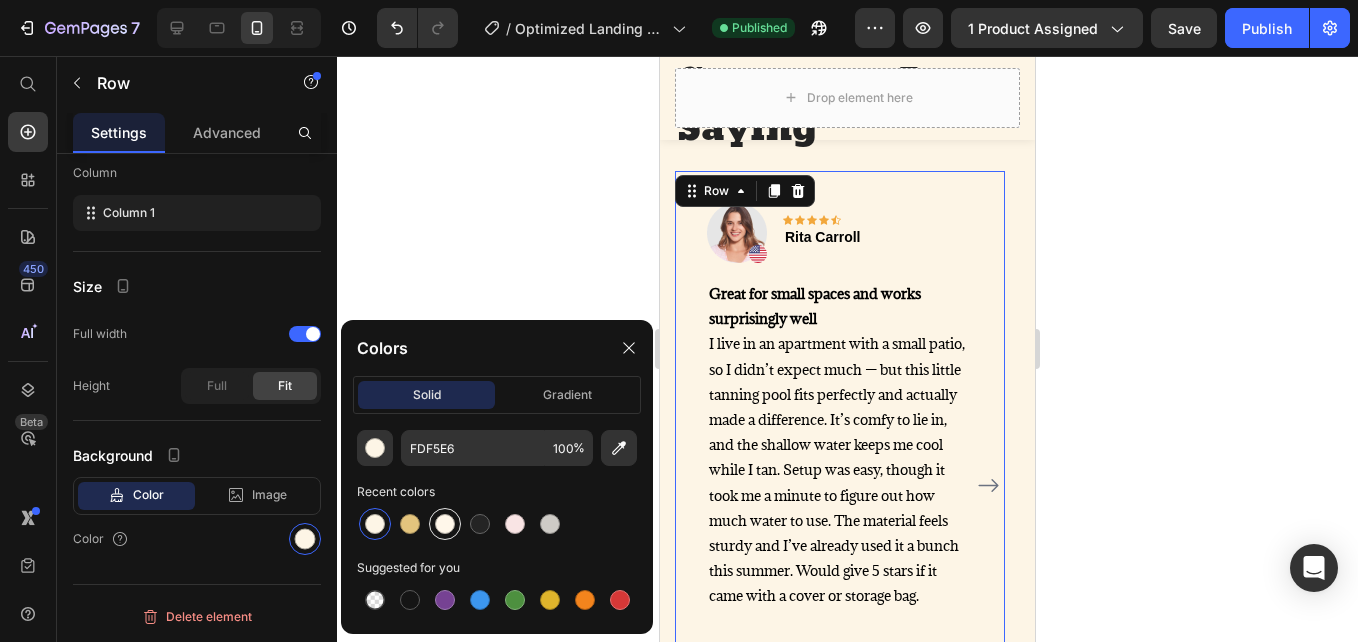 click at bounding box center [445, 524] 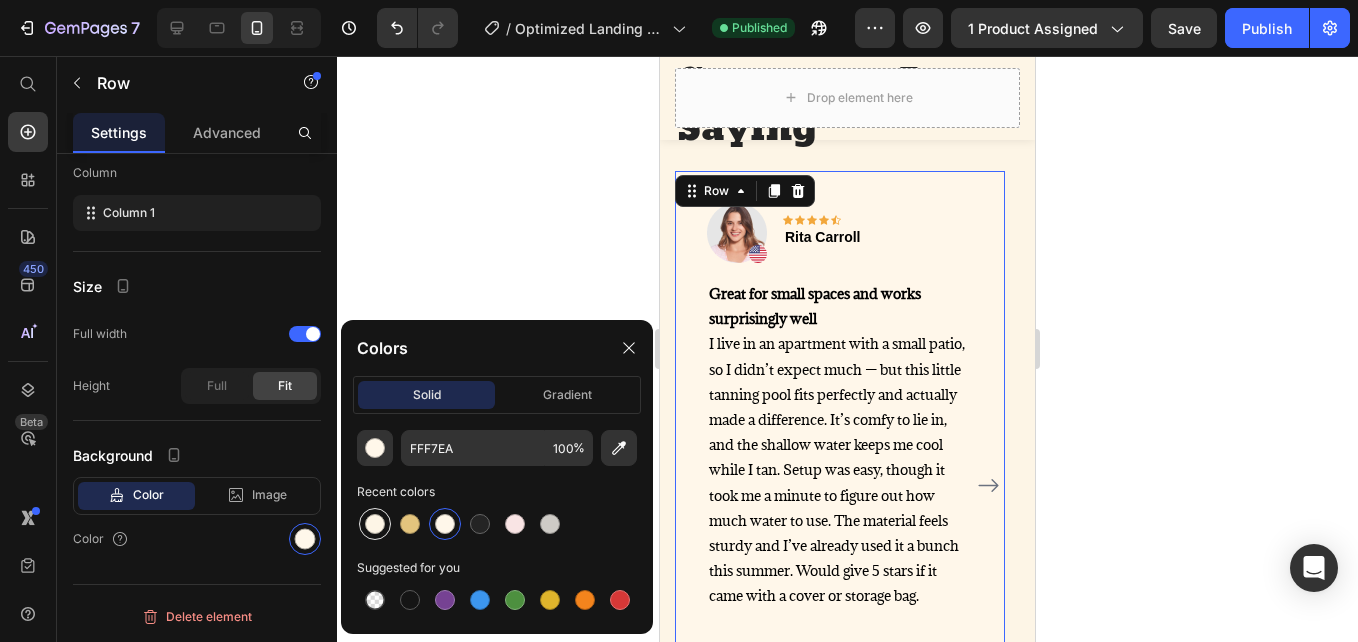 click at bounding box center [375, 524] 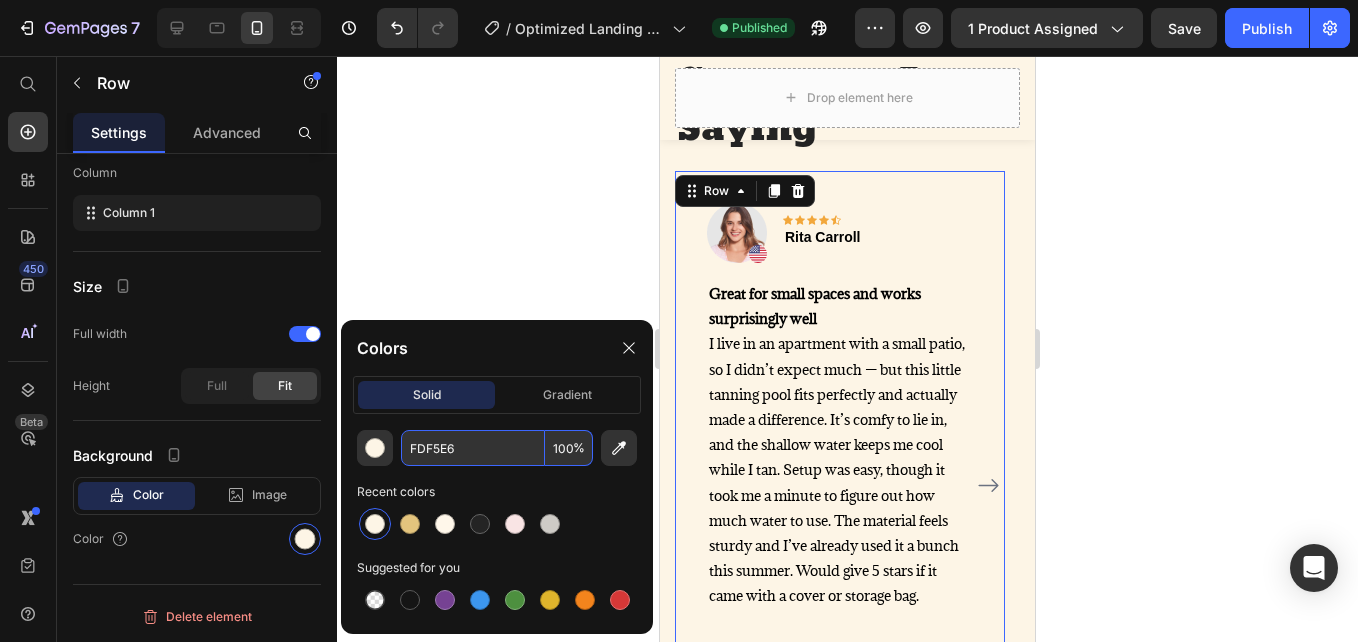 click on "FDF5E6" at bounding box center [473, 448] 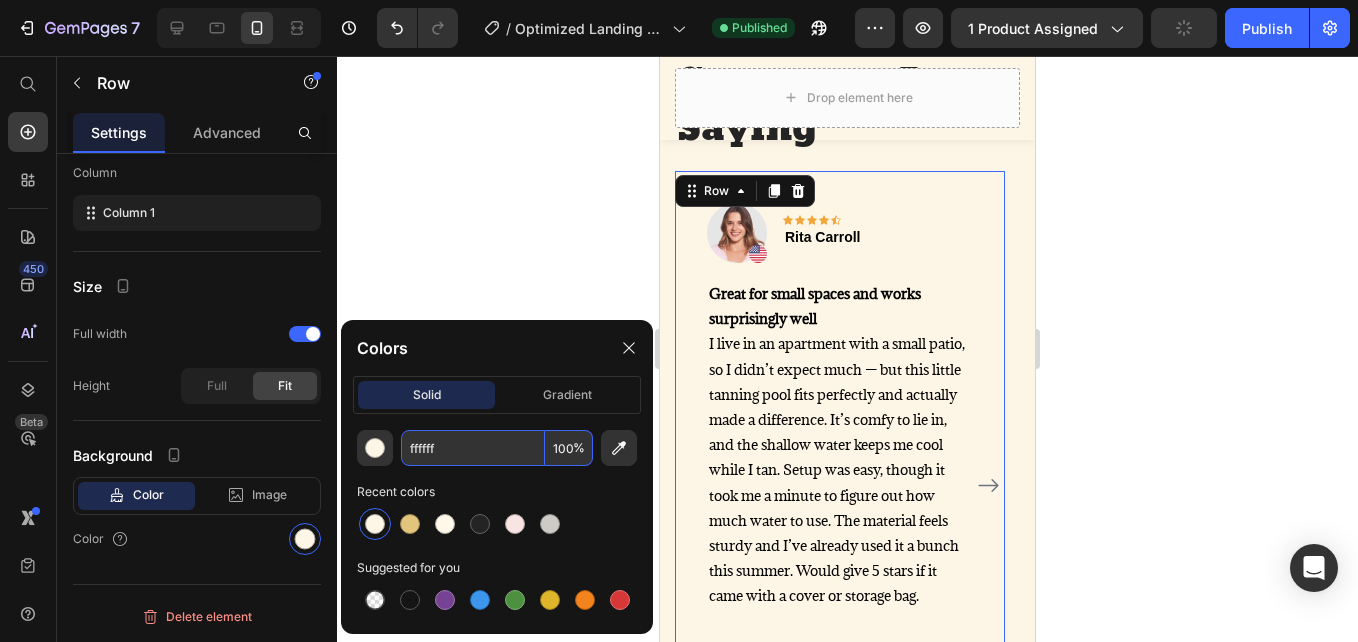 type on "FFFFFF" 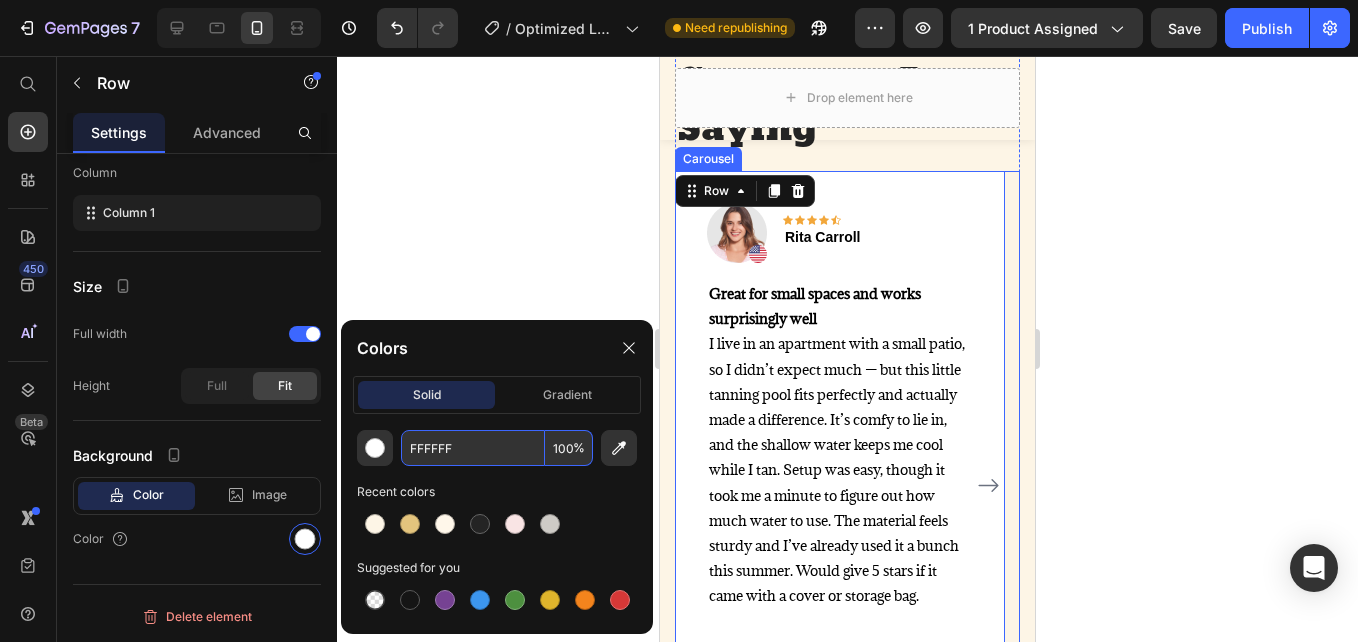 click 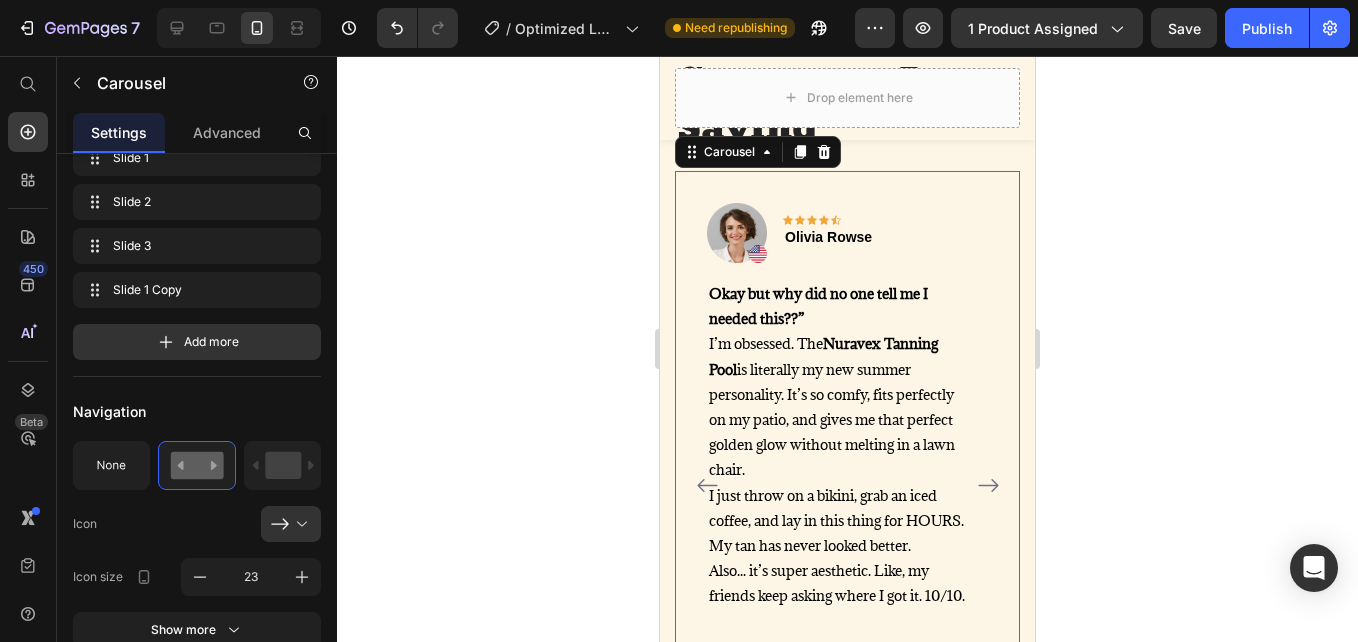 scroll, scrollTop: 0, scrollLeft: 0, axis: both 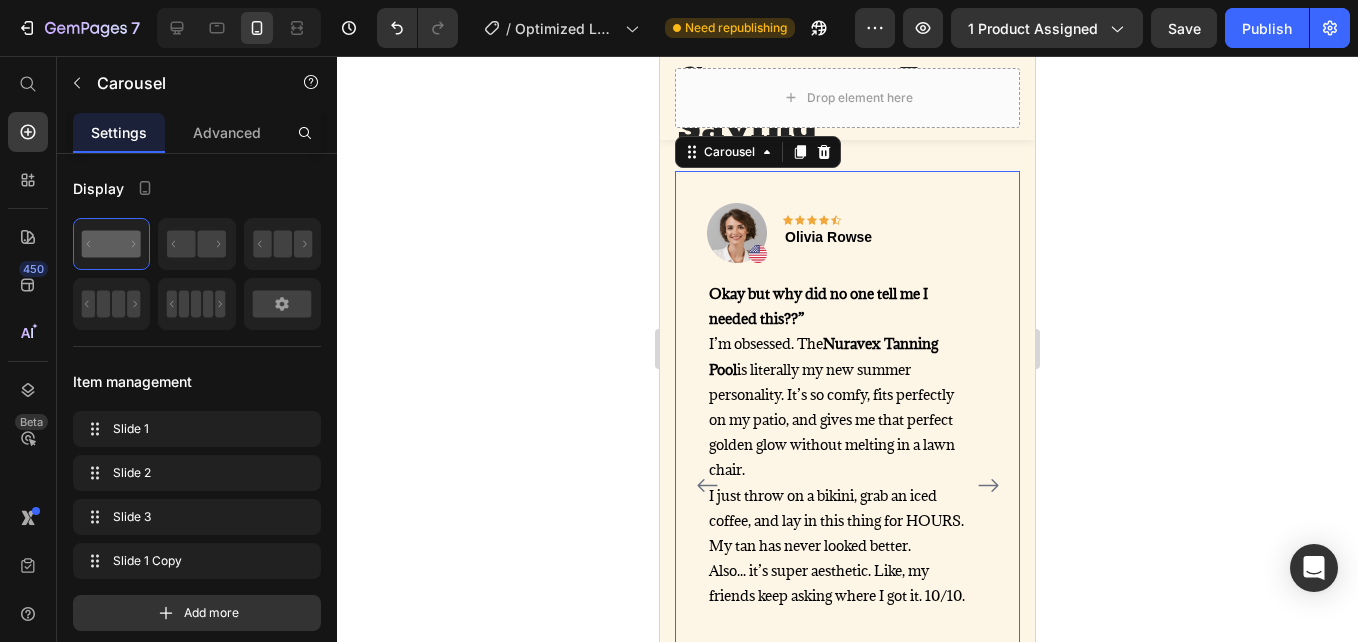 click 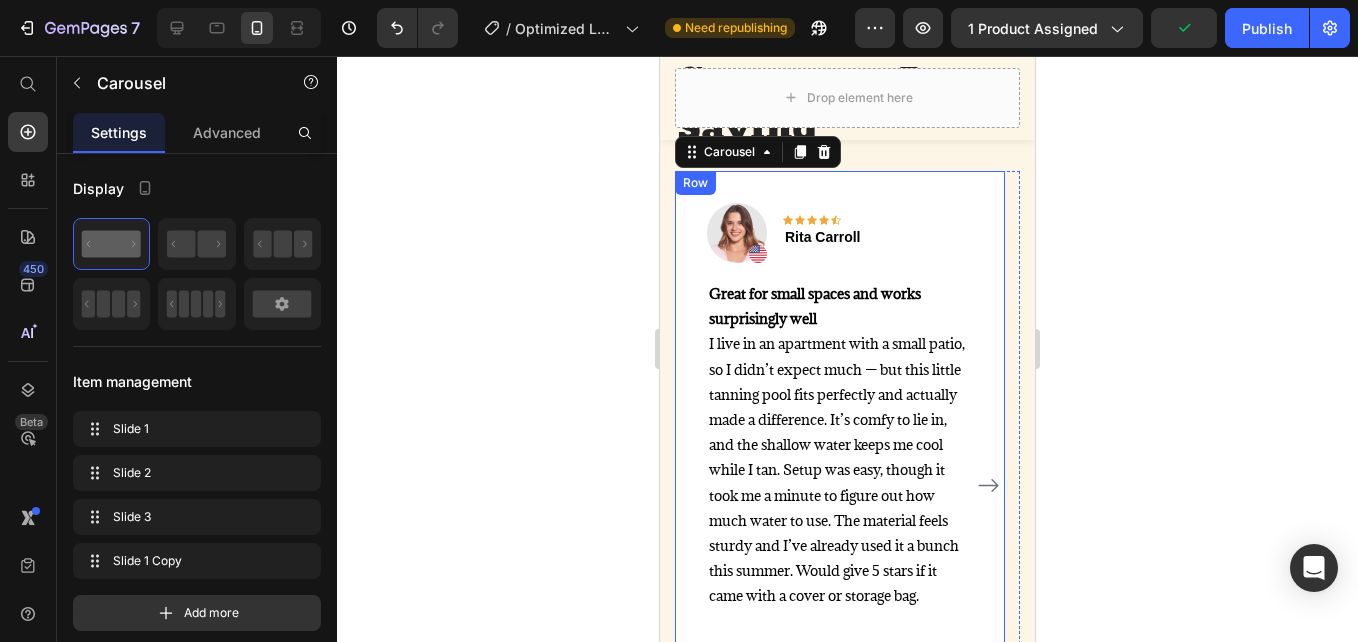 click on "Image
Icon
Icon
Icon
Icon
Icon Row Rita Carroll Text block Row Great for small spaces and works surprisingly well I live in an apartment with a small patio, so I didn’t expect much — but this little tanning pool fits perfectly and actually made a difference. It’s comfy to lie in, and the shallow water keeps me cool while I tan. Setup was easy, though it took me a minute to figure out how much water to use. The material feels sturdy and I’ve already used it a bunch this summer. Would give 5 stars if it came with a cover or storage bag. Text block                Title Line
Drop element here Product Row   0" at bounding box center (840, 469) 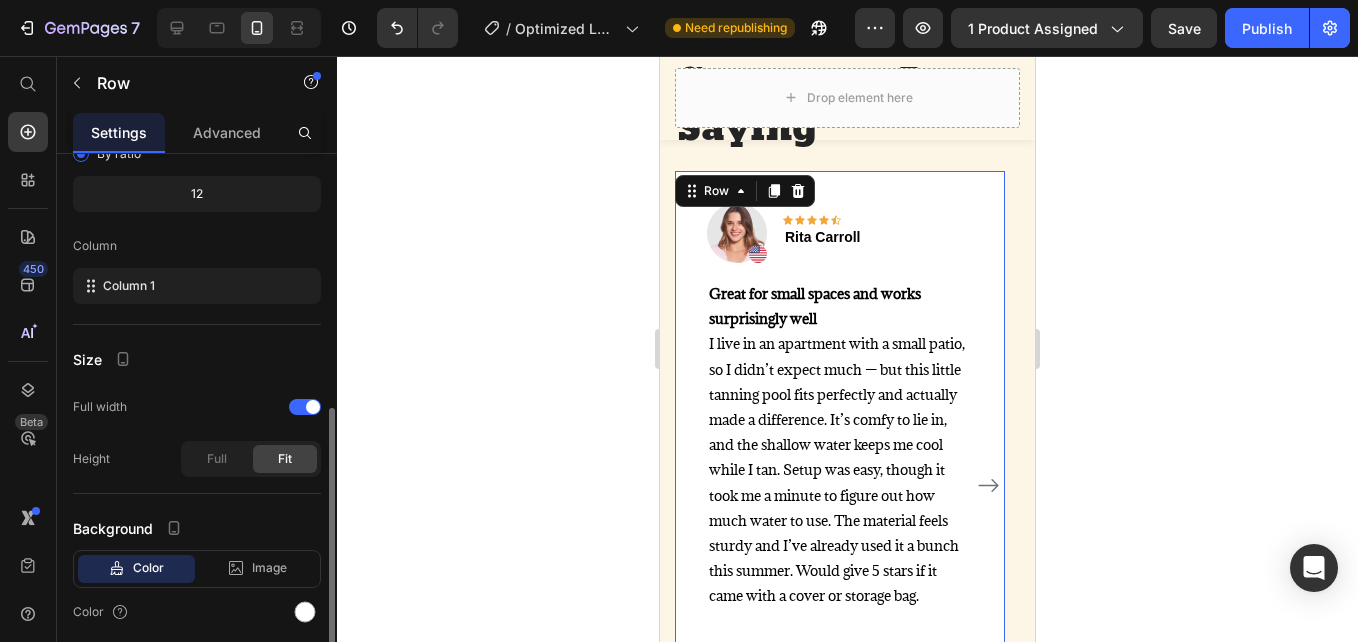 scroll, scrollTop: 271, scrollLeft: 0, axis: vertical 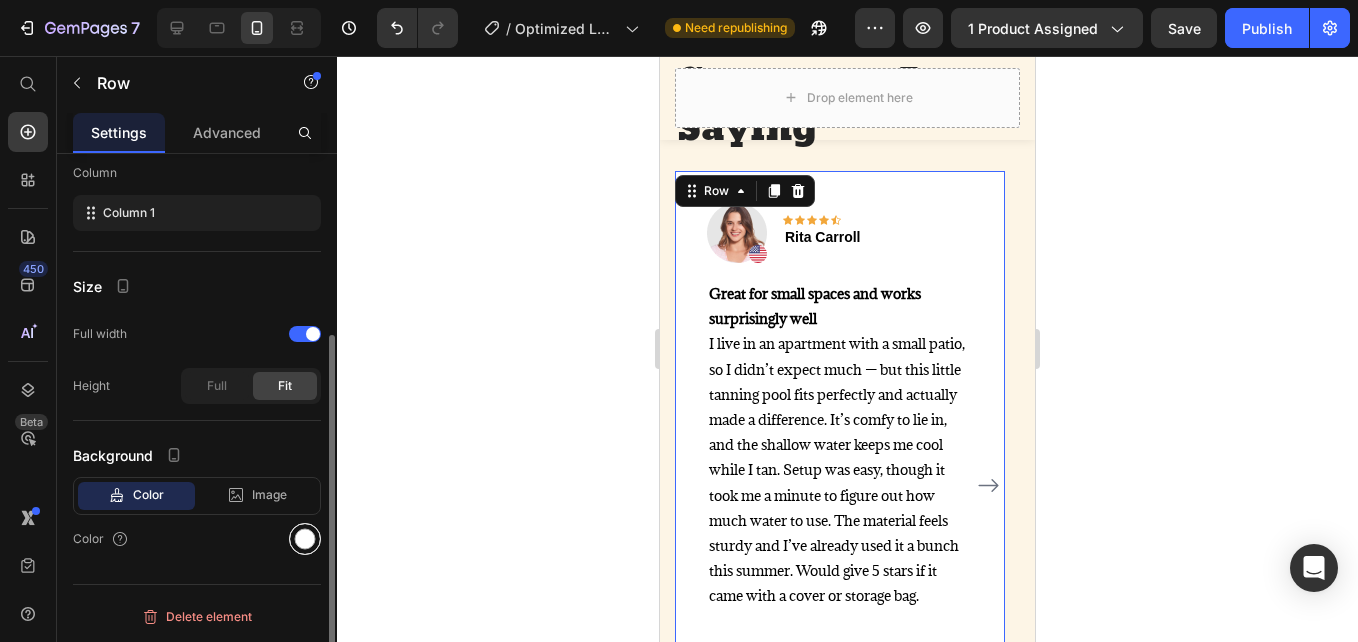 click at bounding box center [305, 539] 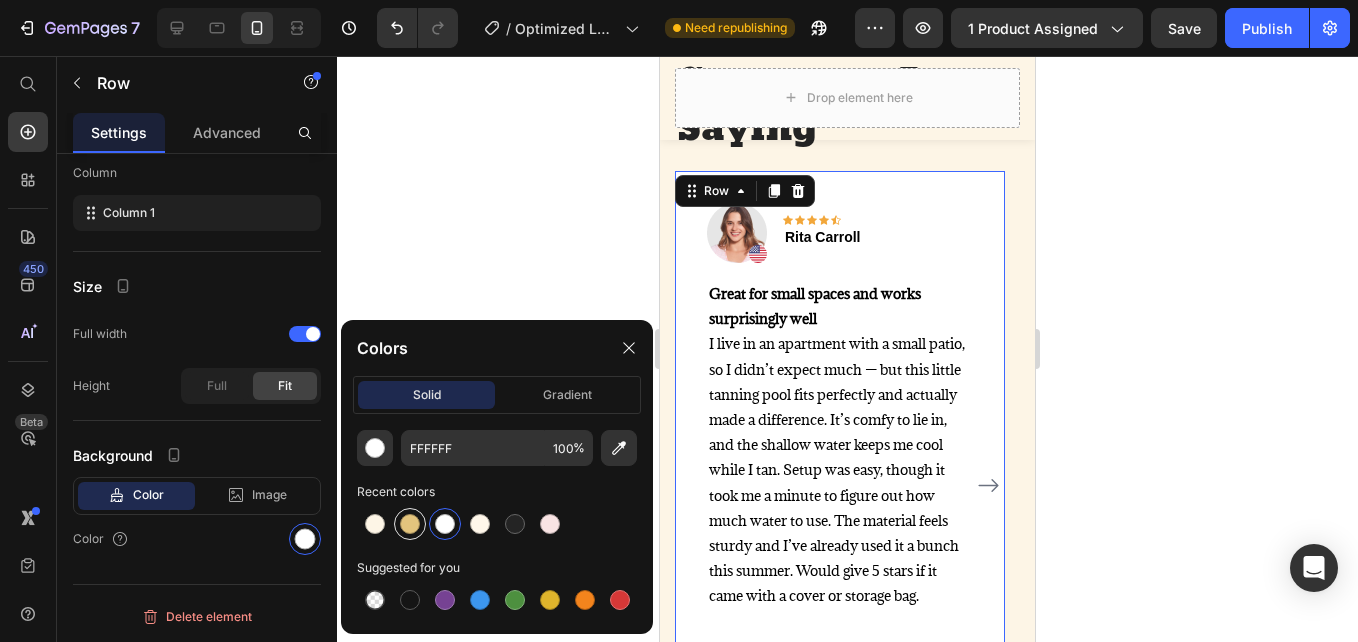 click at bounding box center [410, 524] 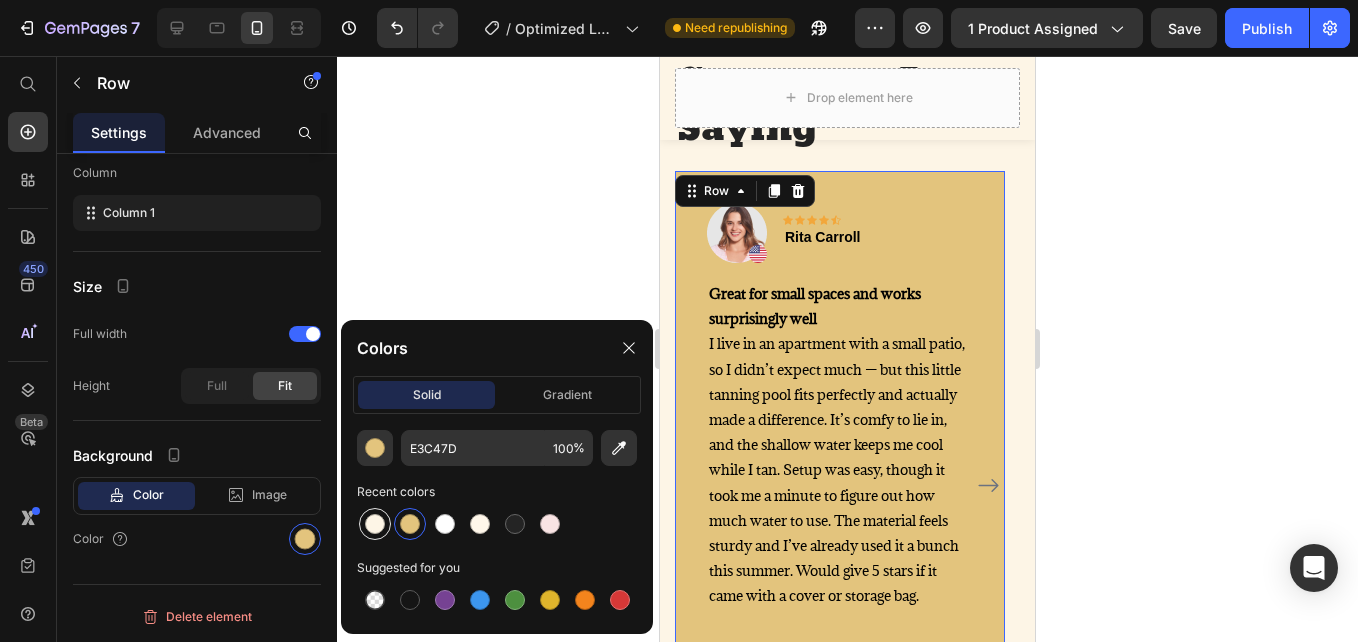 click at bounding box center [375, 524] 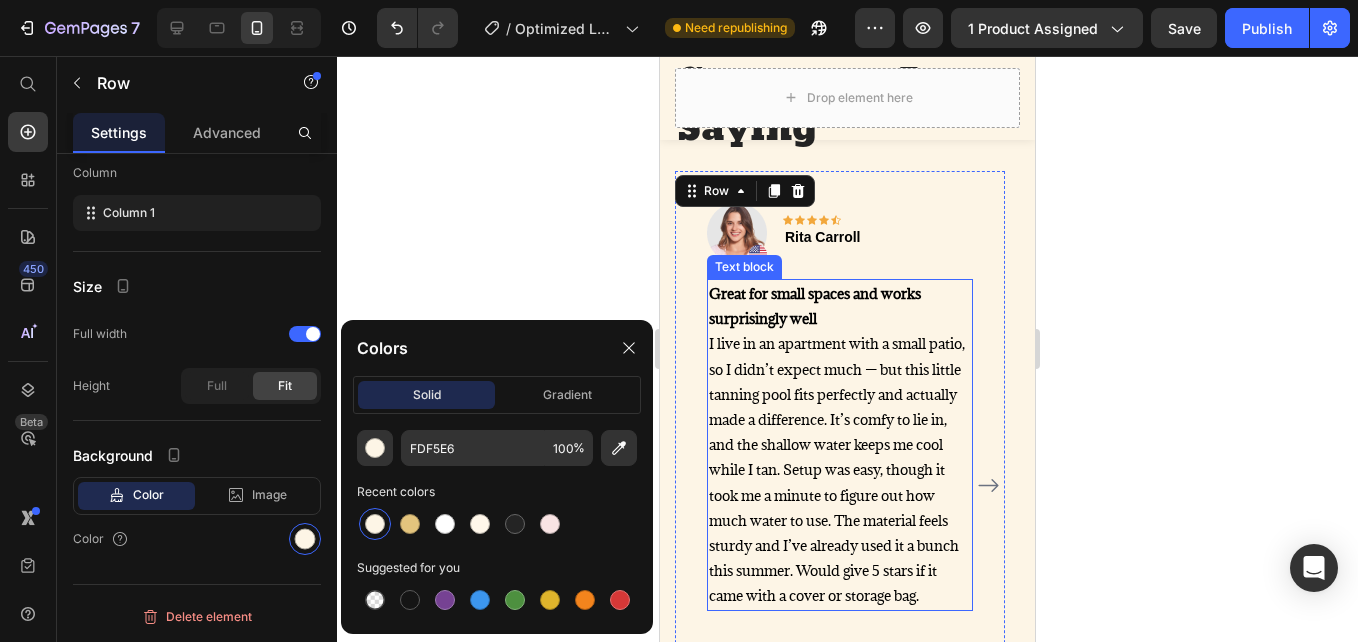 scroll, scrollTop: 4019, scrollLeft: 0, axis: vertical 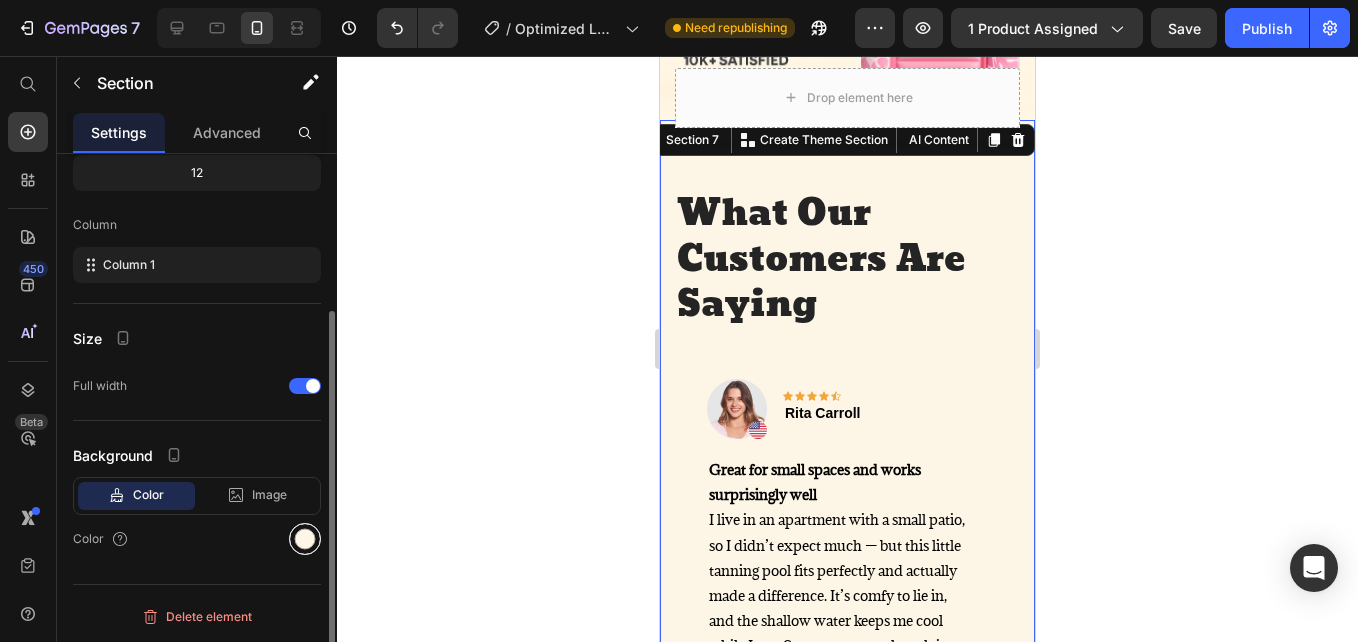 click at bounding box center [305, 539] 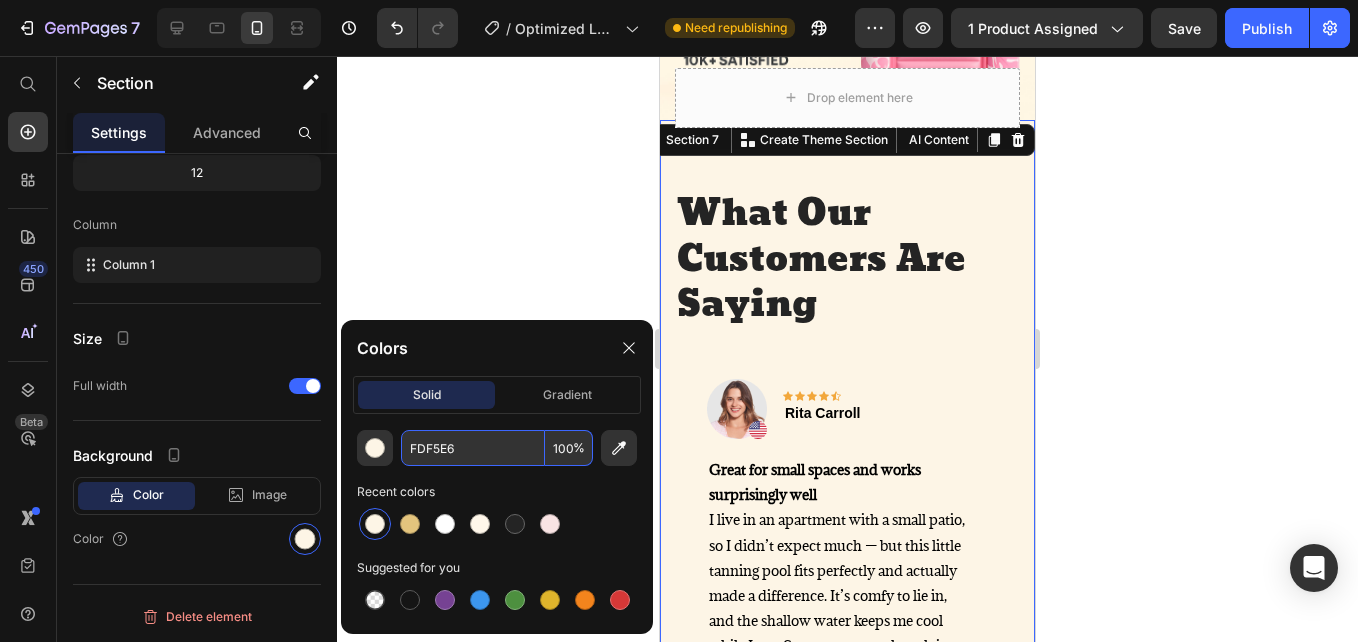 click on "FDF5E6" at bounding box center (473, 448) 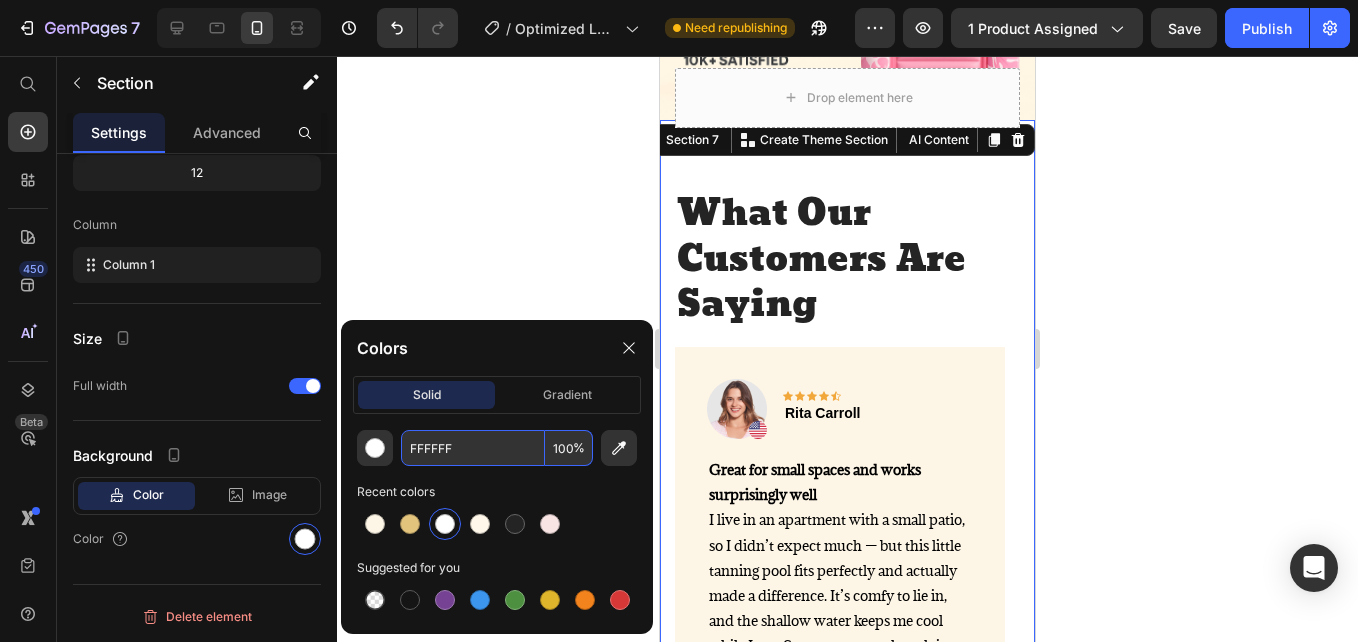 type on "FFFFFF" 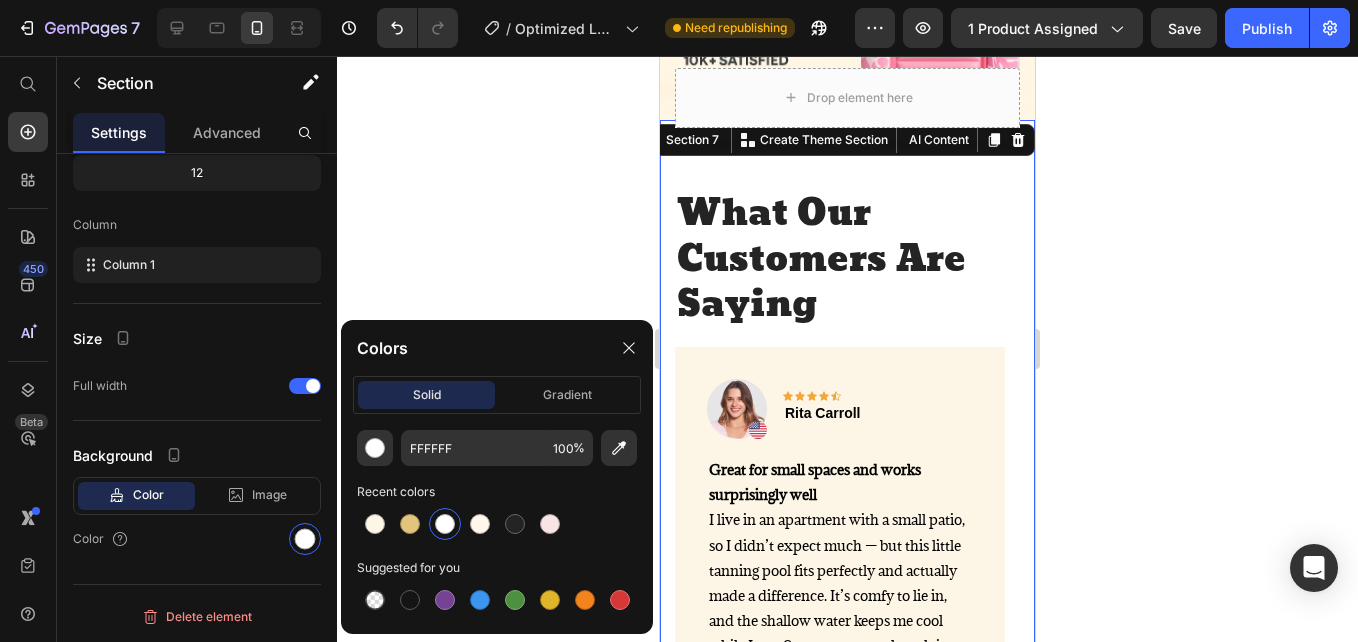 click 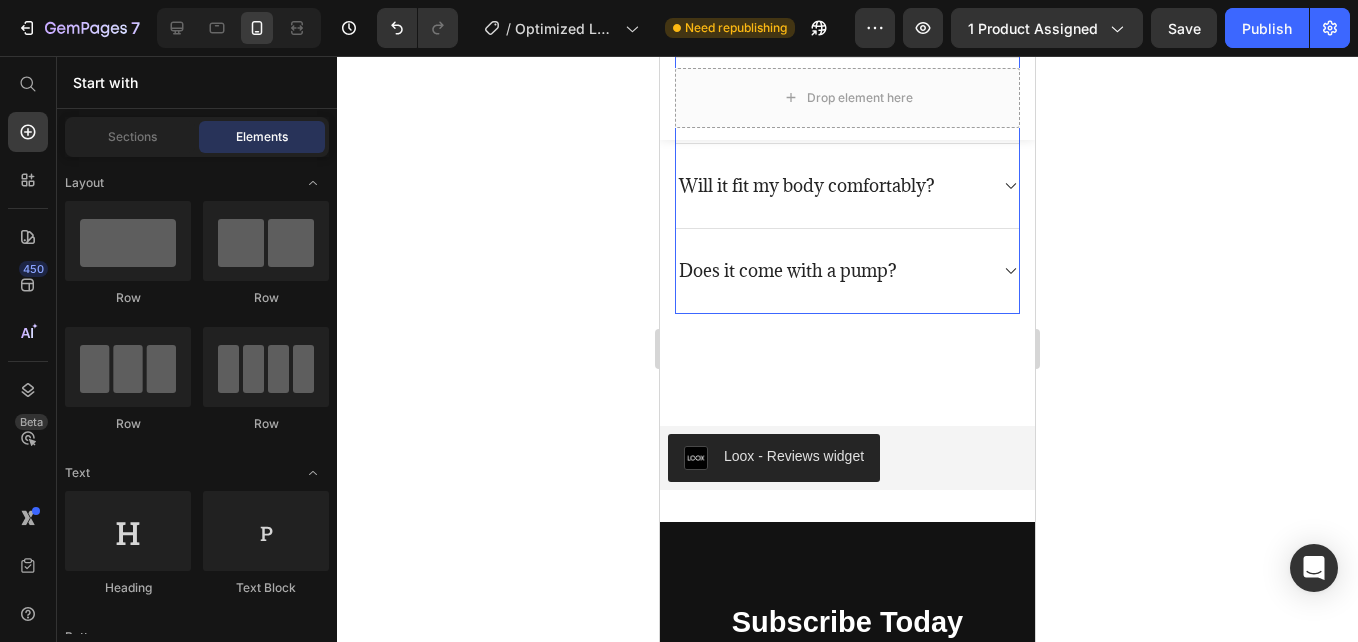 scroll, scrollTop: 5880, scrollLeft: 0, axis: vertical 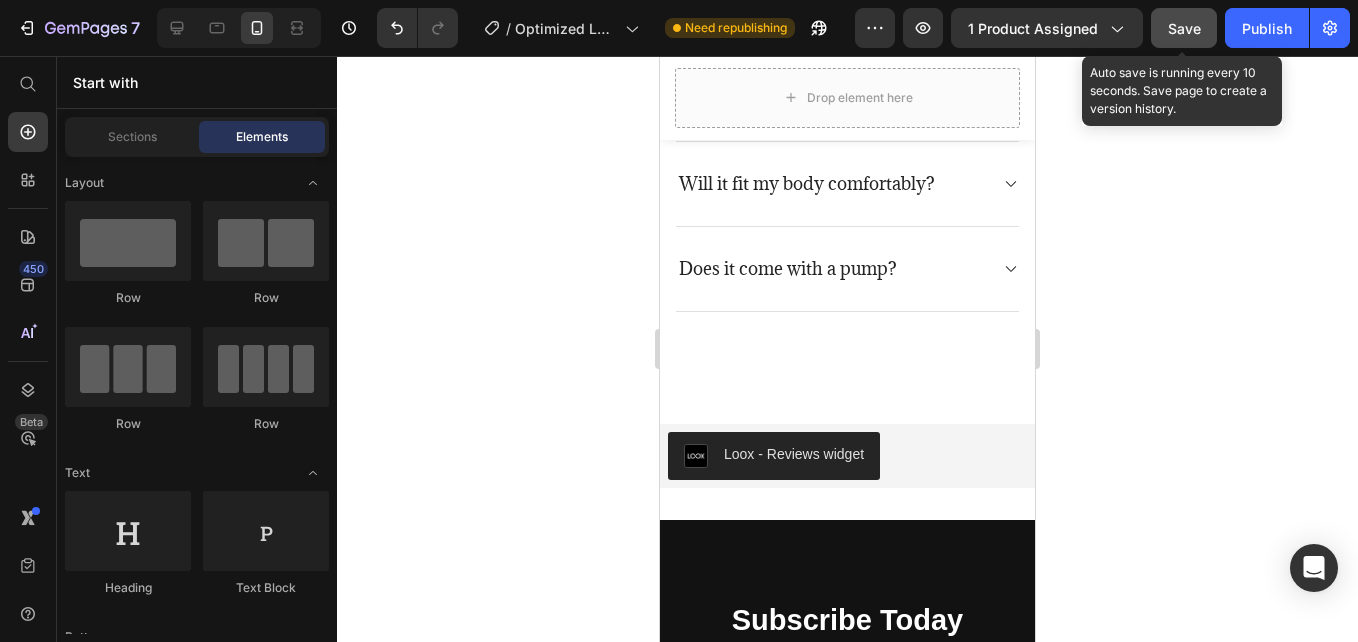 click on "Save" 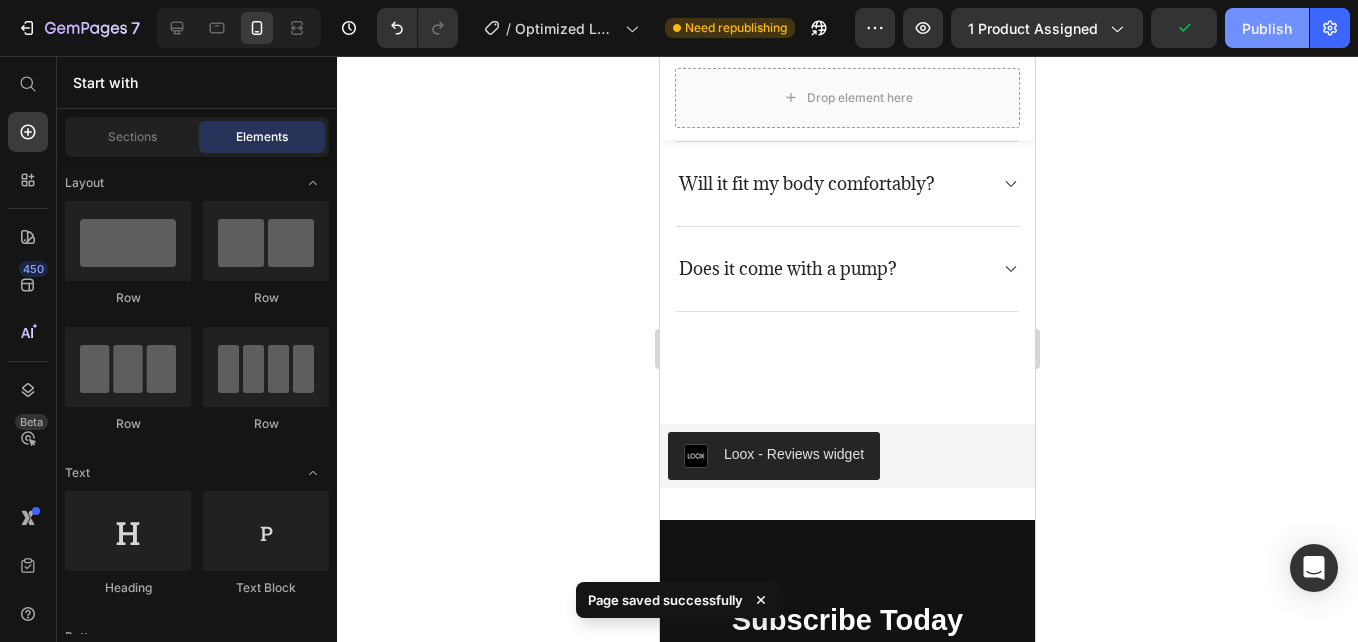 click on "Publish" 